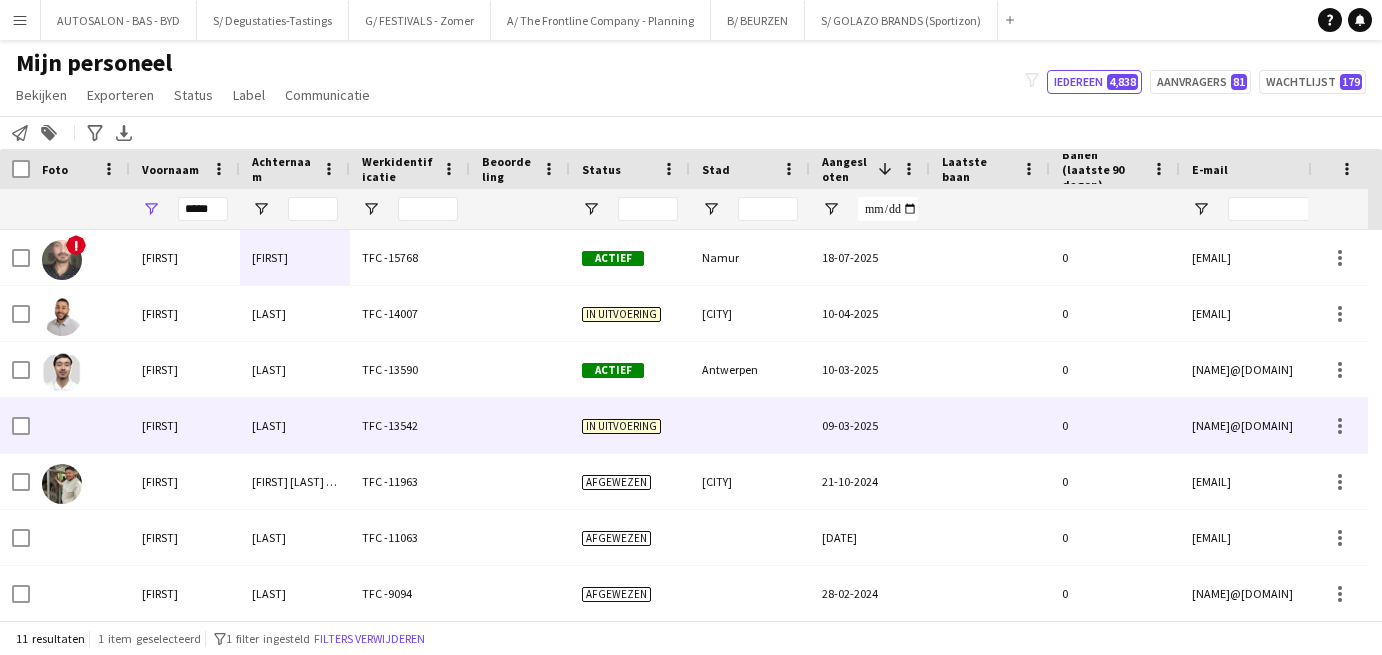 scroll, scrollTop: 0, scrollLeft: 0, axis: both 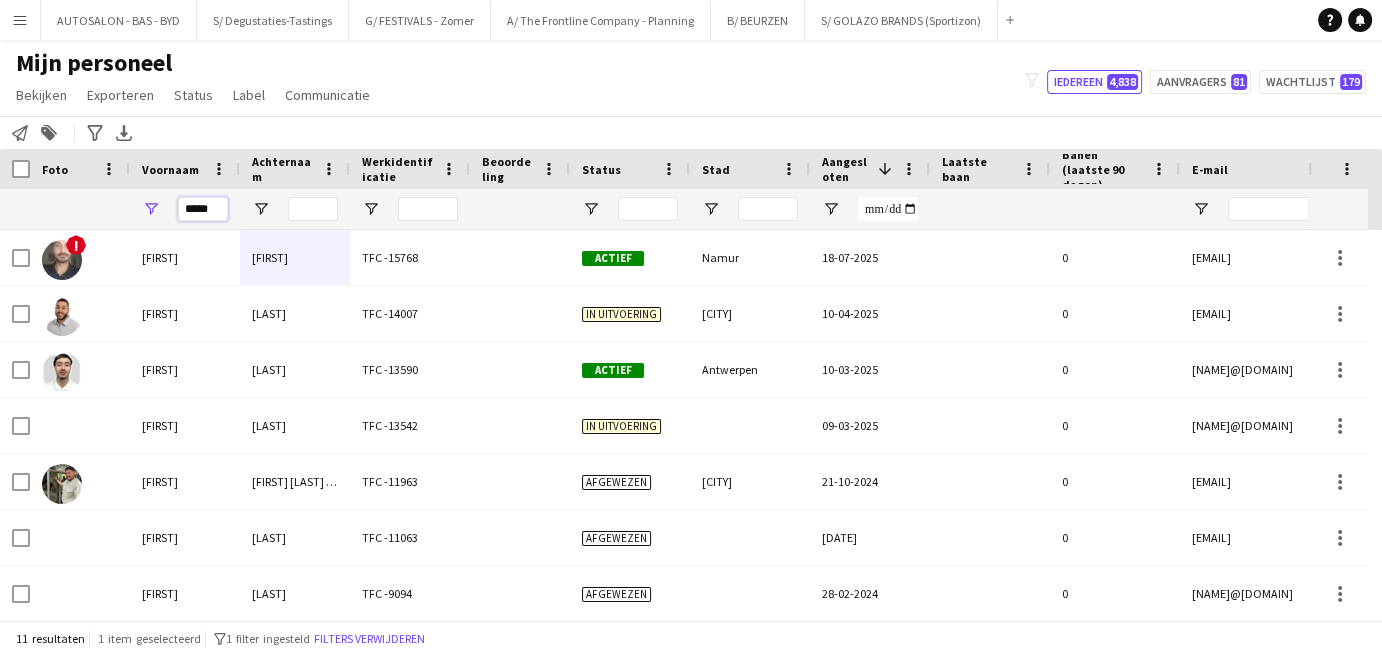 click on "*****" at bounding box center [203, 209] 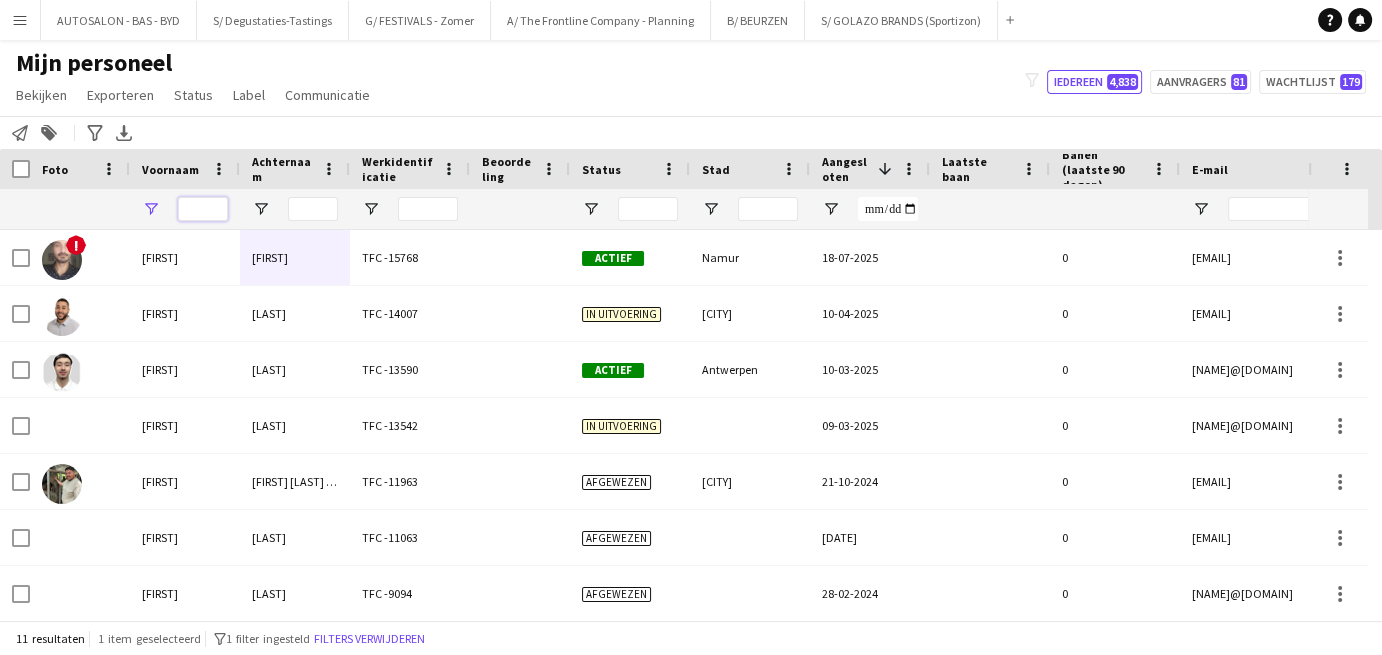 click at bounding box center (203, 209) 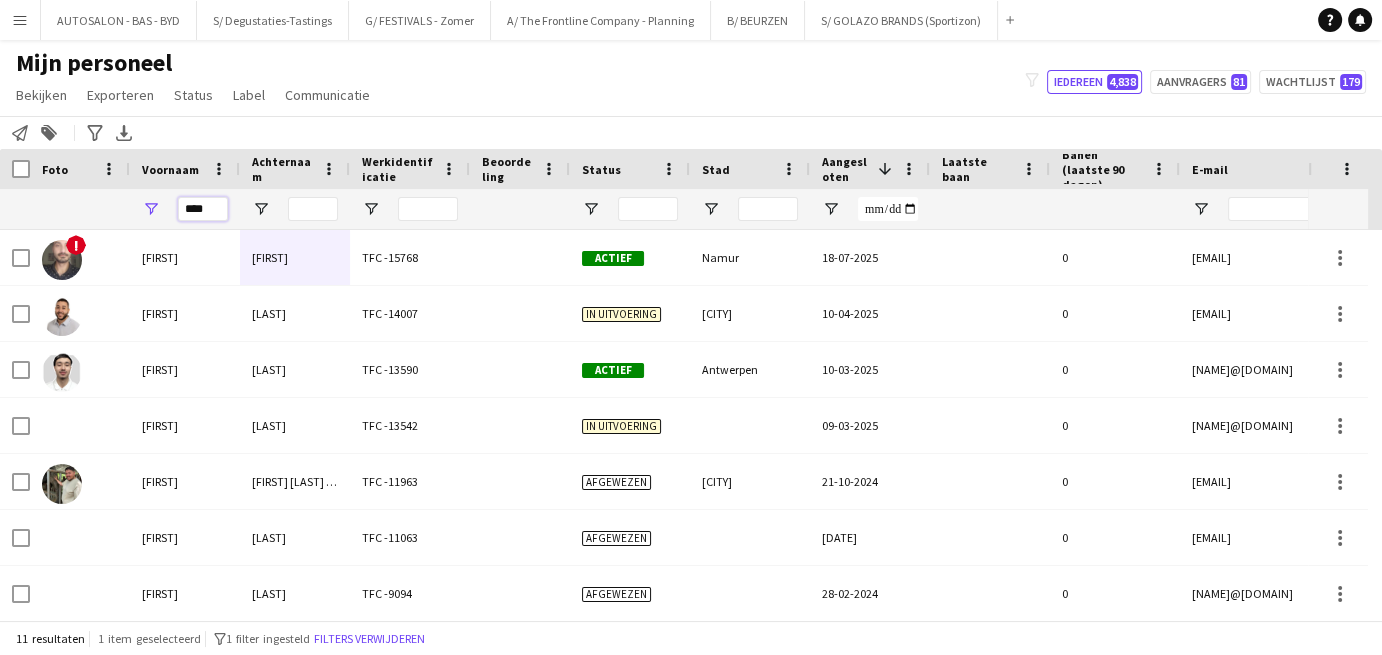 click on "****" at bounding box center [203, 209] 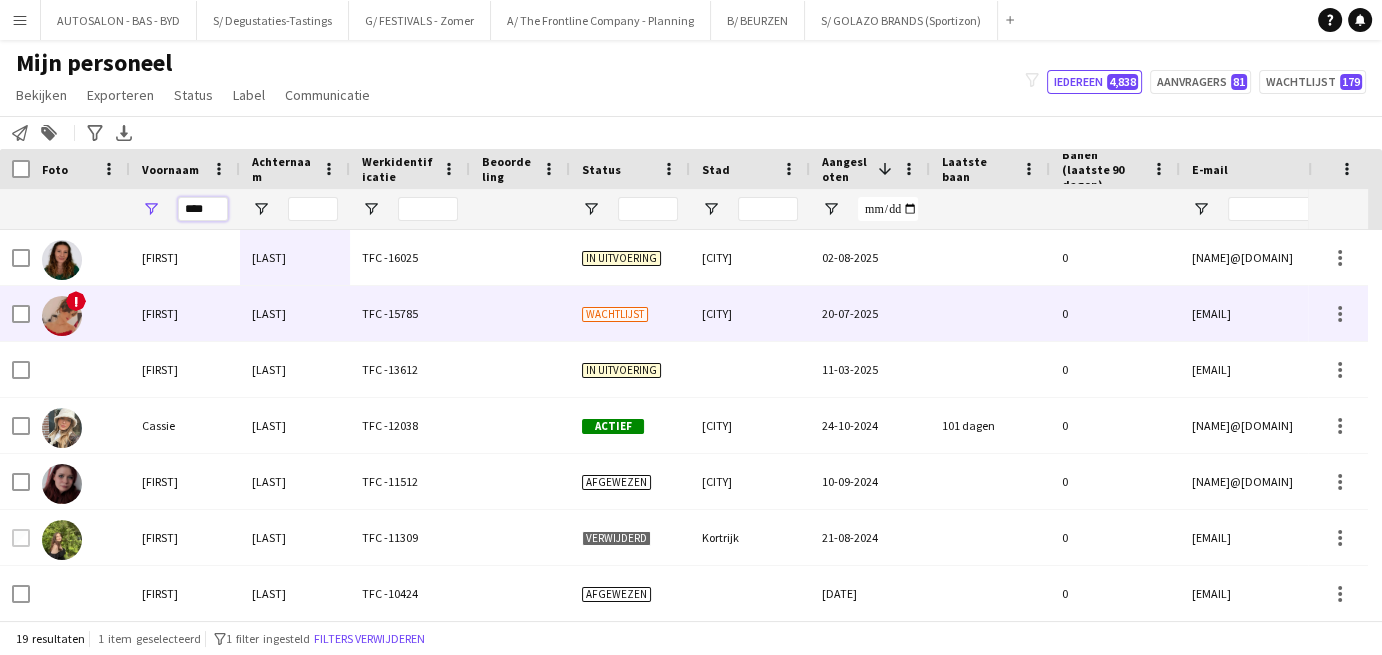 type on "****" 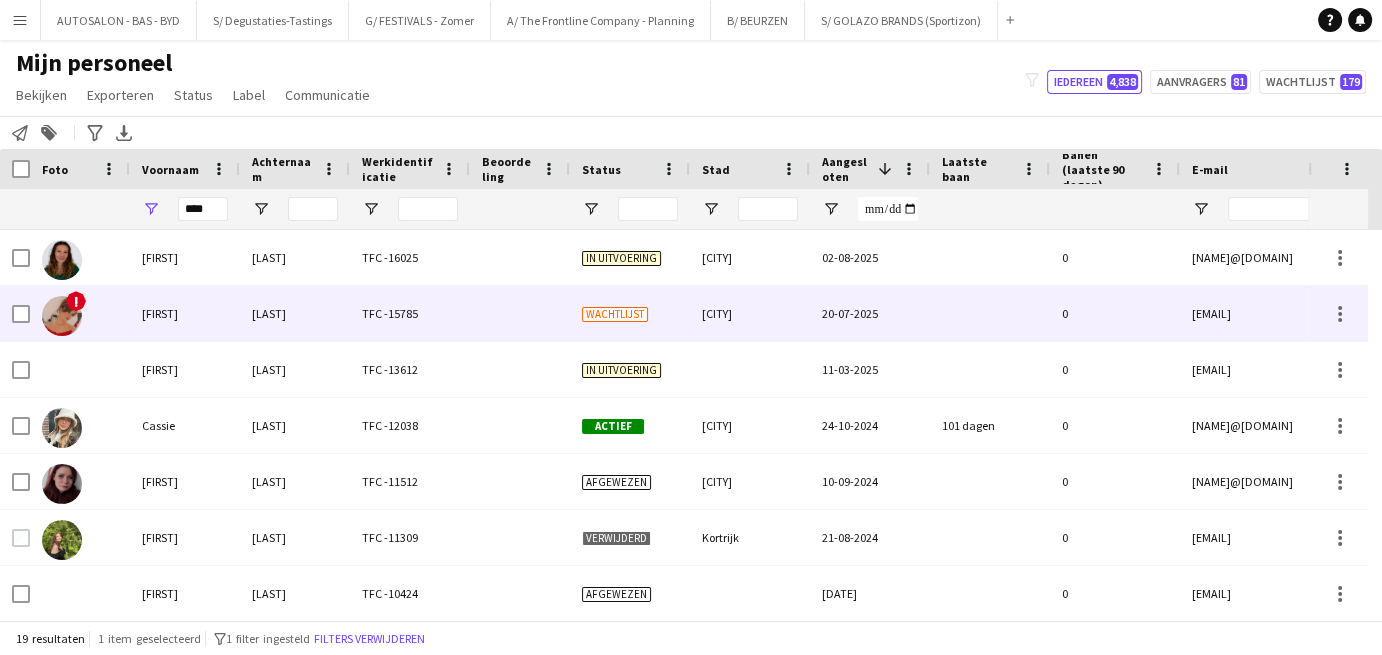 click on "[FIRST]" at bounding box center (185, 313) 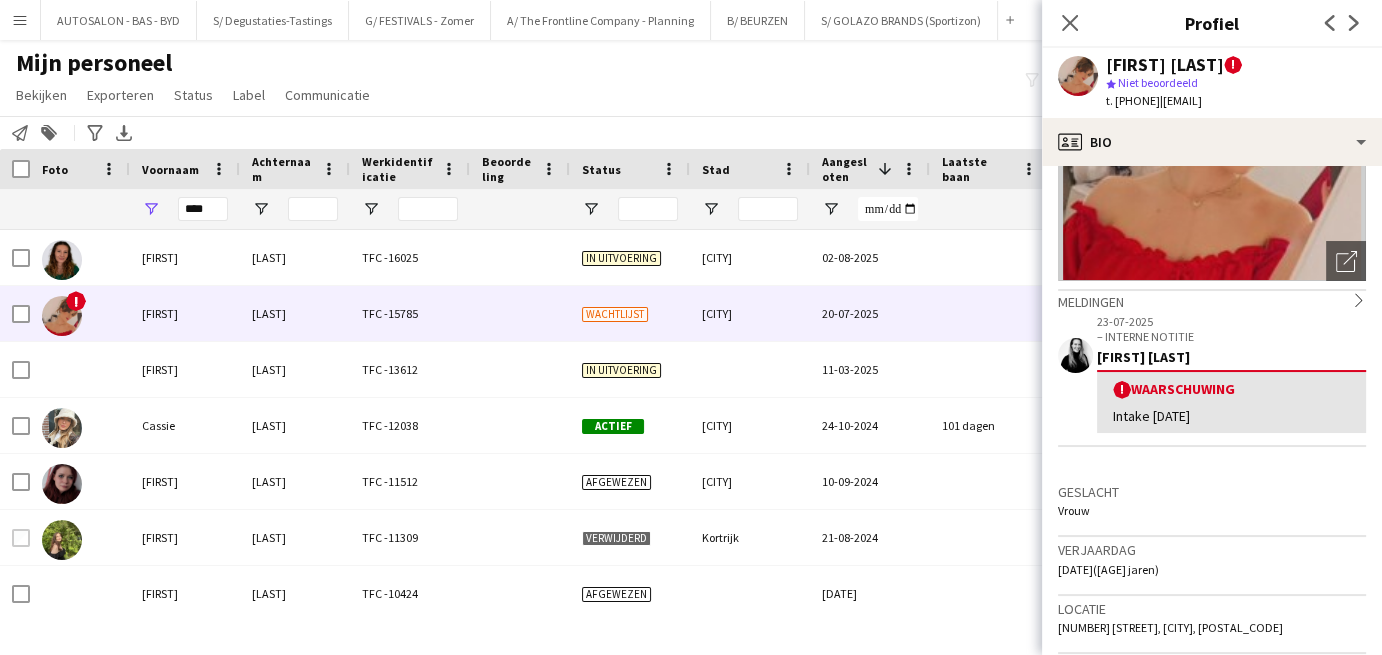 scroll, scrollTop: 0, scrollLeft: 0, axis: both 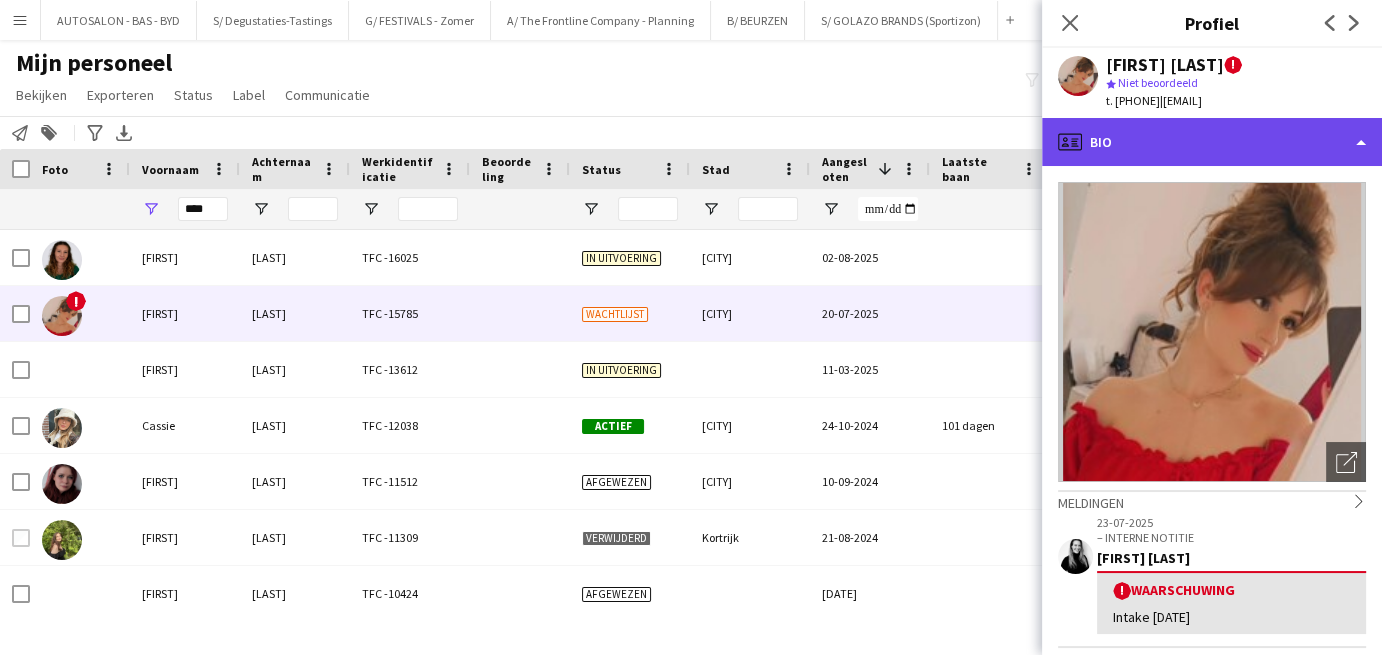 click on "profile
Bio" 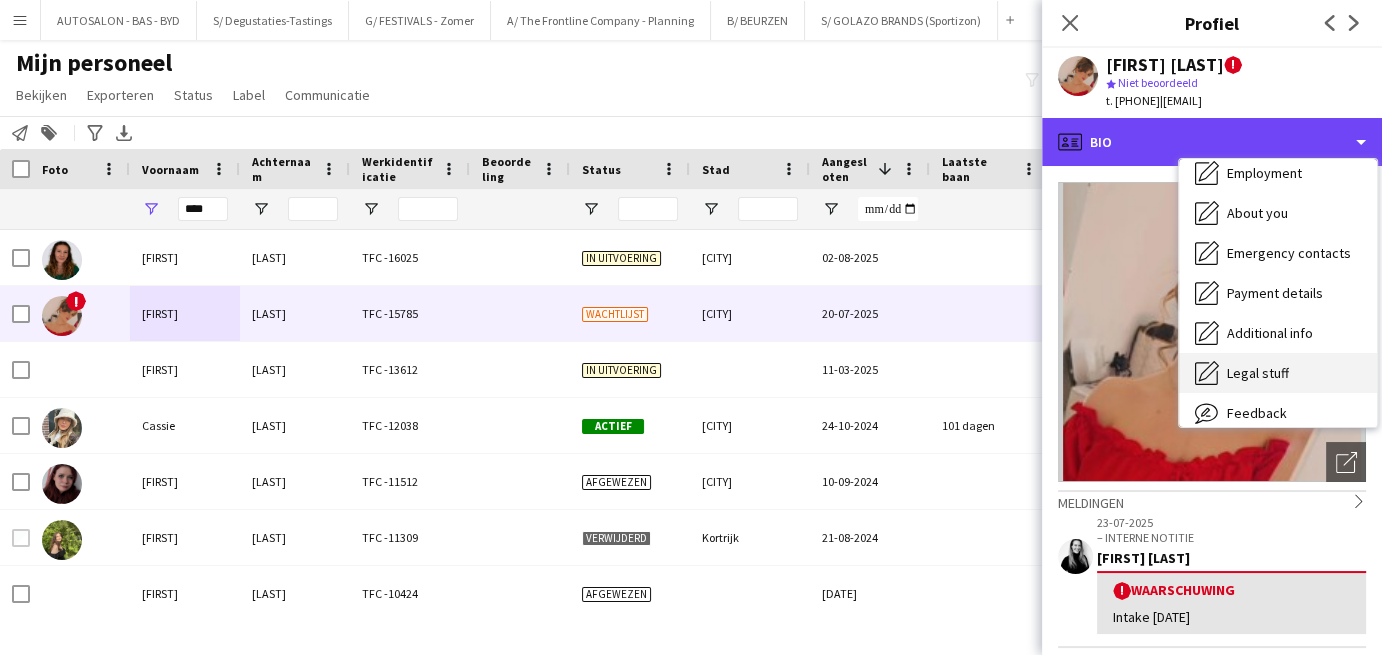 scroll, scrollTop: 147, scrollLeft: 0, axis: vertical 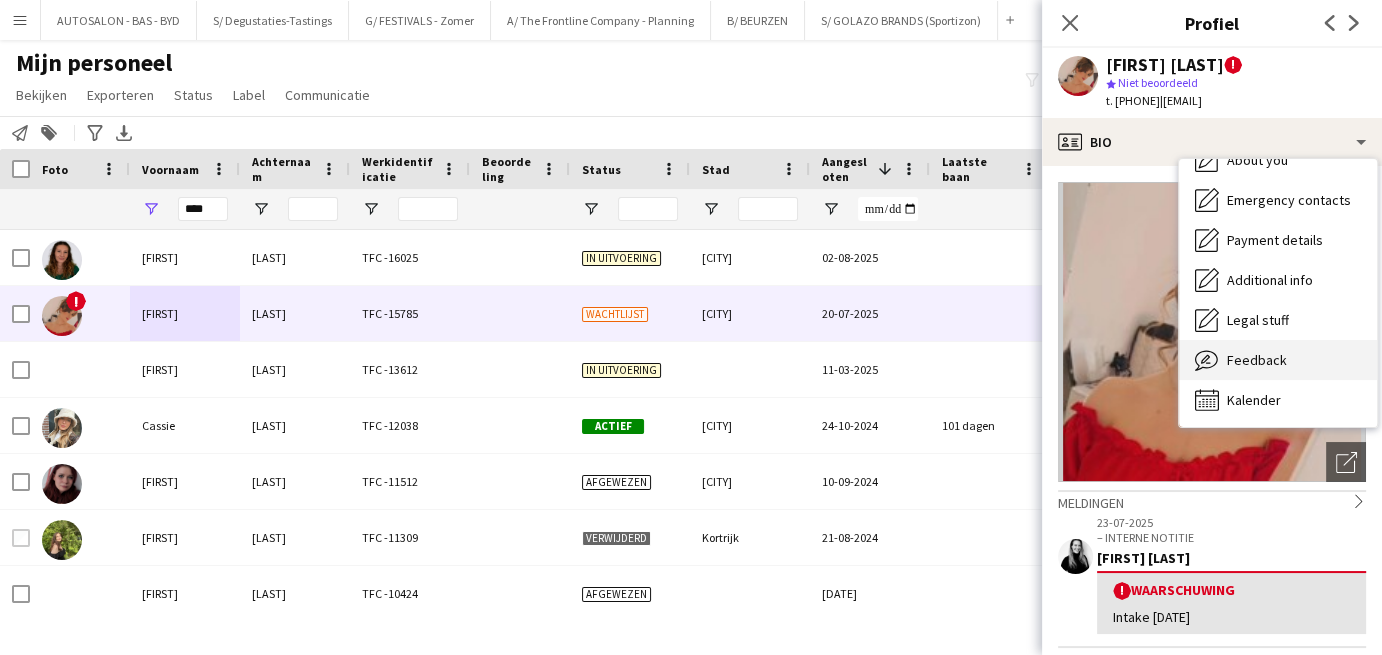 click on "Feedback" at bounding box center (1257, 360) 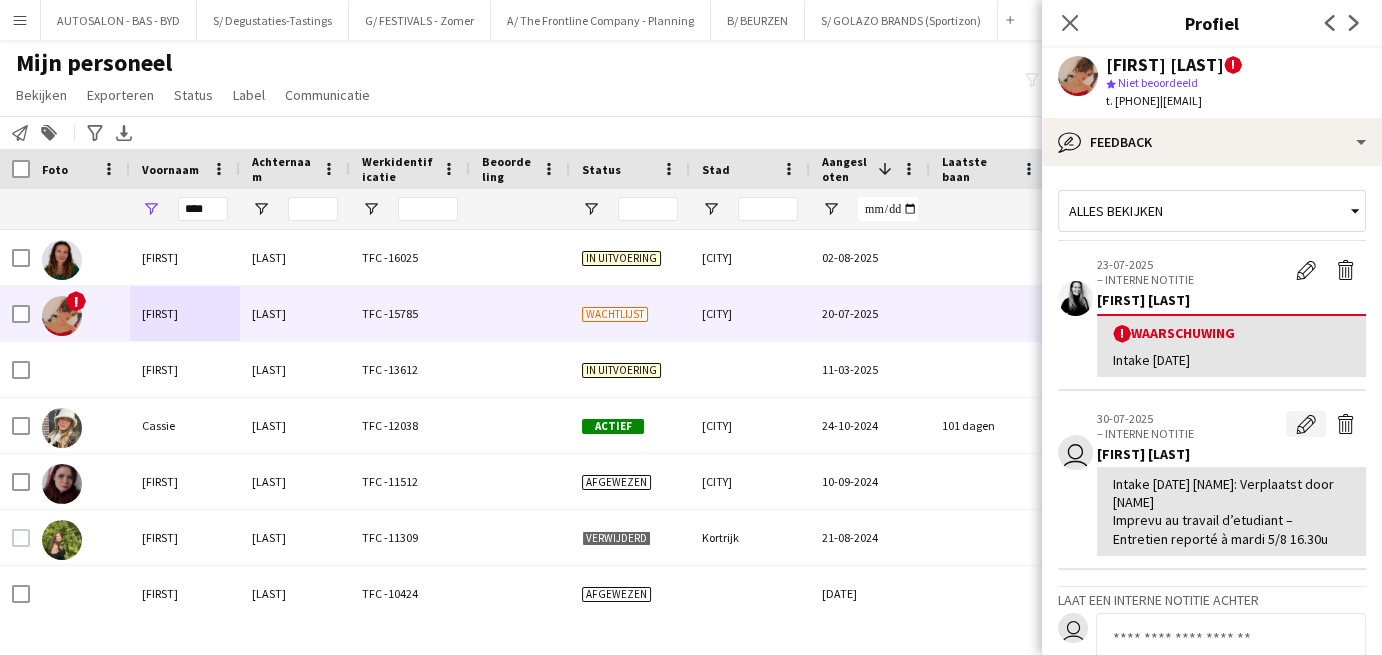 click on "Bewerk interne notitie" 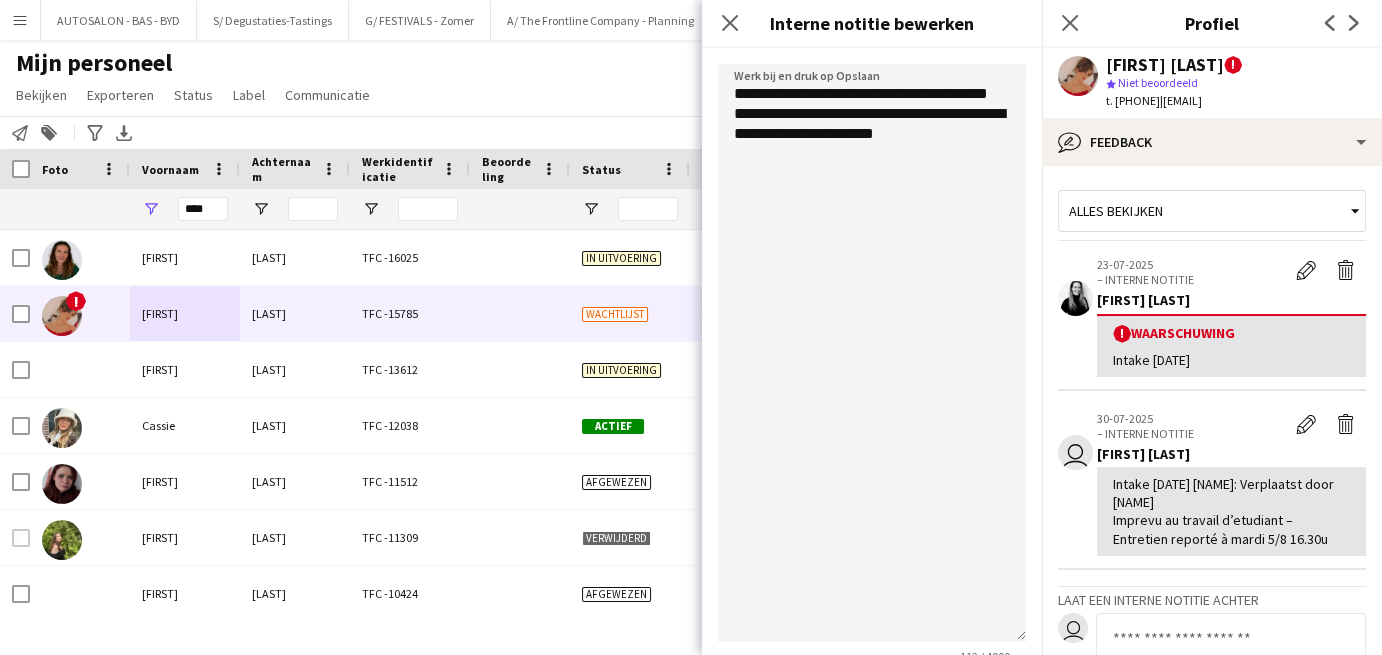 drag, startPoint x: 1018, startPoint y: 177, endPoint x: 1019, endPoint y: 635, distance: 458.0011 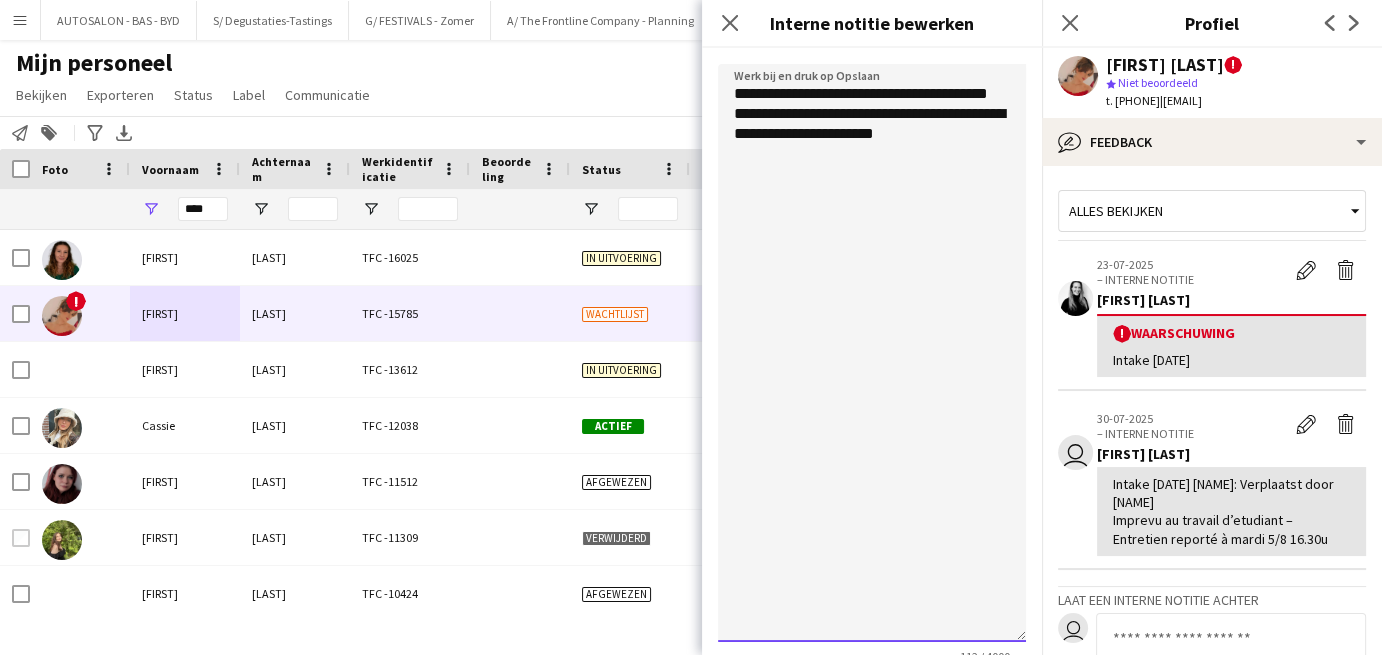 click on "**********" 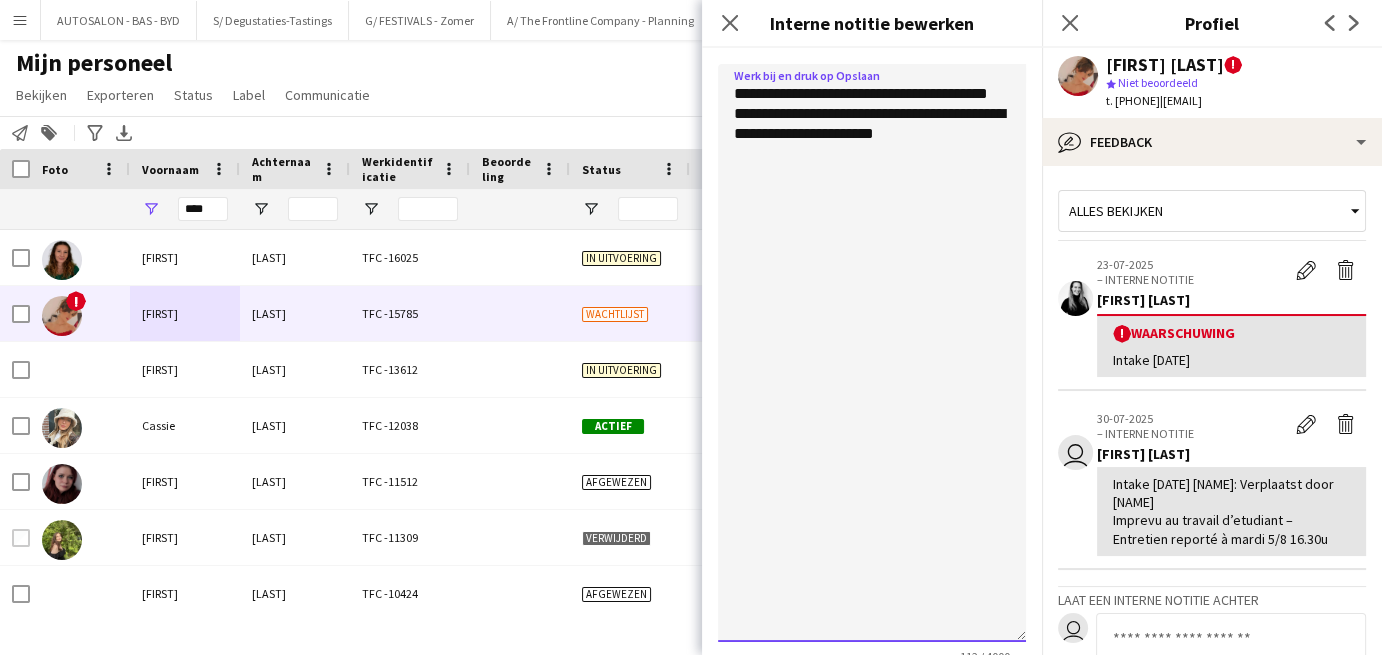 click on "**********" 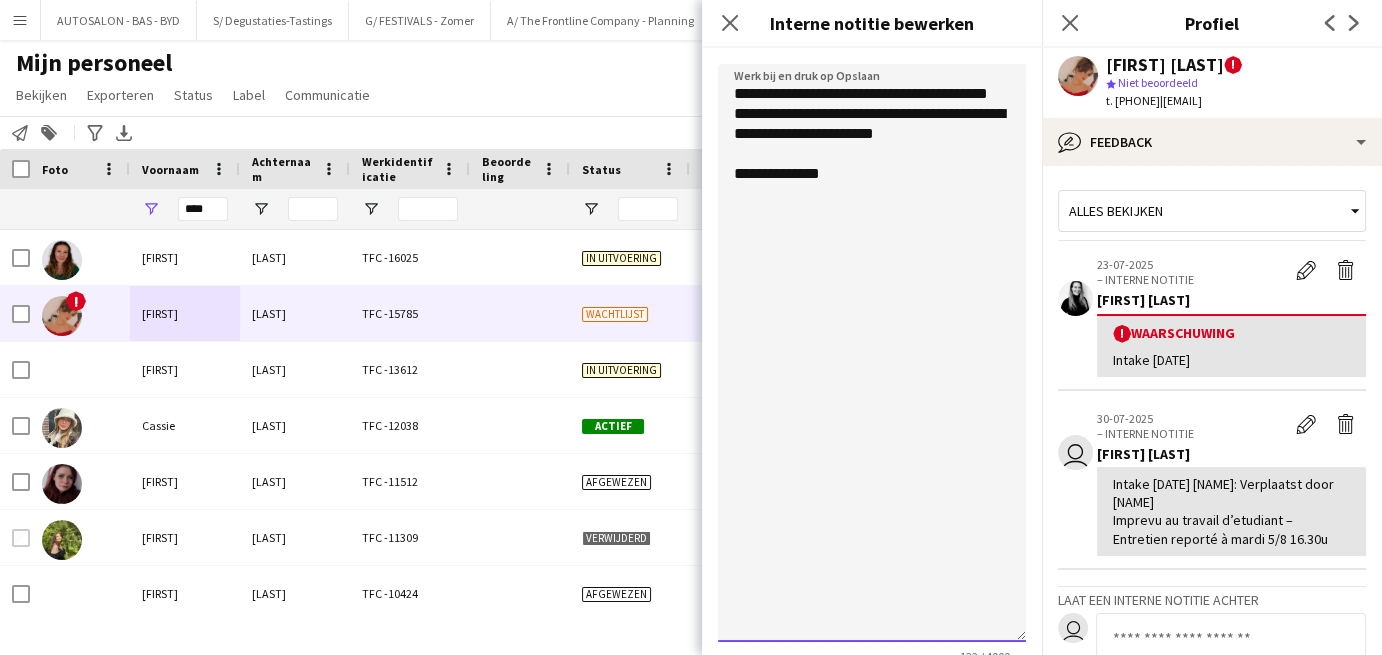 click on "**********" 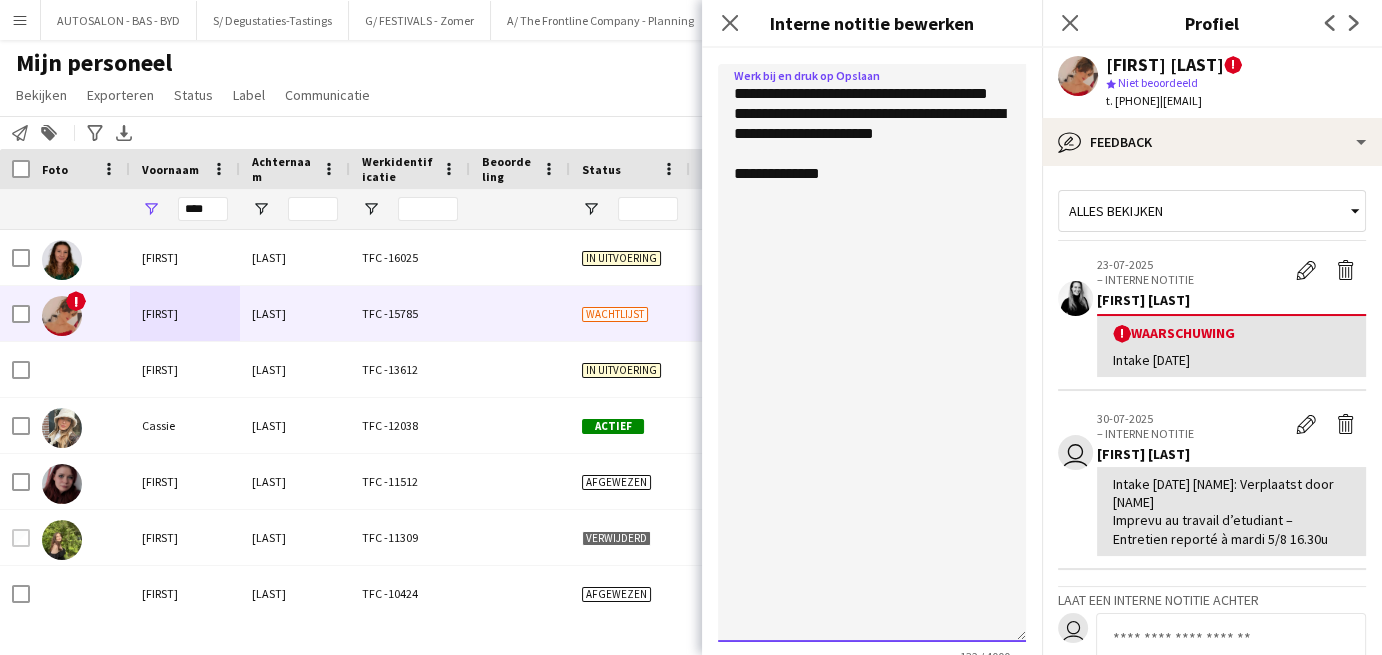 click on "**********" 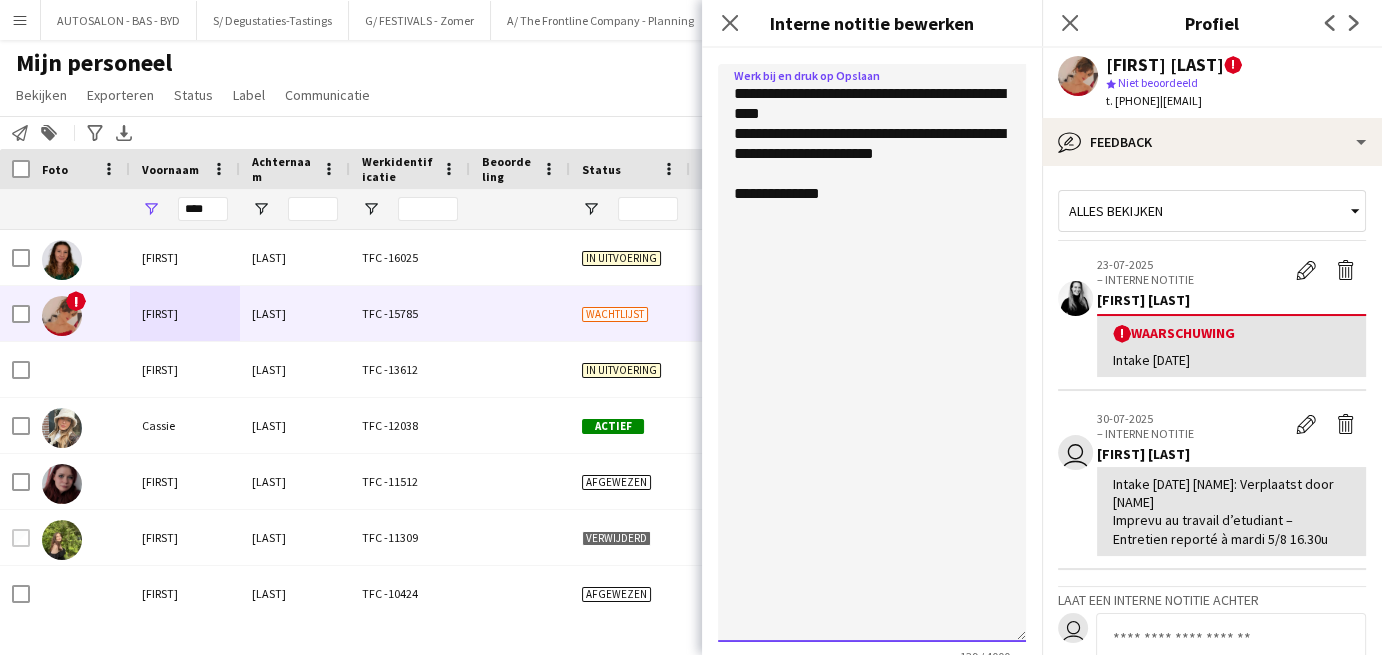 click on "**********" 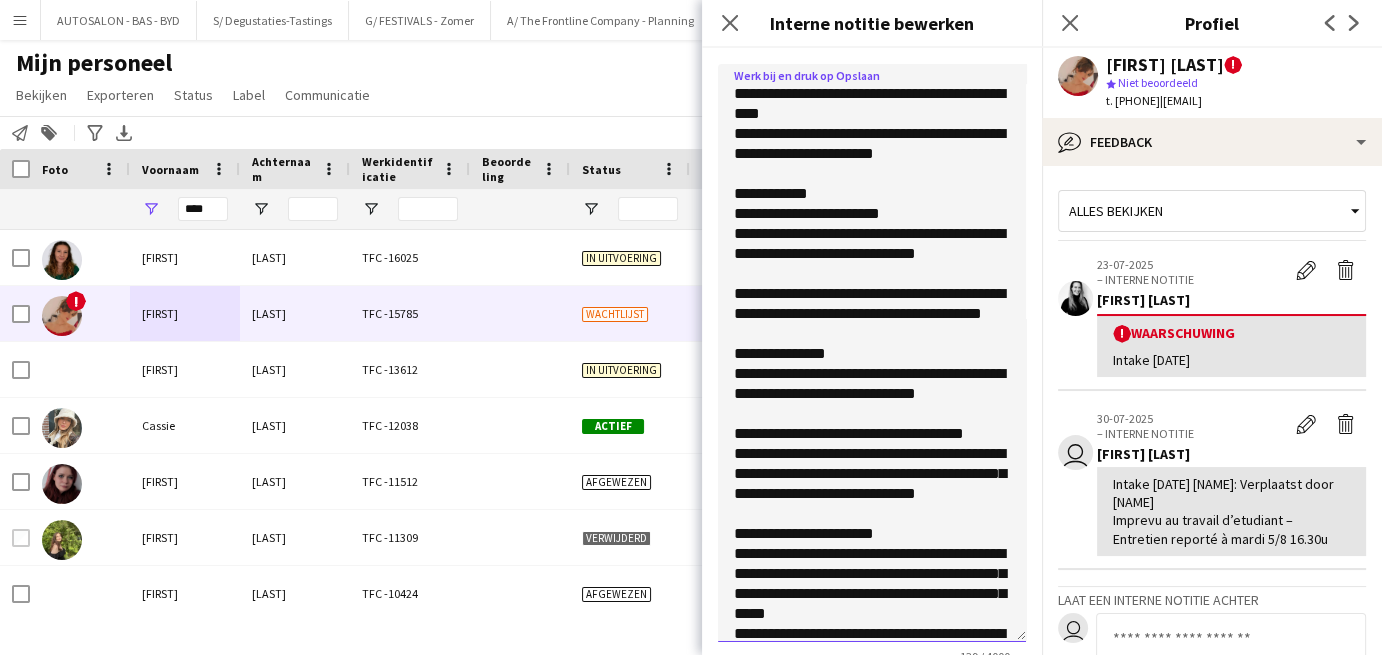 scroll, scrollTop: 464, scrollLeft: 0, axis: vertical 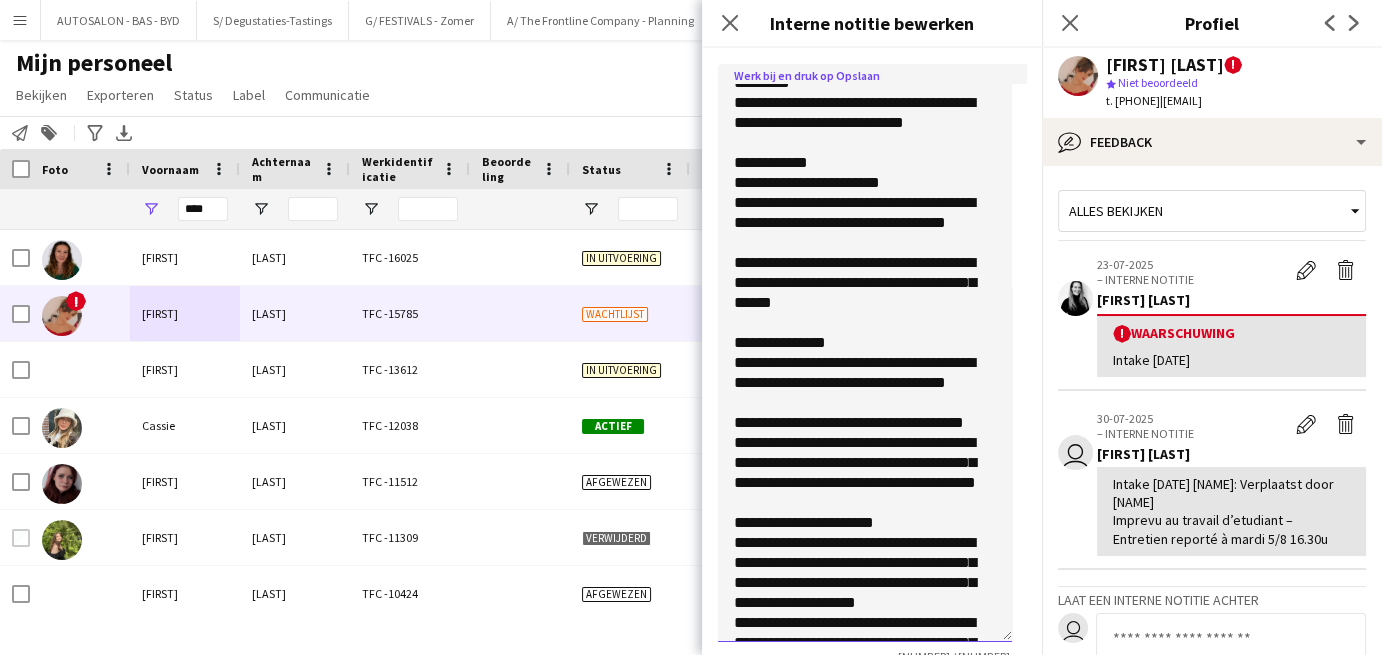 click 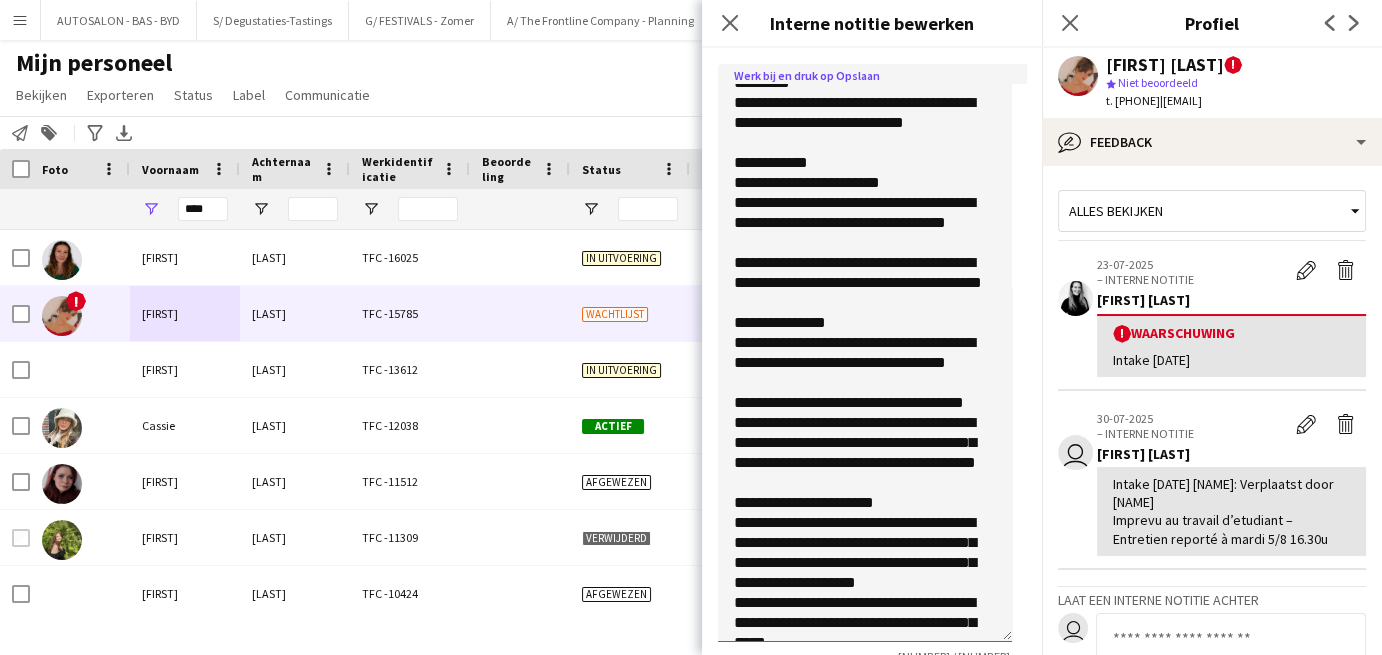 click 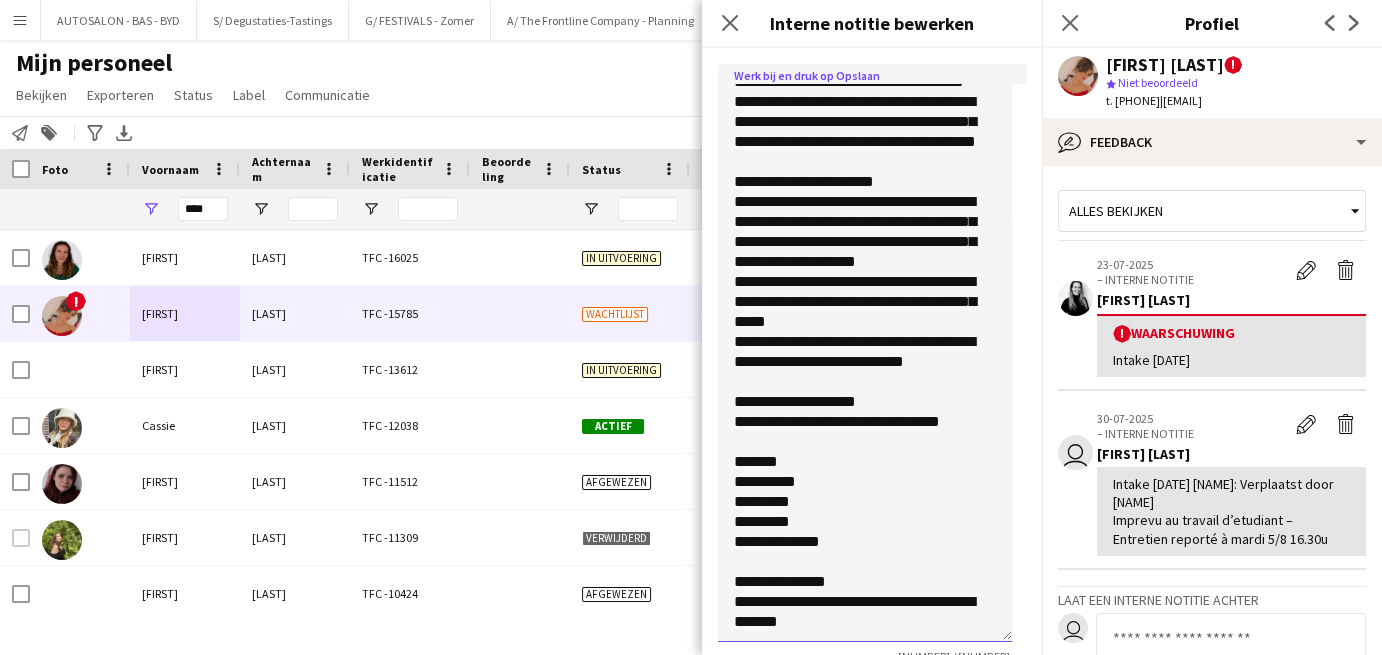 scroll, scrollTop: 491, scrollLeft: 0, axis: vertical 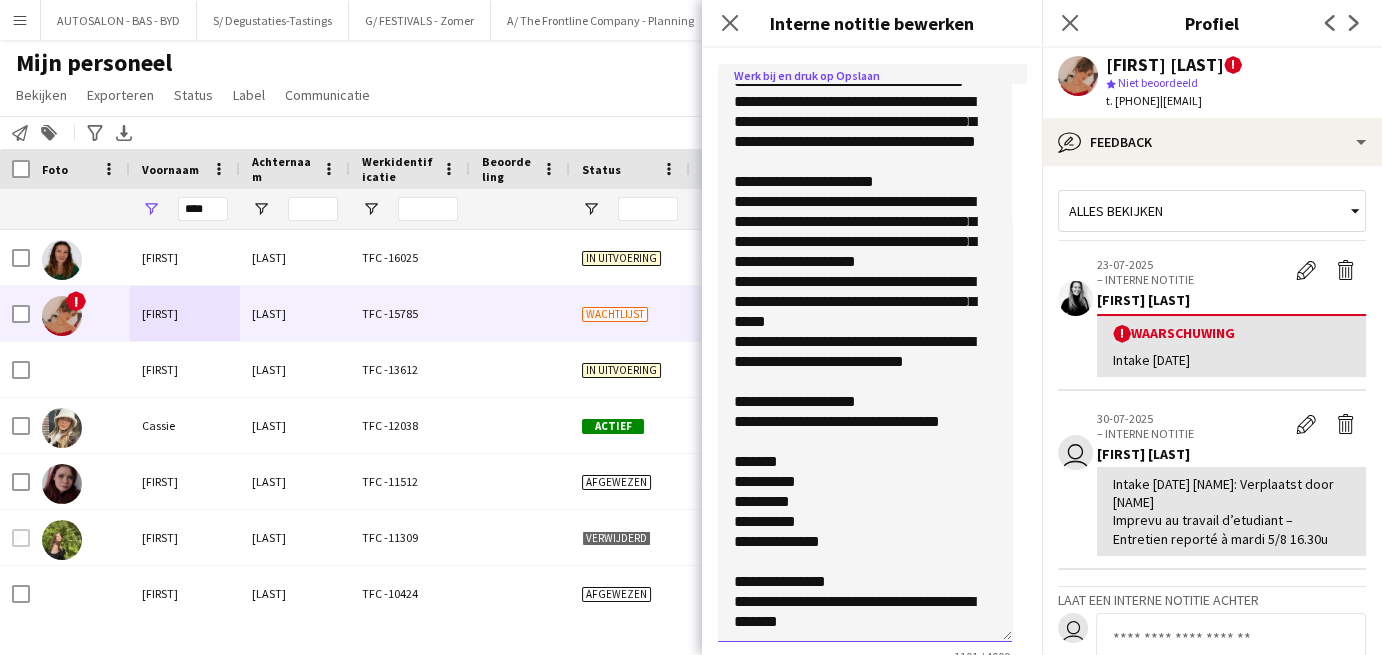 click 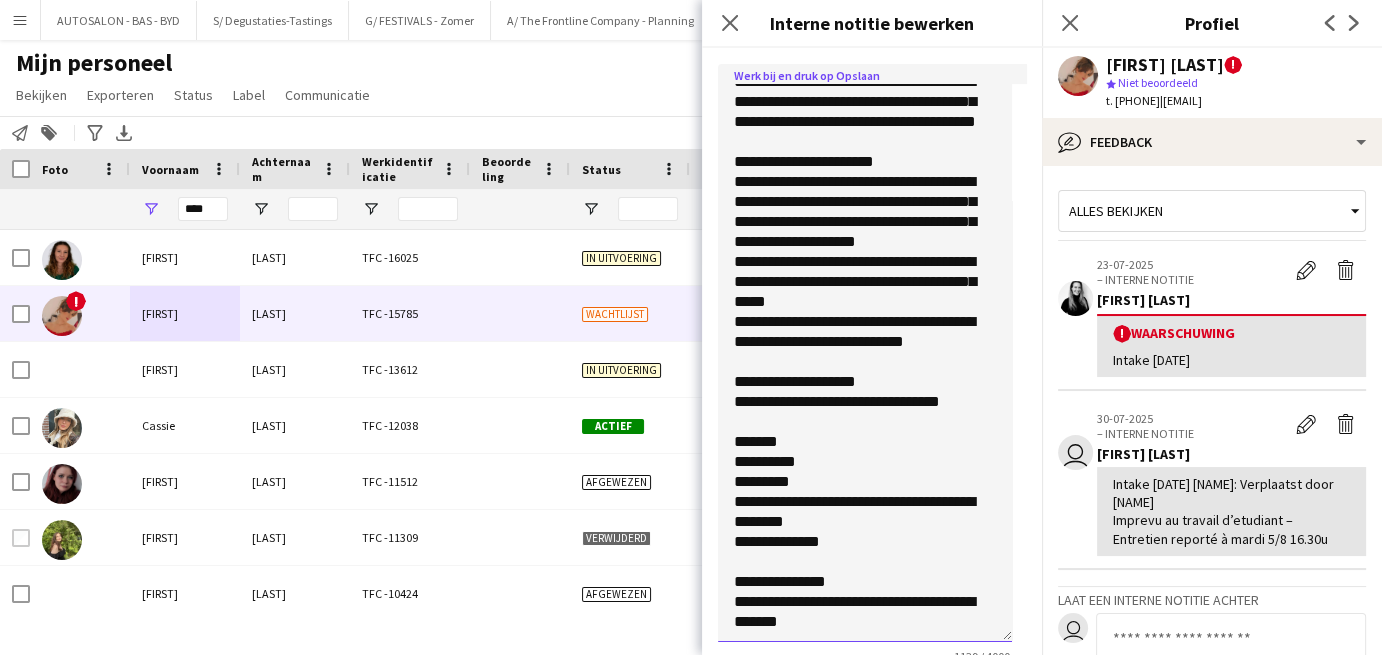 click 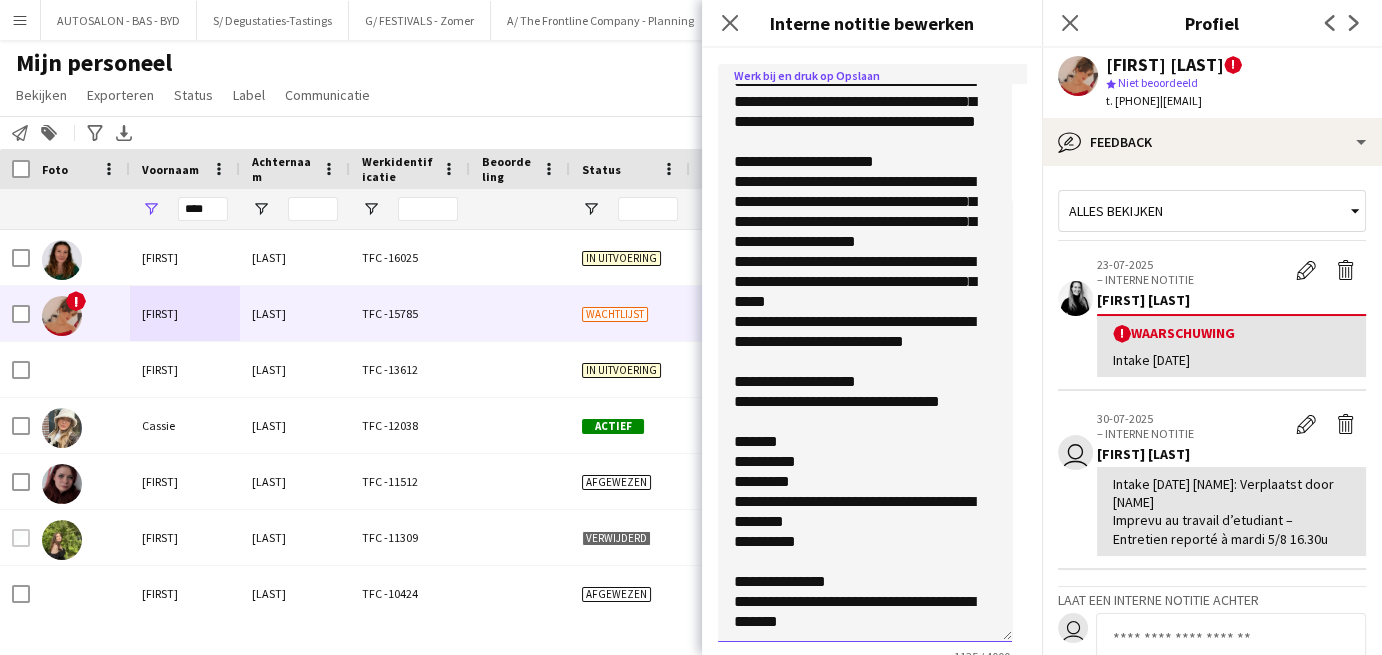 click 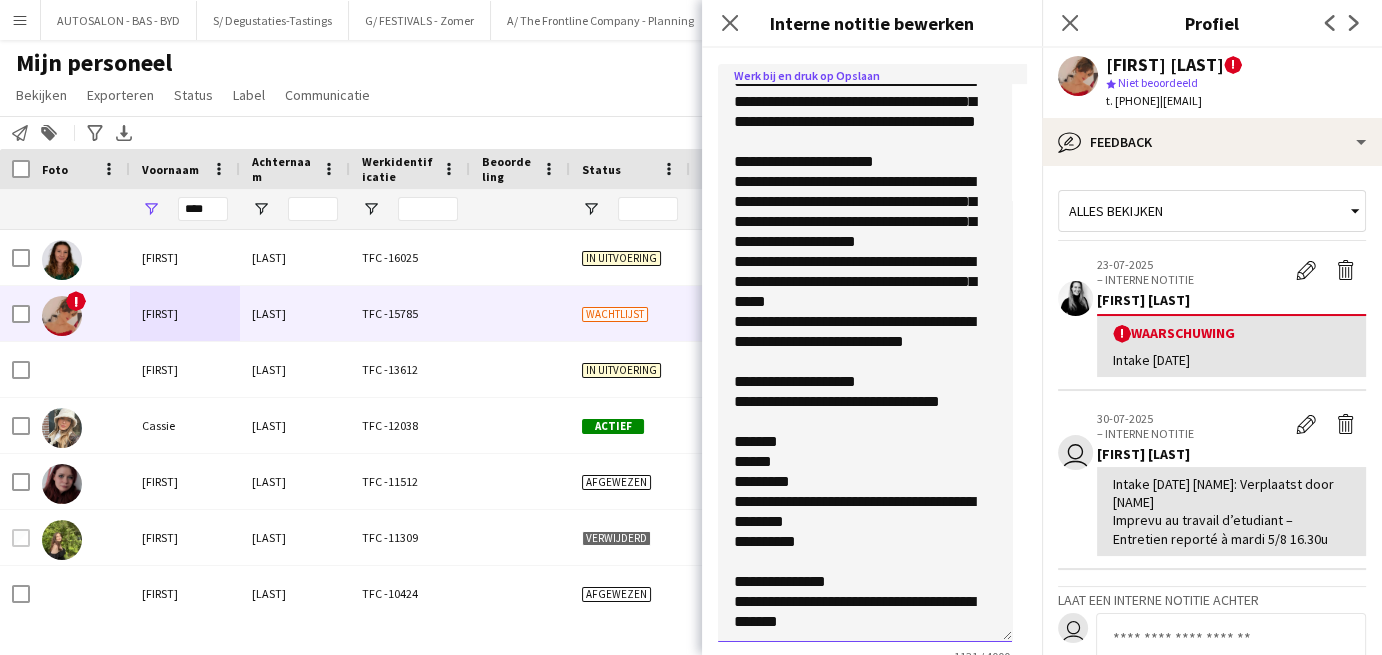scroll, scrollTop: 511, scrollLeft: 0, axis: vertical 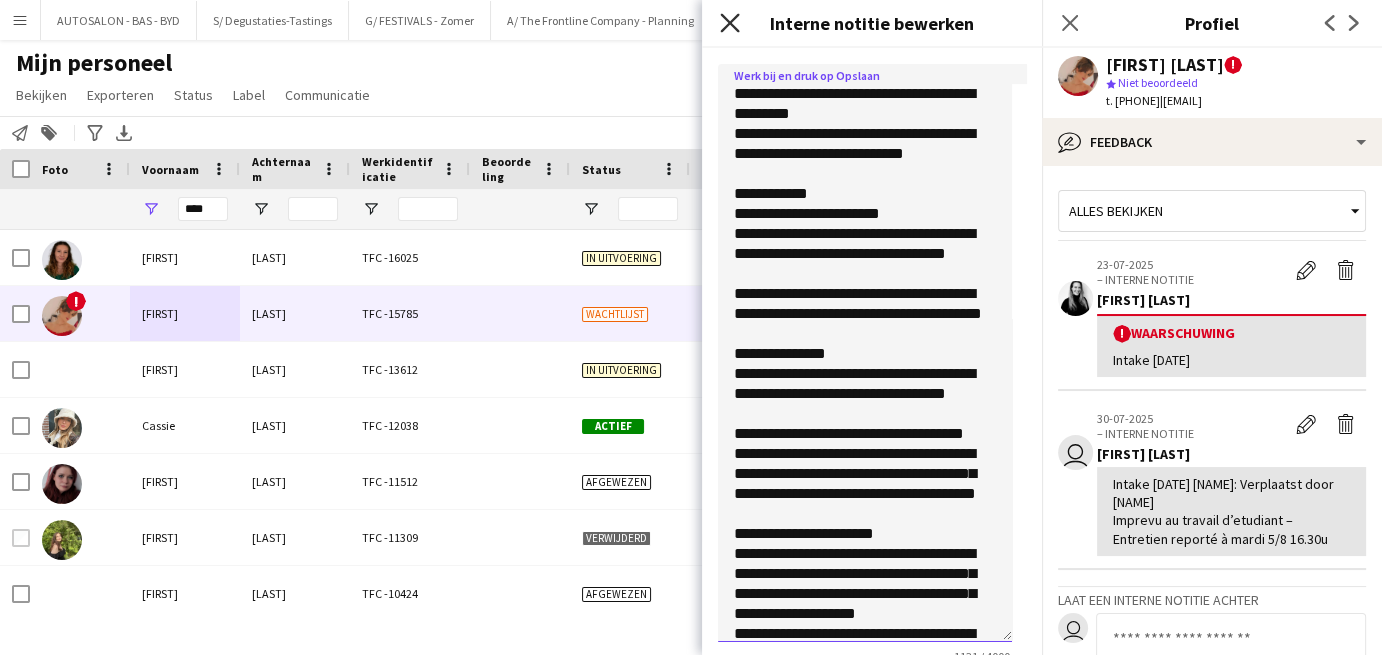 type on "**********" 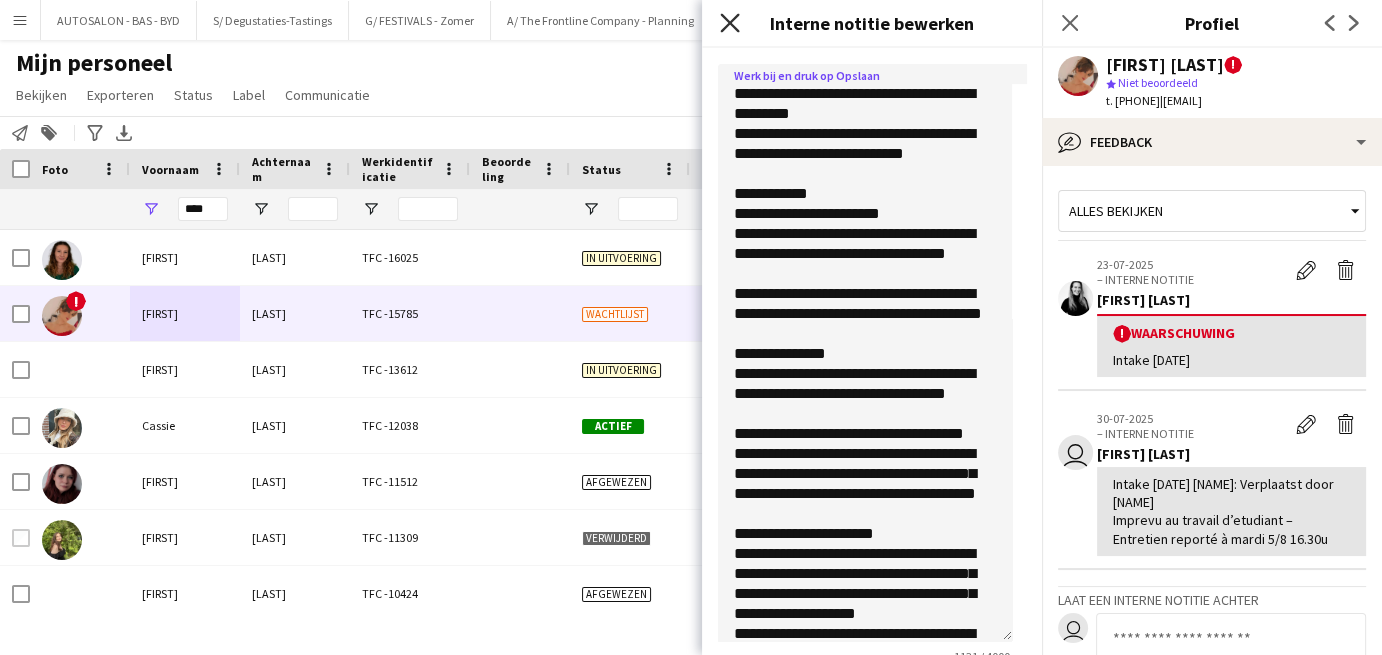 click on "Sluit pop-in" 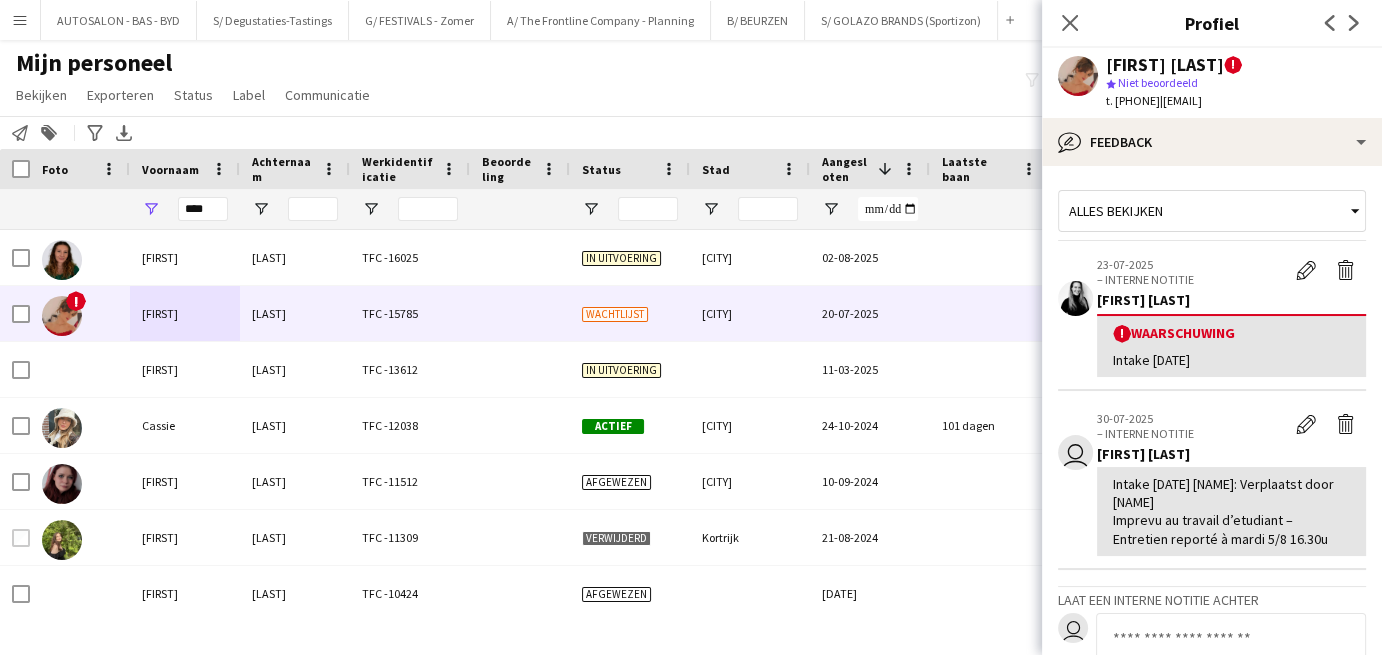 click on "Intake [DATE] [NAME]: Verplaatst door [NAME]
Imprevu au travail d’etudiant – Entretien reporté à mardi 5/8 16.30u" 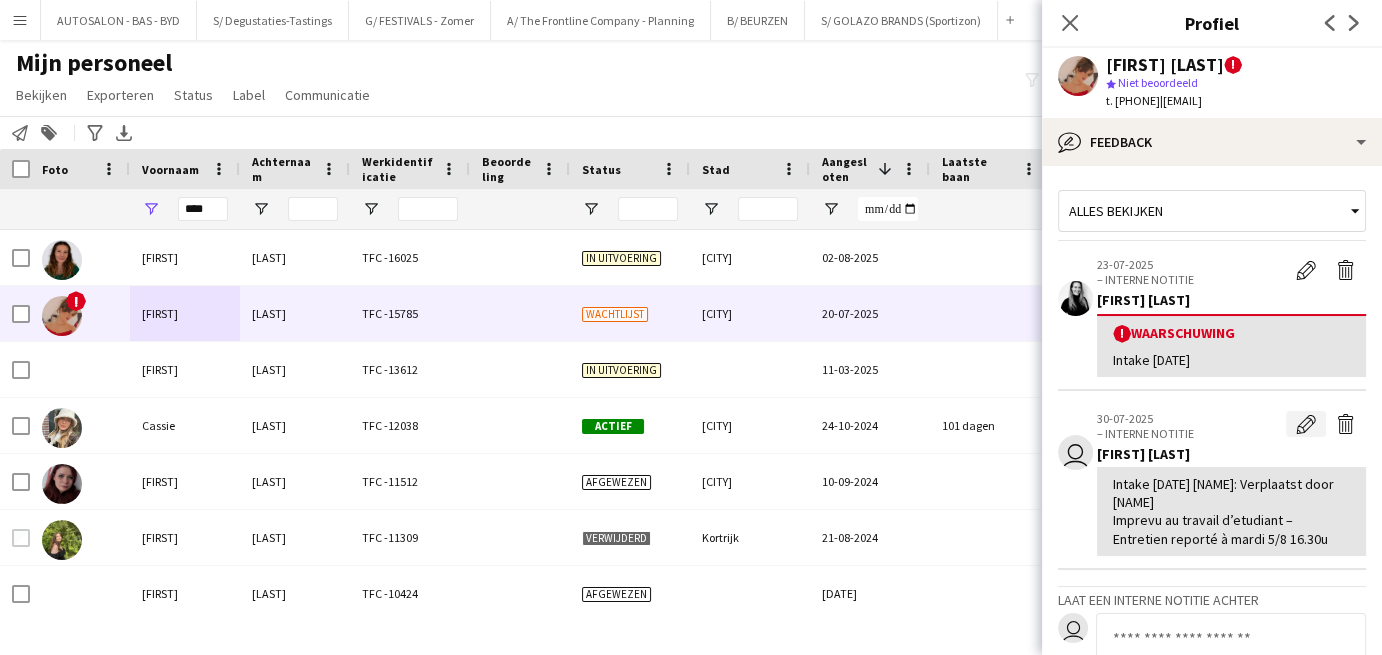 click on "Bewerk interne notitie" 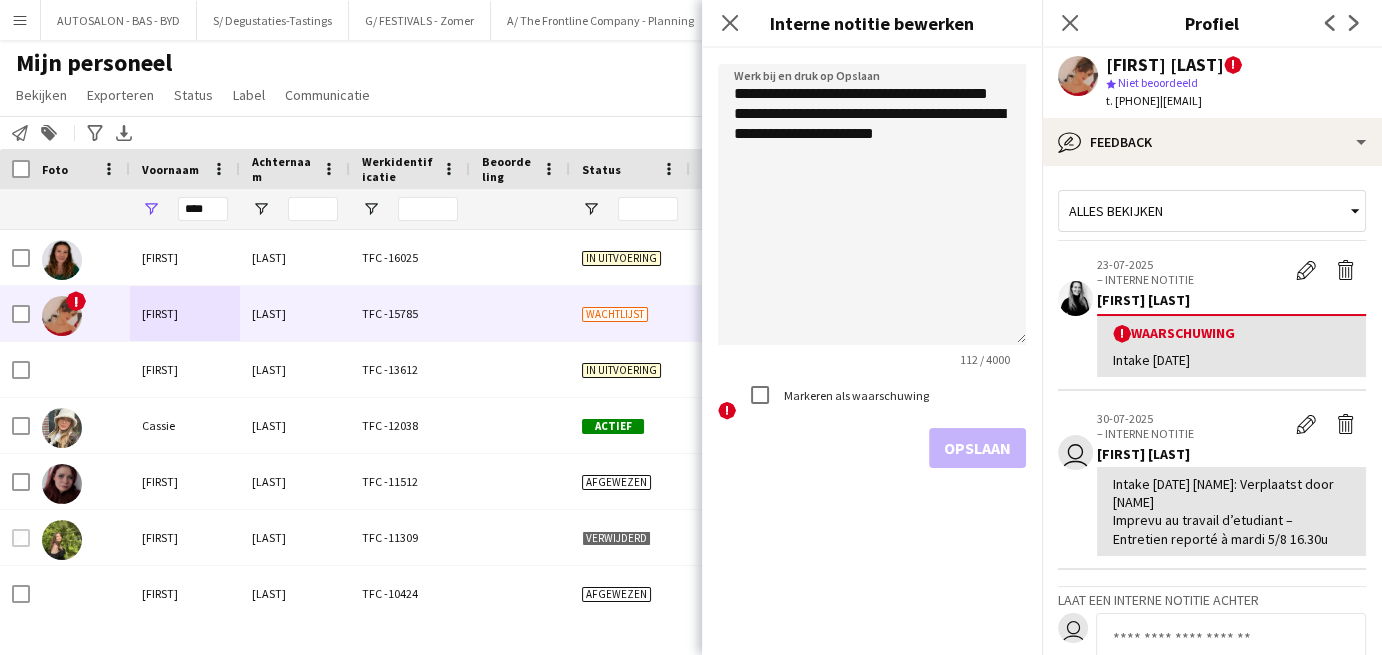 drag, startPoint x: 1019, startPoint y: 174, endPoint x: 1027, endPoint y: 490, distance: 316.10126 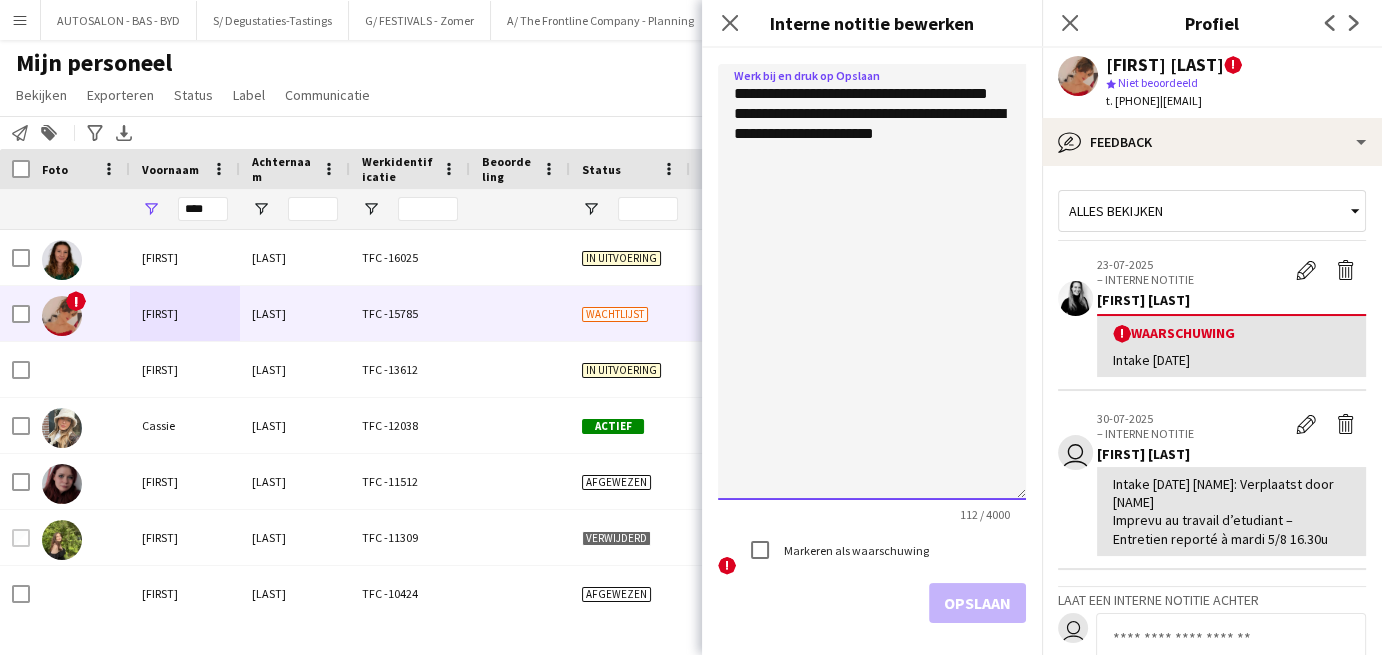 click on "**********" 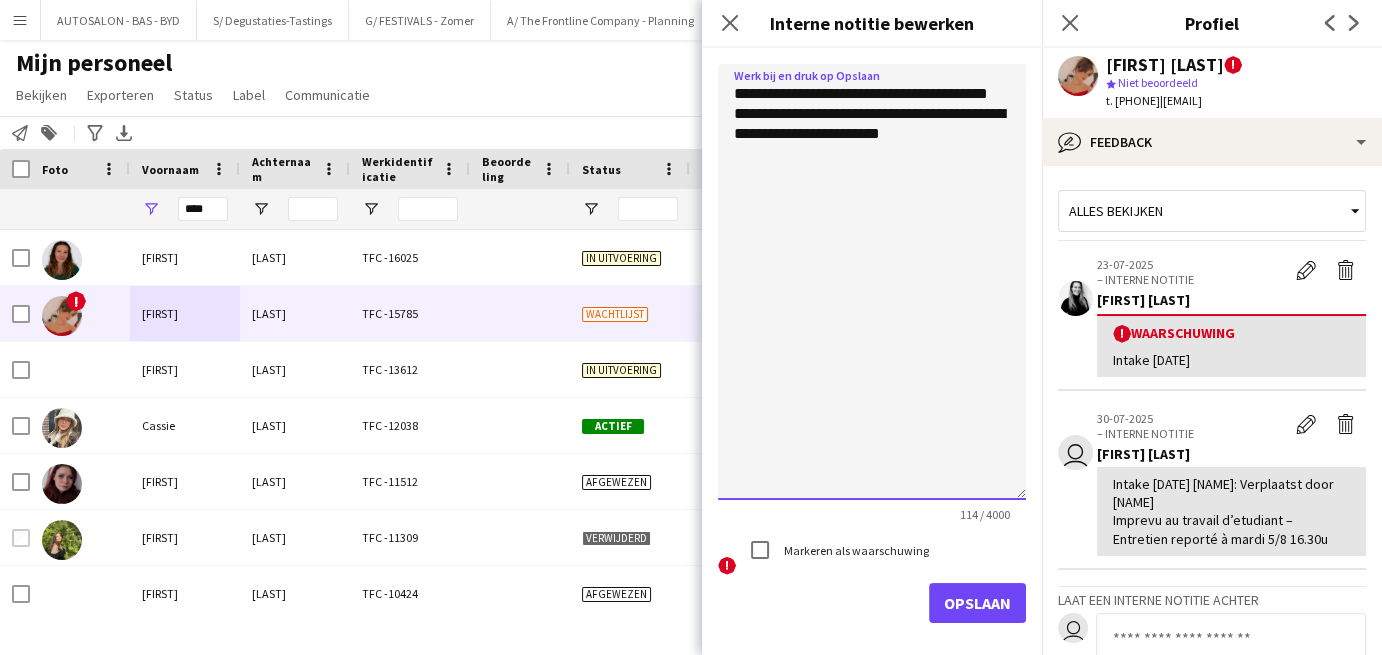 paste on "**********" 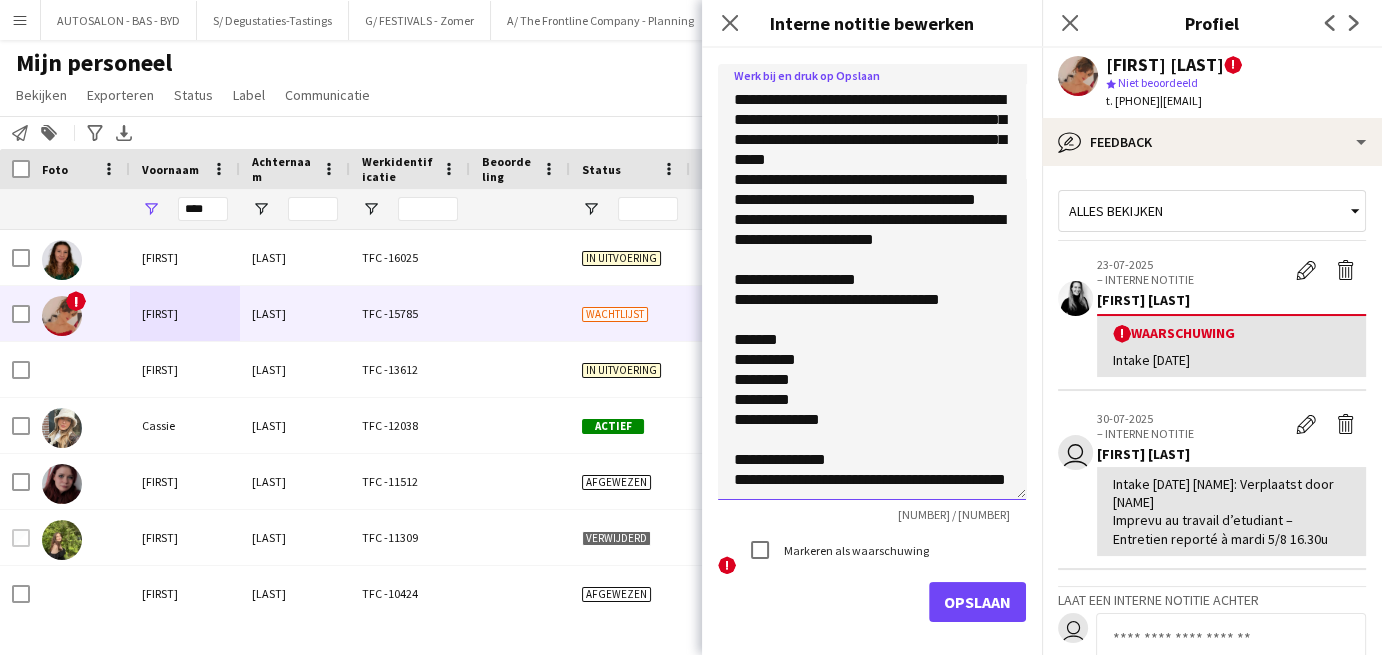 scroll, scrollTop: 553, scrollLeft: 0, axis: vertical 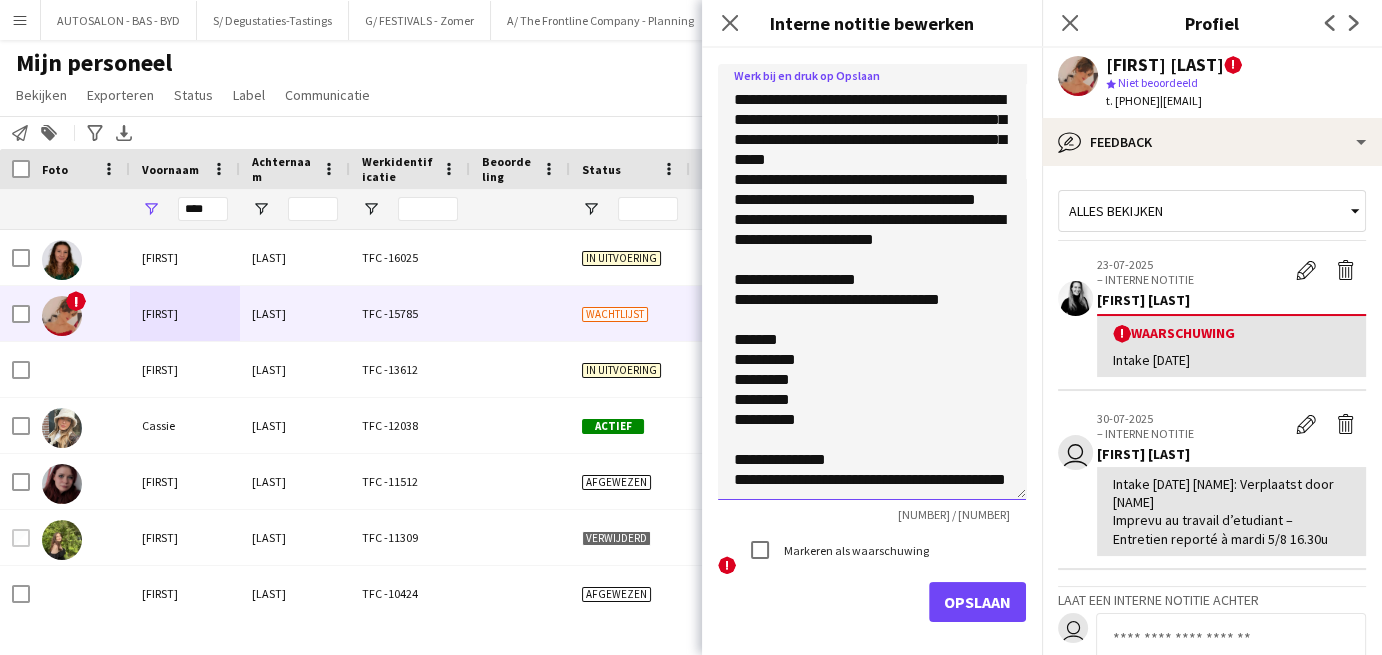 click 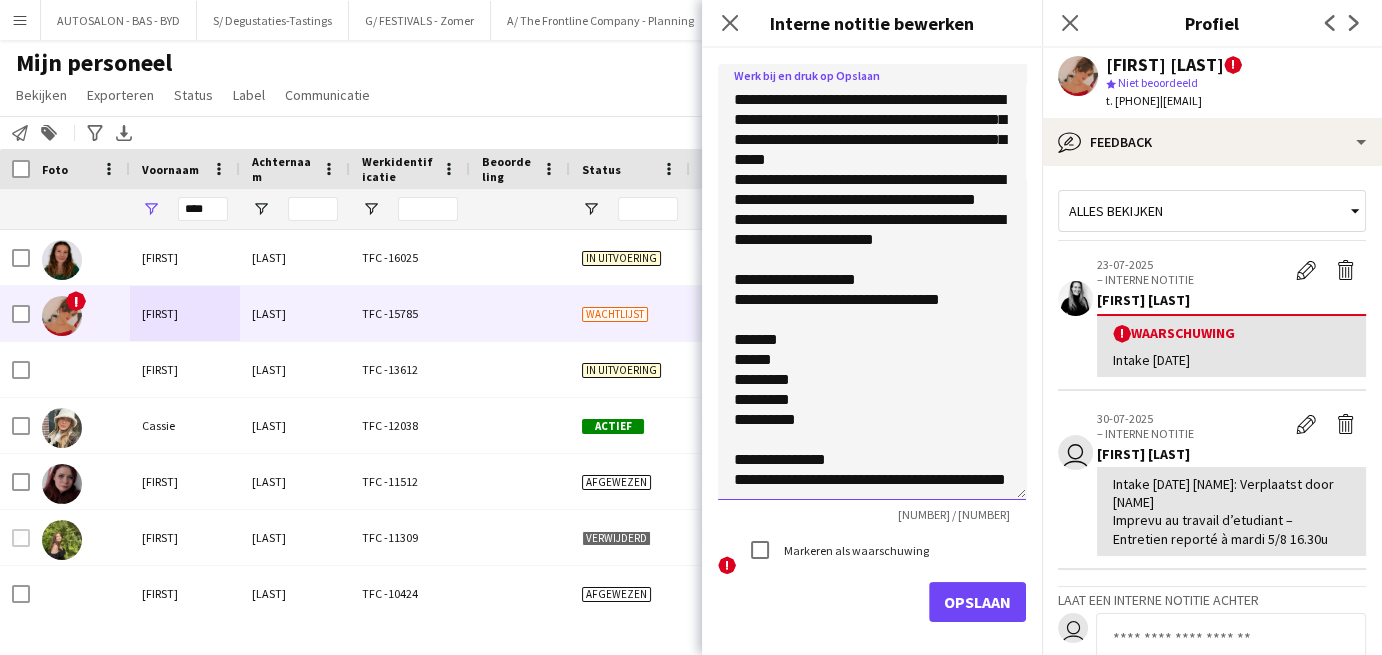 scroll, scrollTop: 537, scrollLeft: 0, axis: vertical 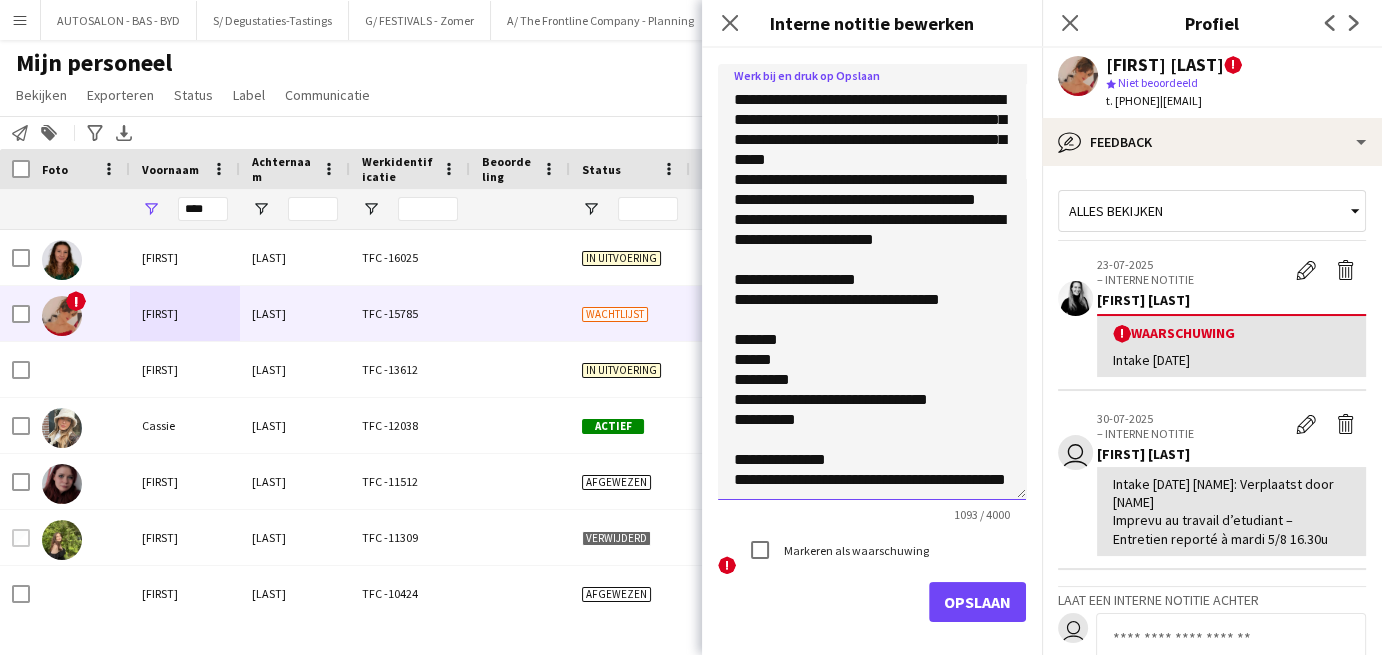 drag, startPoint x: 792, startPoint y: 397, endPoint x: 956, endPoint y: 403, distance: 164.10973 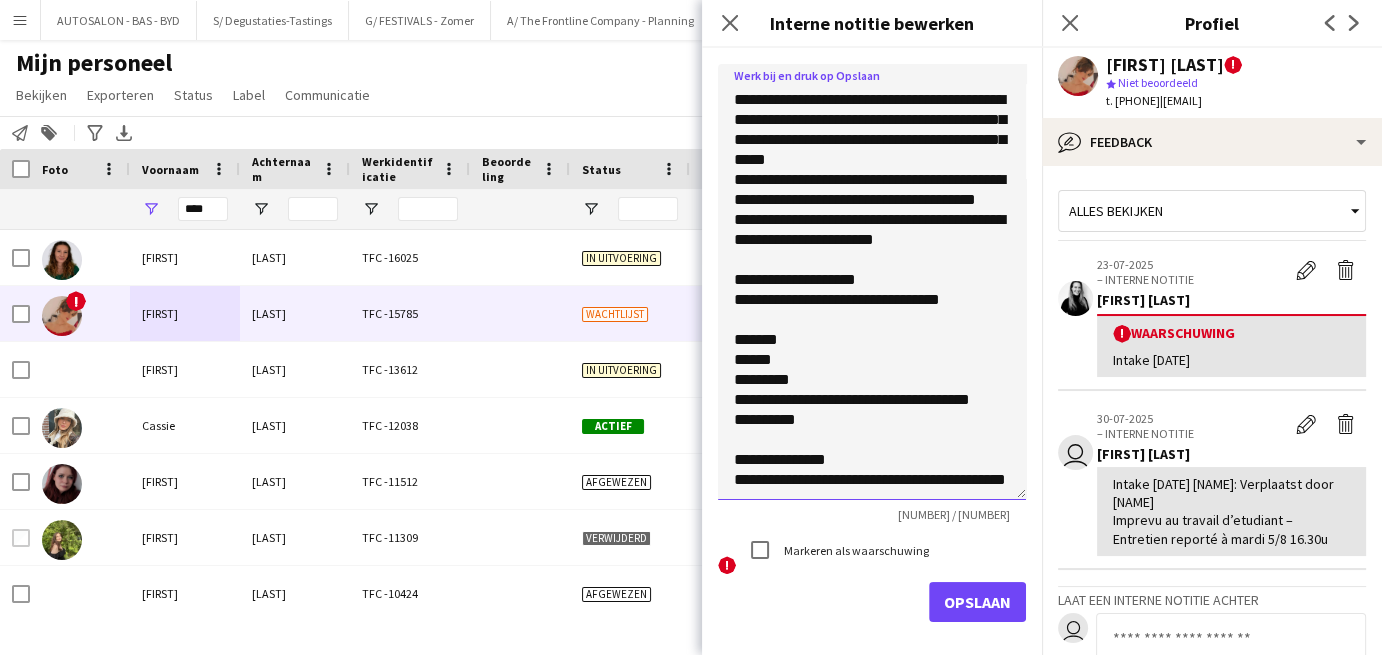 click 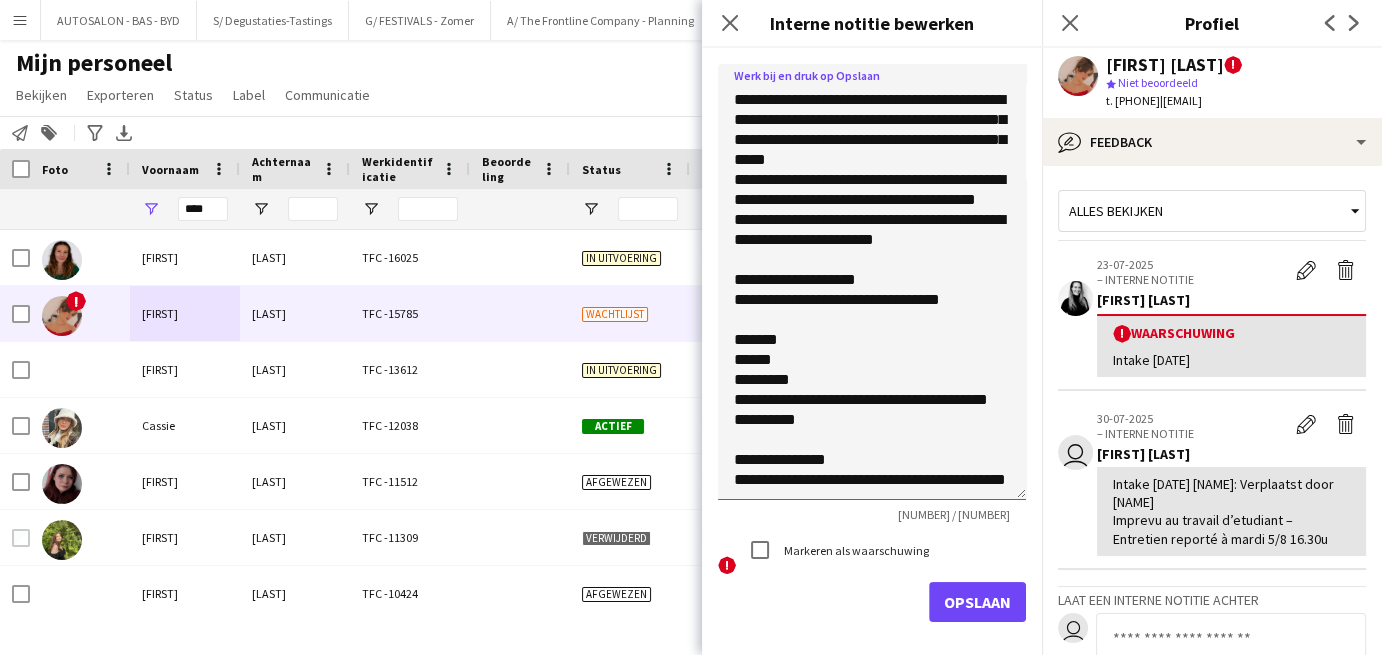 scroll, scrollTop: 0, scrollLeft: 0, axis: both 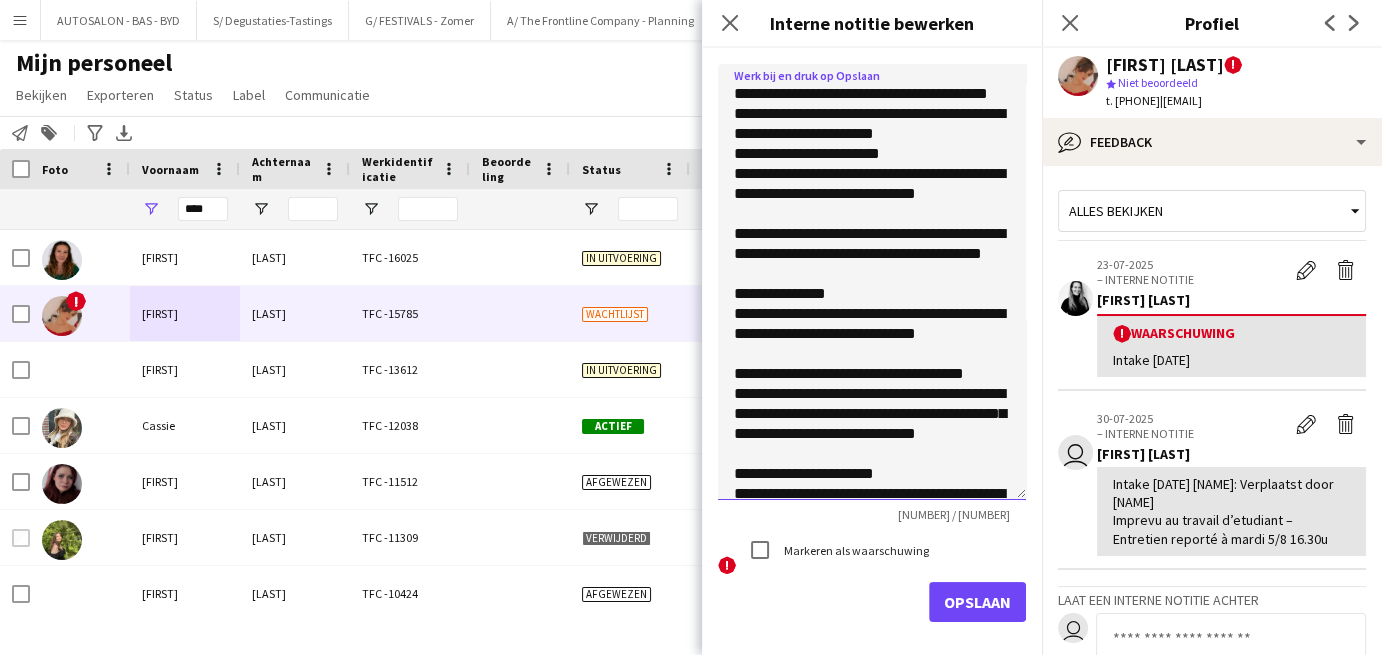 drag, startPoint x: 773, startPoint y: 445, endPoint x: 727, endPoint y: 81, distance: 366.89508 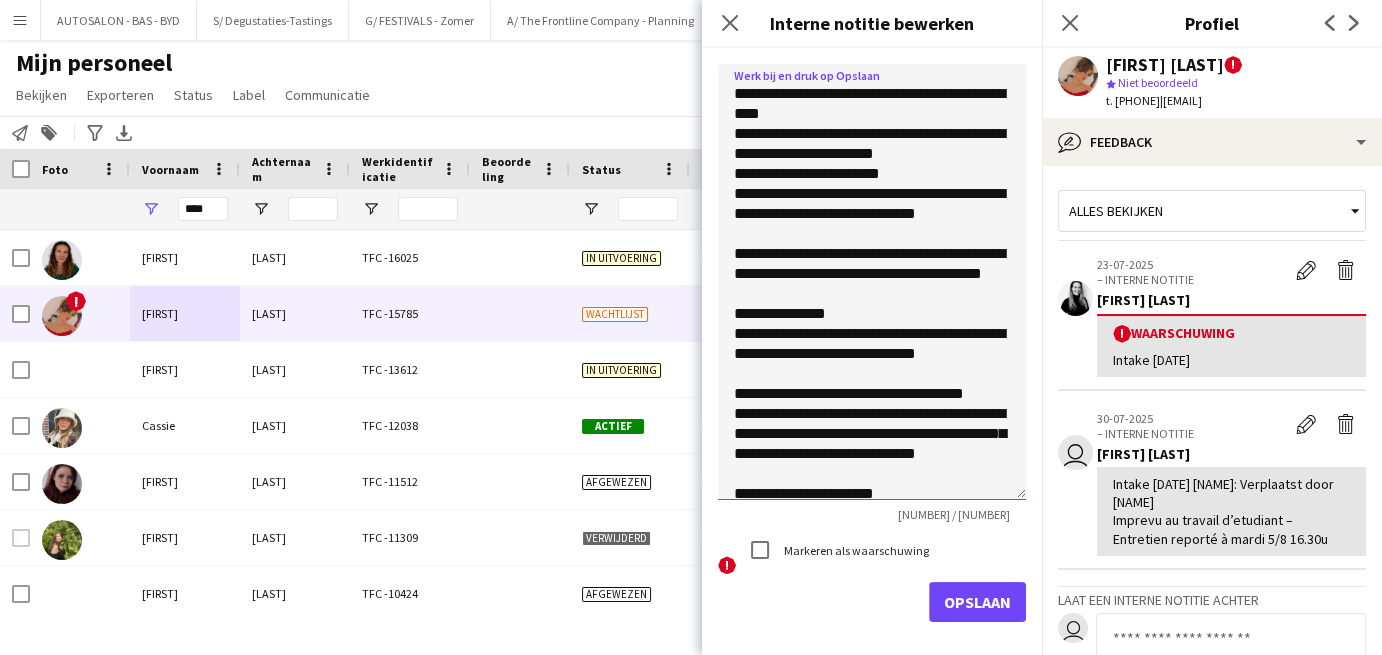 click 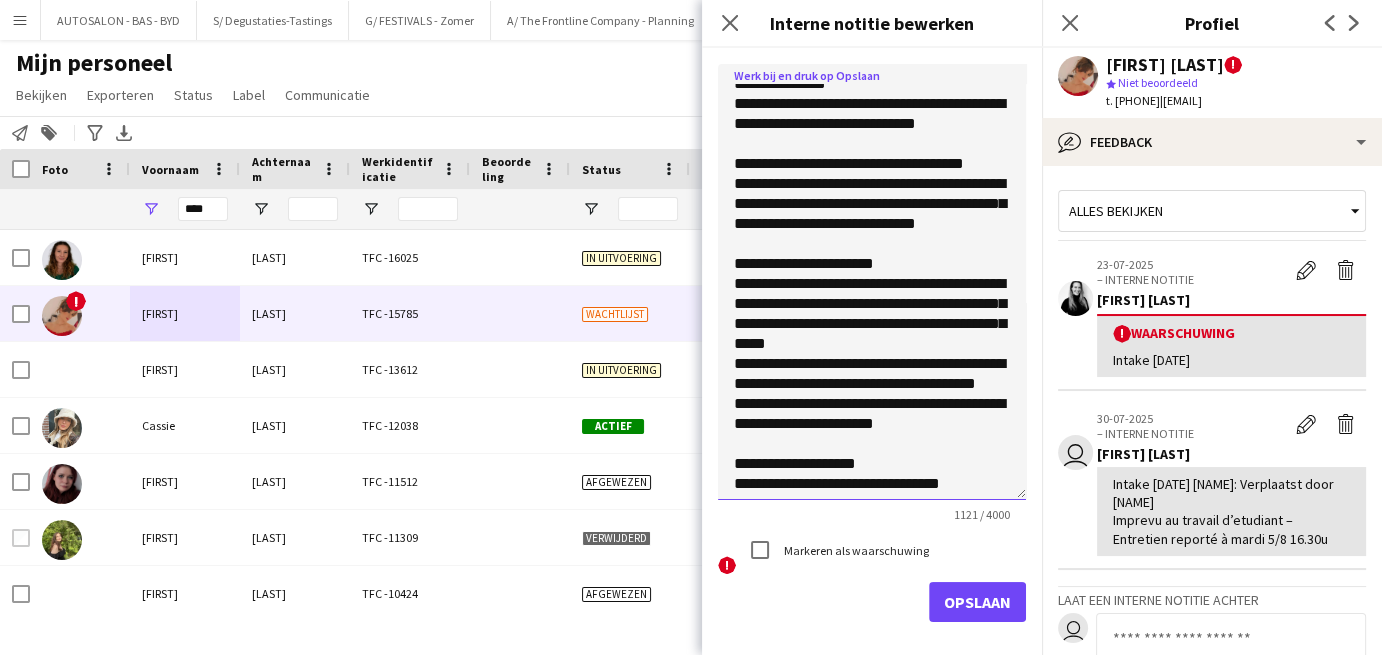 scroll, scrollTop: 613, scrollLeft: 0, axis: vertical 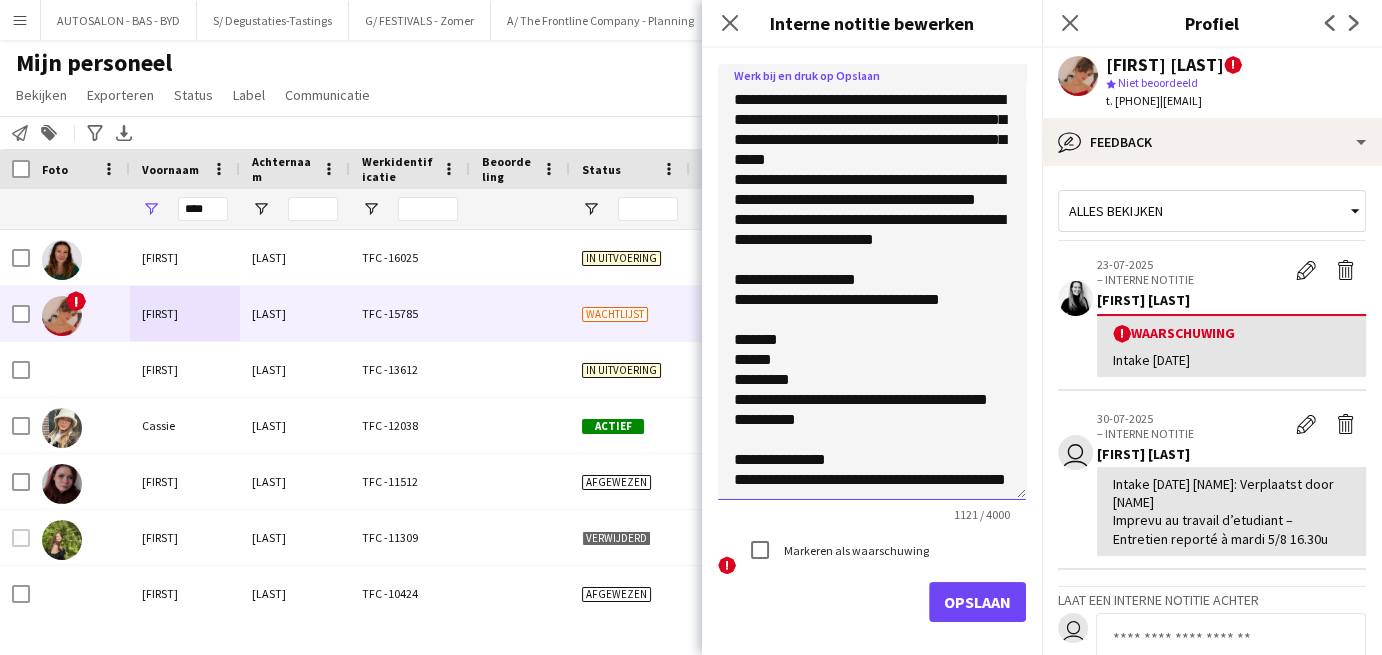 drag, startPoint x: 738, startPoint y: 88, endPoint x: 960, endPoint y: 610, distance: 567.246 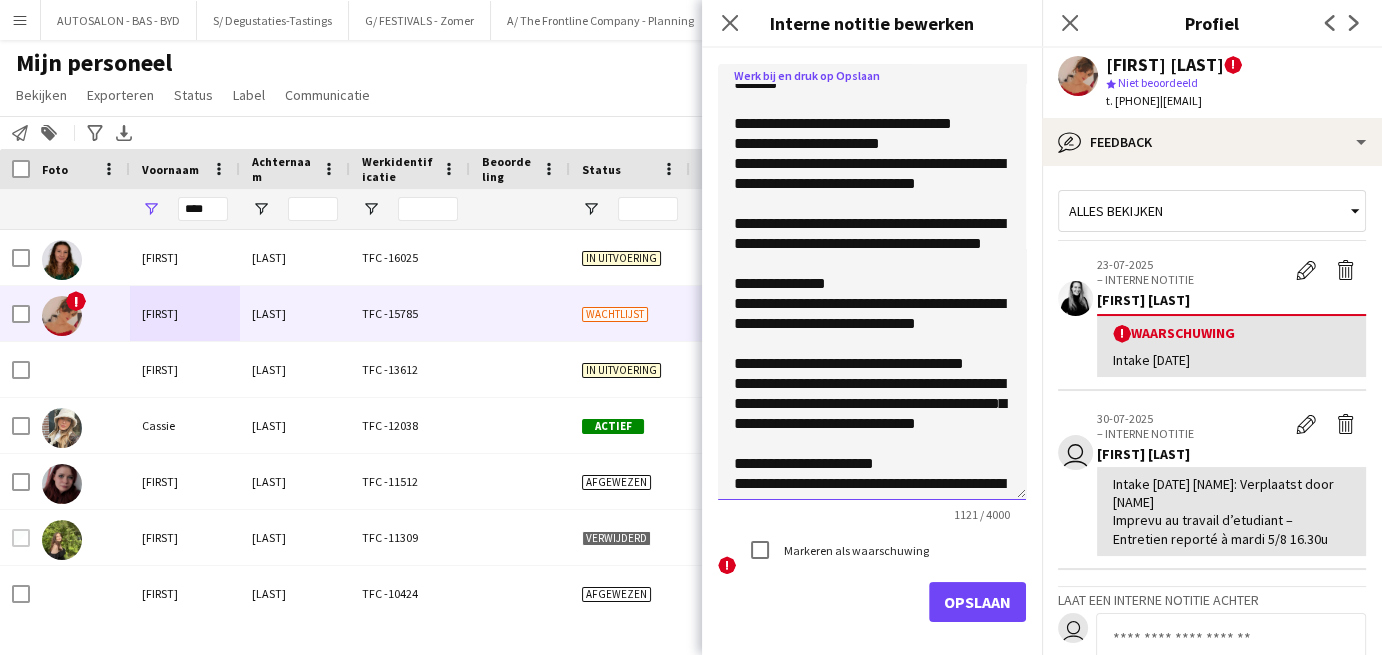 scroll, scrollTop: 0, scrollLeft: 0, axis: both 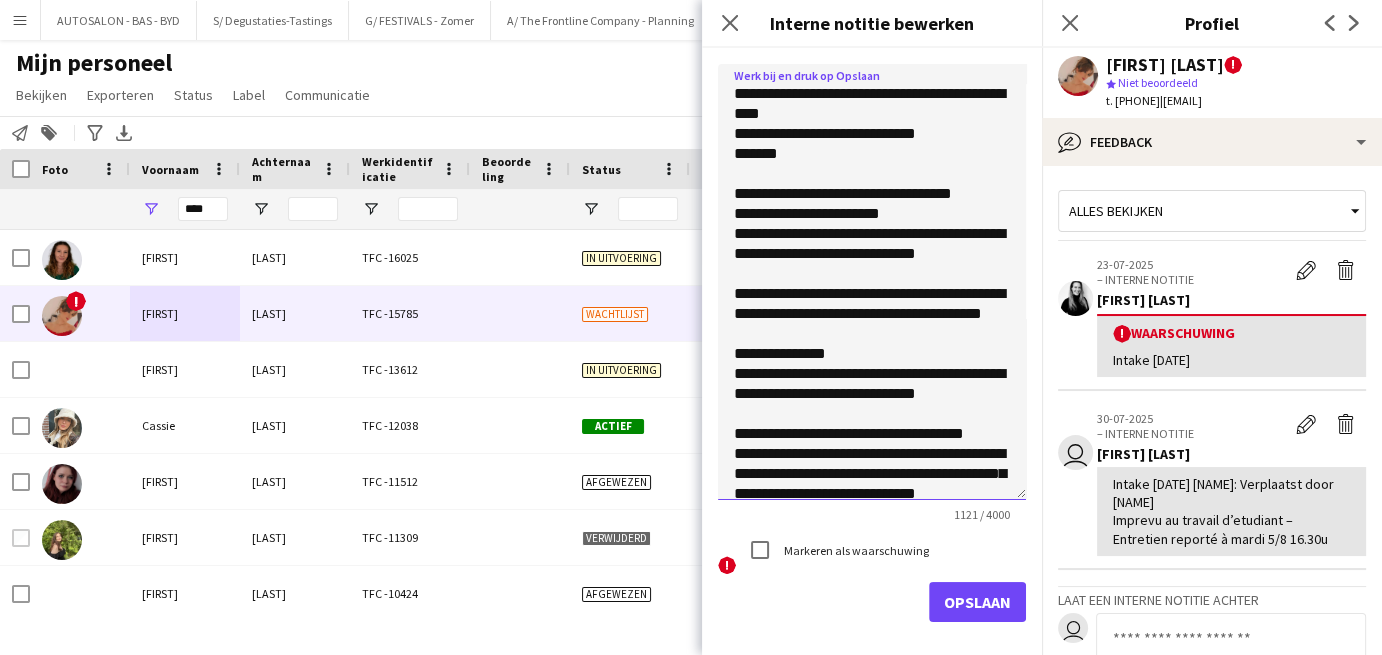 type on "**********" 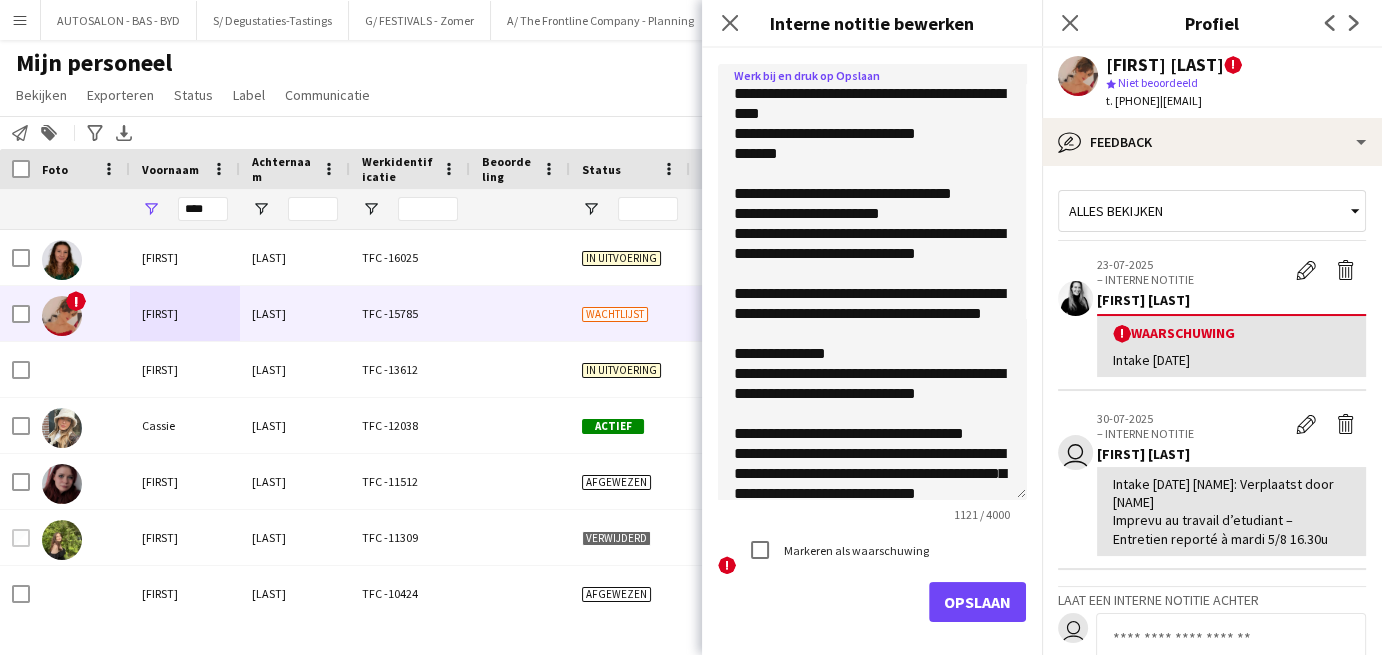 drag, startPoint x: 914, startPoint y: 505, endPoint x: 925, endPoint y: 521, distance: 19.416489 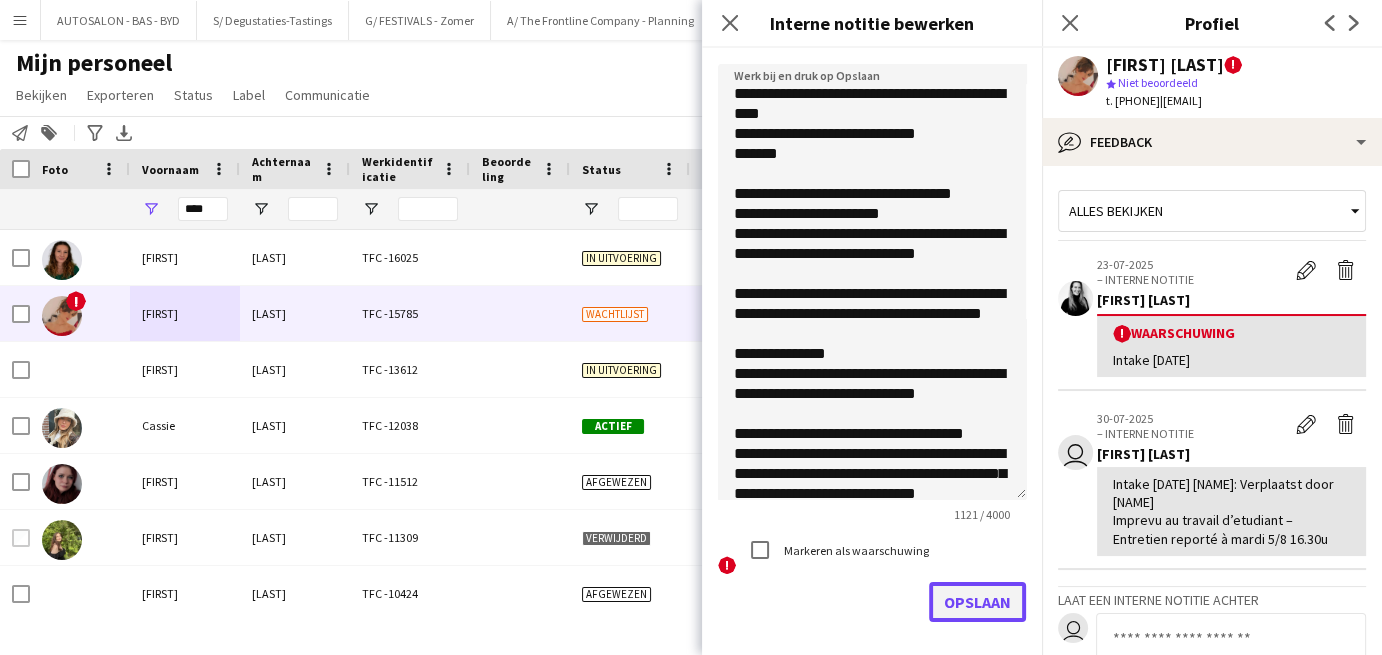 click on "Opslaan" 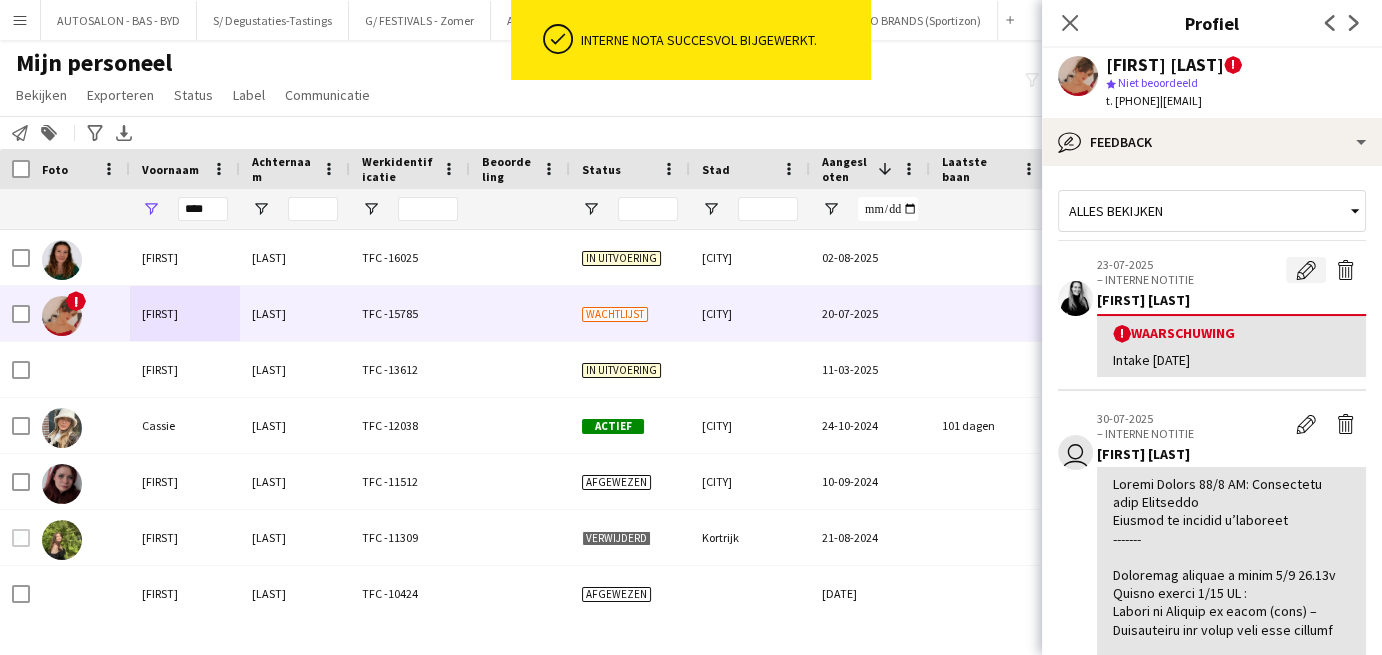 click on "Waarschuwing bewerken" 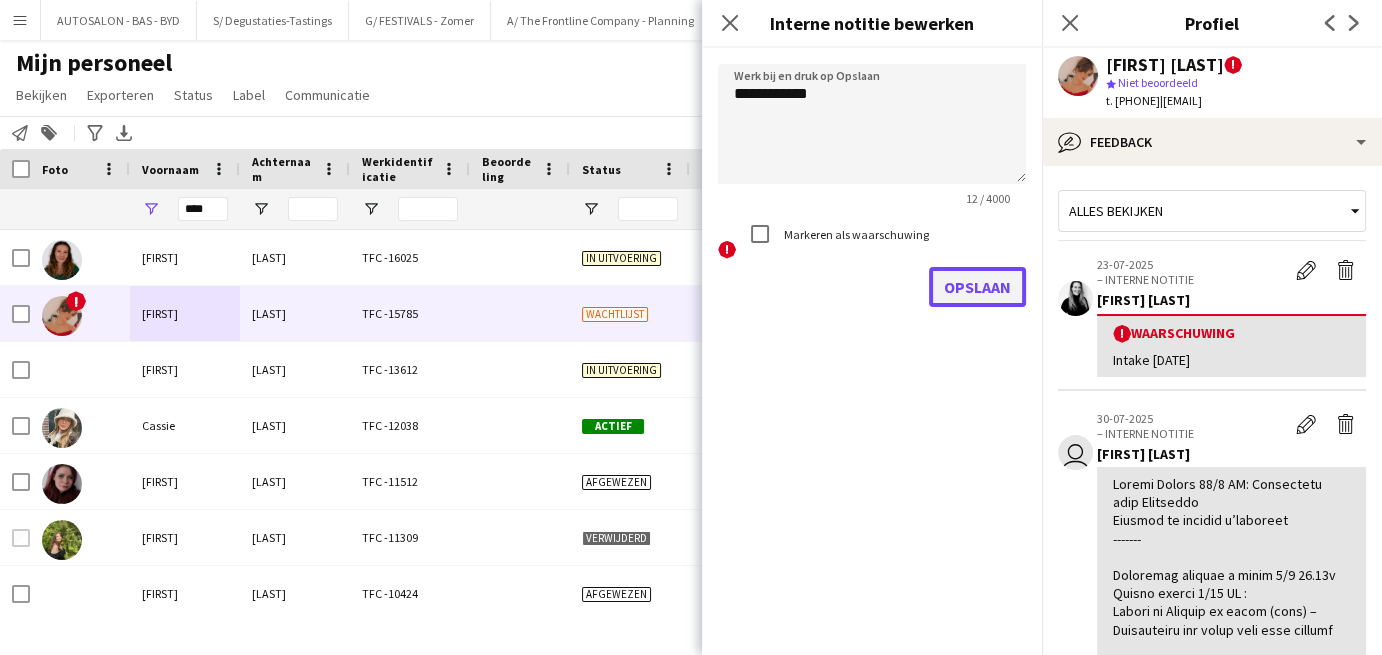 click on "Opslaan" 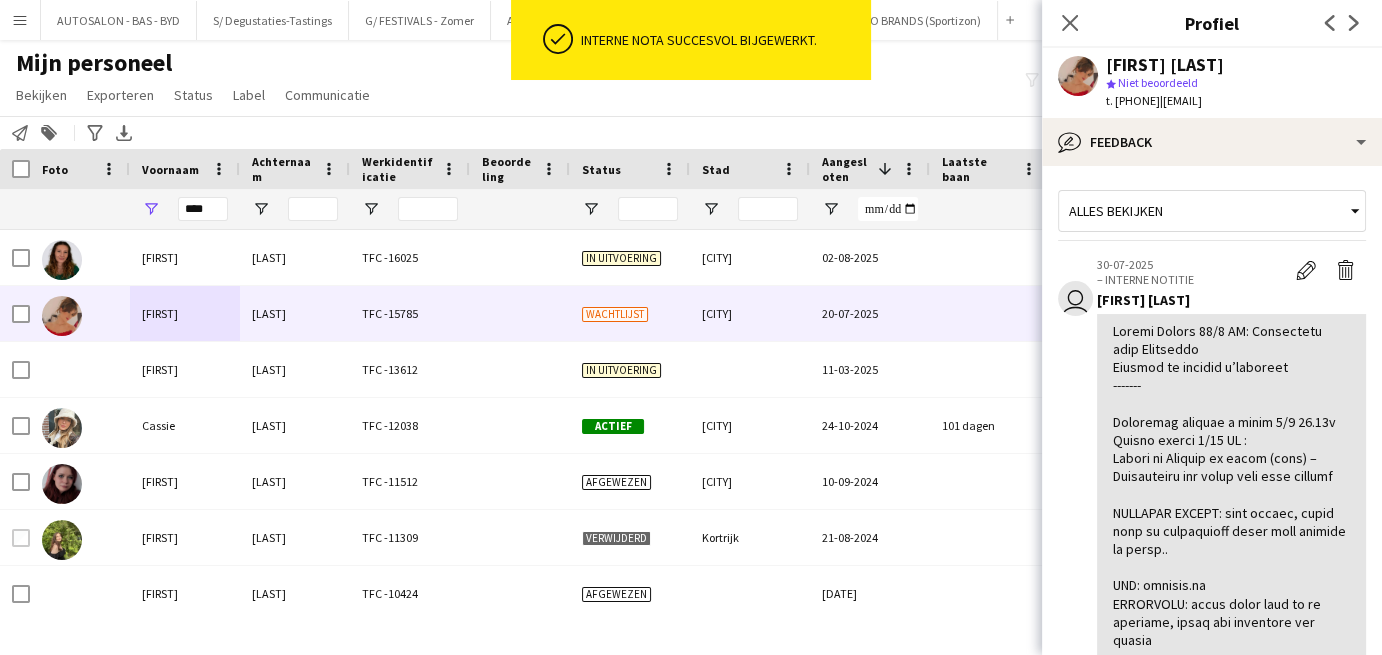 click on "Mijn personeel   Bekijken   Weergaven  Standaardweergave Nieuwe weergave Bekijk bijwerken Weergave verwijderen Naam bewerken Weergave aanpassen Filters aanpassen Filters resetten Weergave resetten Alles resetten  Exporteren  Nieuwe startersrapport Exporteren als XLSX Exporteren als PDF  Status  Bewerken  Label  Nieuwe tag  Tag bewerken  Autosalon (201) Duits - basis (10) Duits - Goed (6) Duits - Zeer Goed (3) Engels - Basis (264) Engels - Goed (230) Engels - Zeer Goed (138) Frans - Basis (246) Frans - Goed (190) Frans - Zeer Goed (148) Nederlands - Basis (266) Nederlands - Goed (261) Nederlands - Zeer Goed (254) NIET GEVALIDEERD (163) NONA TEAM Degustaties (46) Steylaerts (10) SYSTEEM UITLEGGEN (20) Team Biertappen - vat vervangen (2) Team Capitole (0) Team Chiefs (7) Team Eventmodels (0) Team Festivals Zomer (7) Team Horeca (12) Team LIDL (1) Team Maasmechelen Village (8) TEAM SmartLab Waasland Automotive (5) Team Up Your Bizz (18) Via student.be (te verwerken) (3)  Toevoegen aan label  Autosalon (201)" 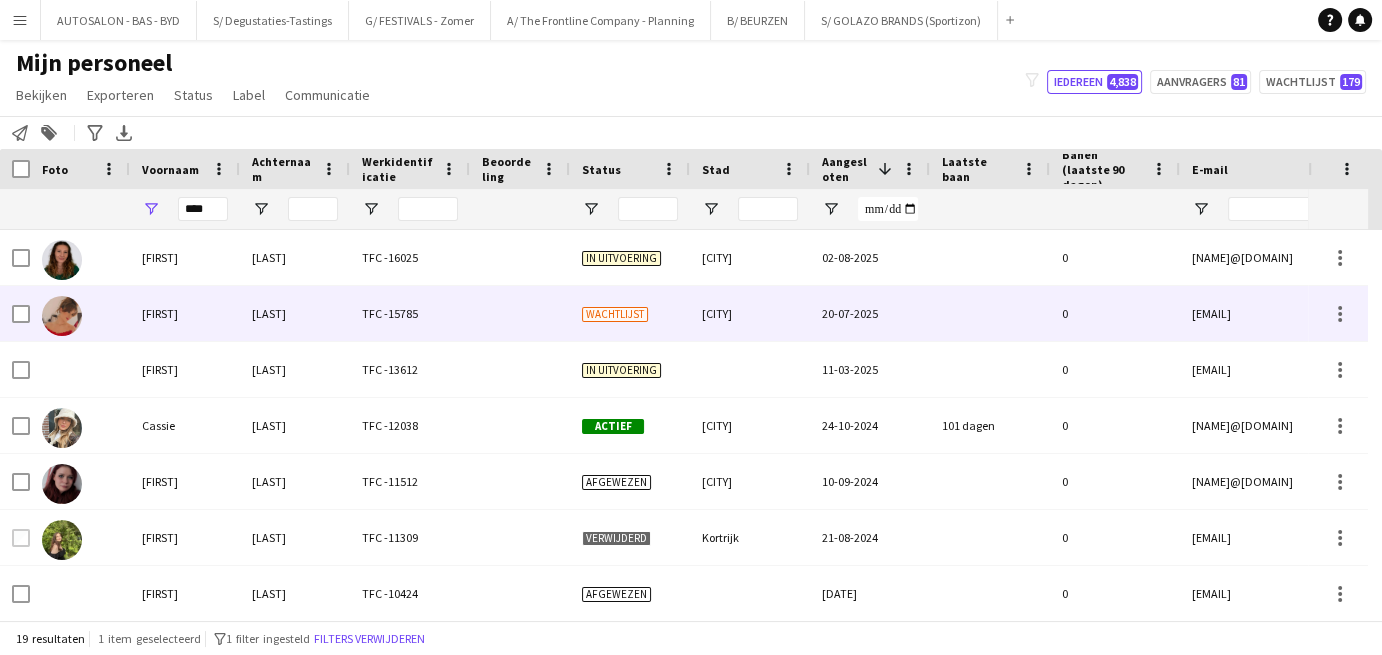 click on "[FIRST]" at bounding box center [185, 313] 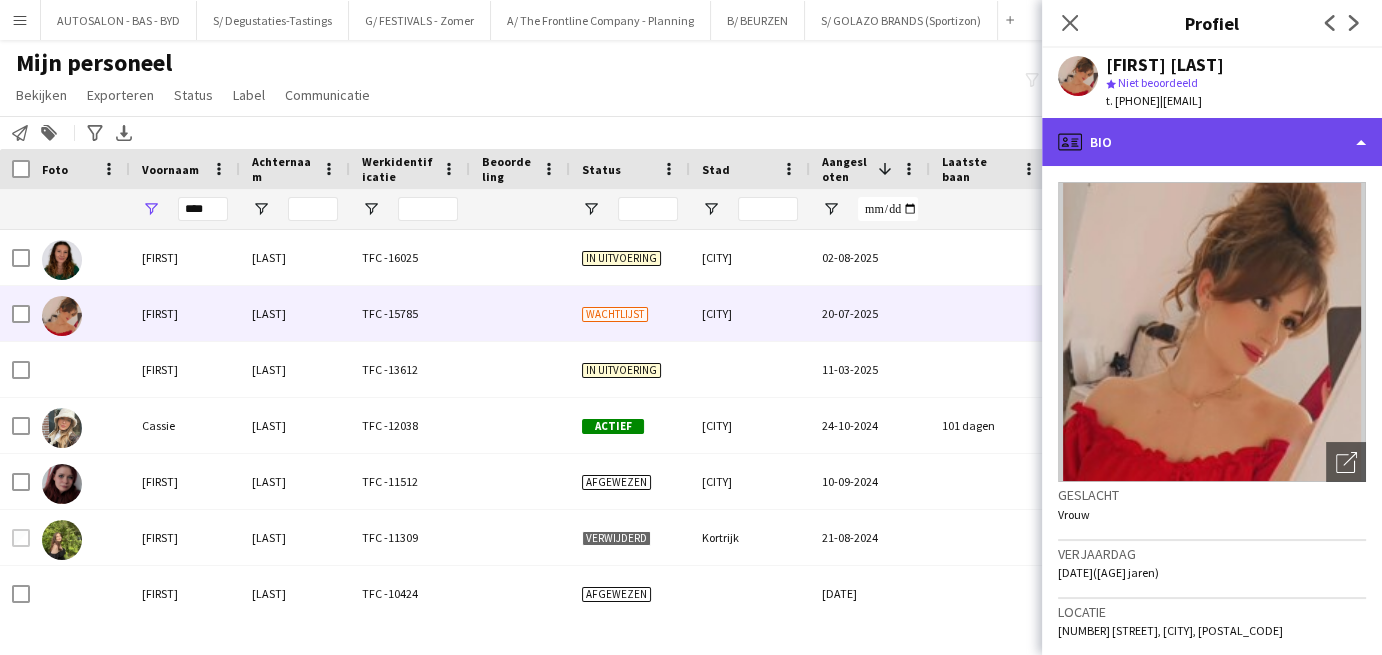 click on "profile
Bio" 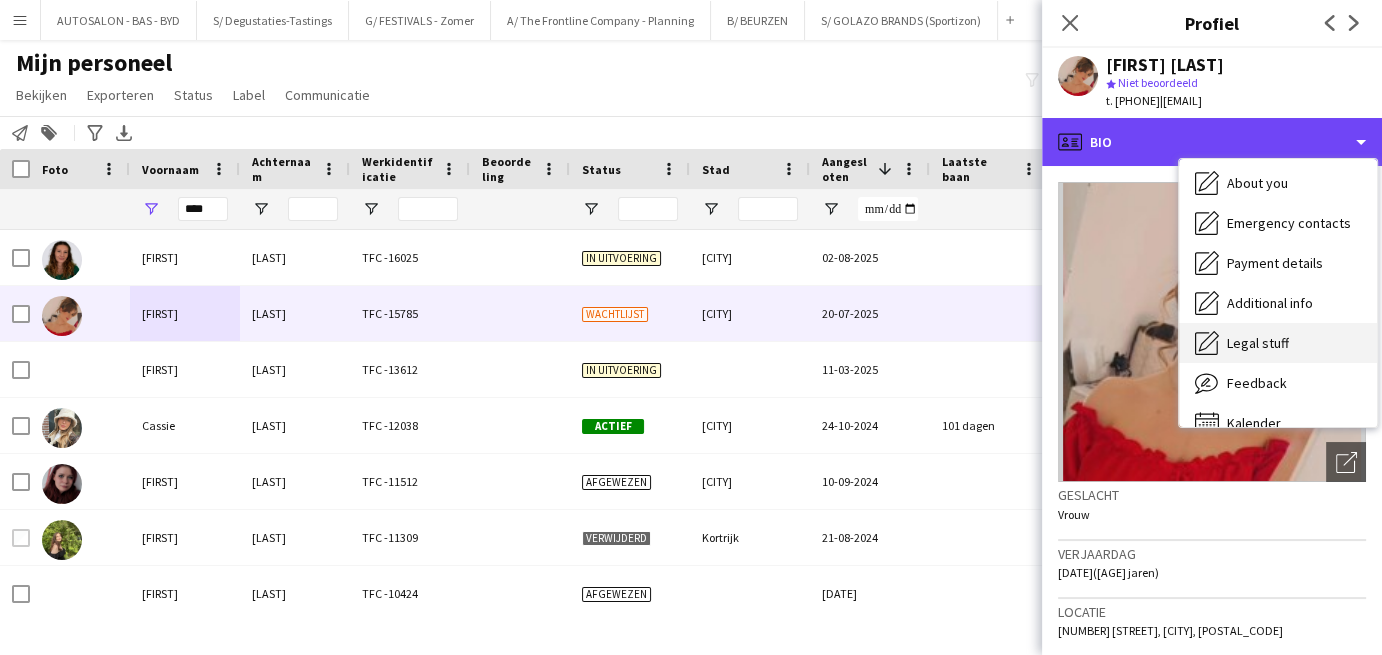 scroll, scrollTop: 147, scrollLeft: 0, axis: vertical 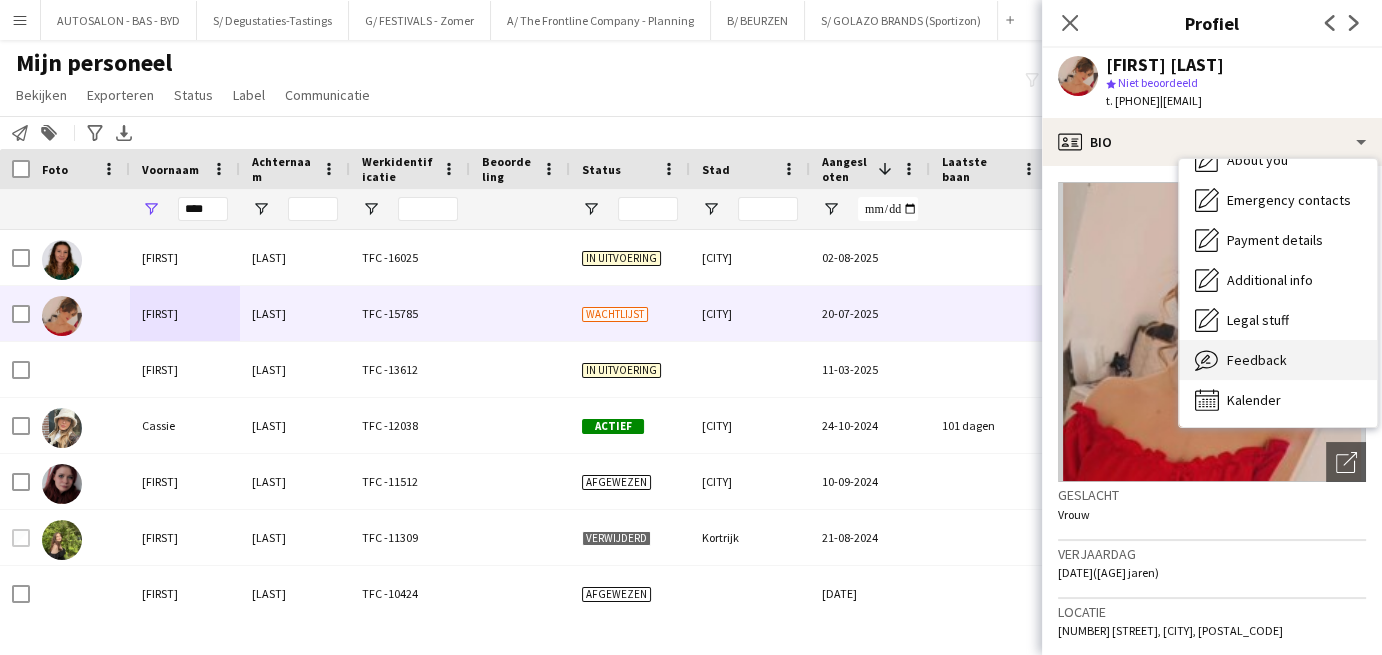 click on "Feedback" at bounding box center (1257, 360) 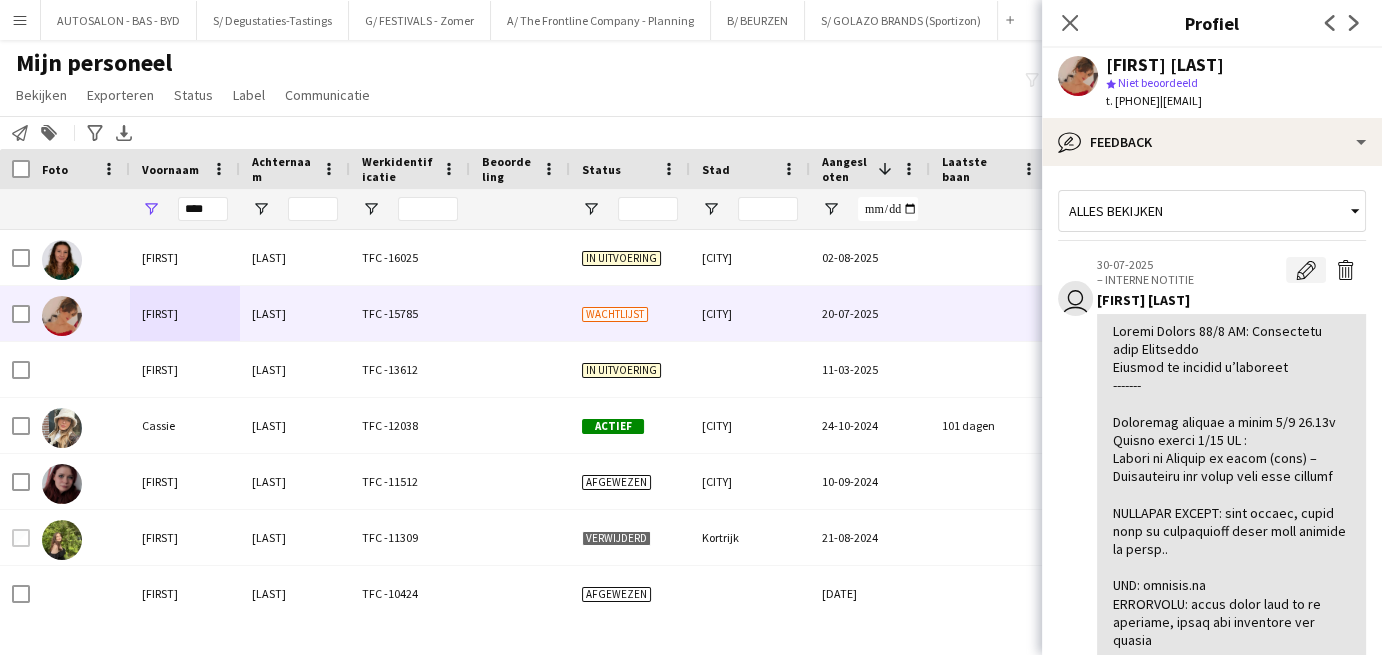 click on "Bewerk interne notitie" 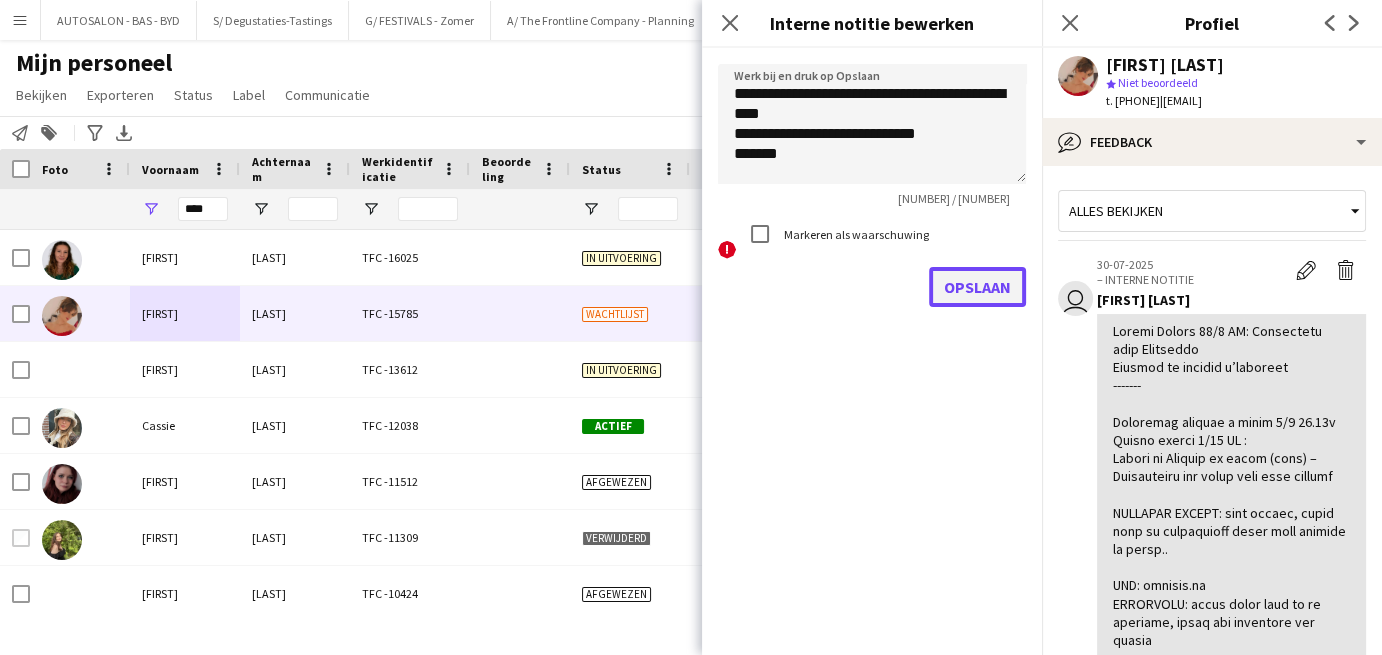 click on "Opslaan" 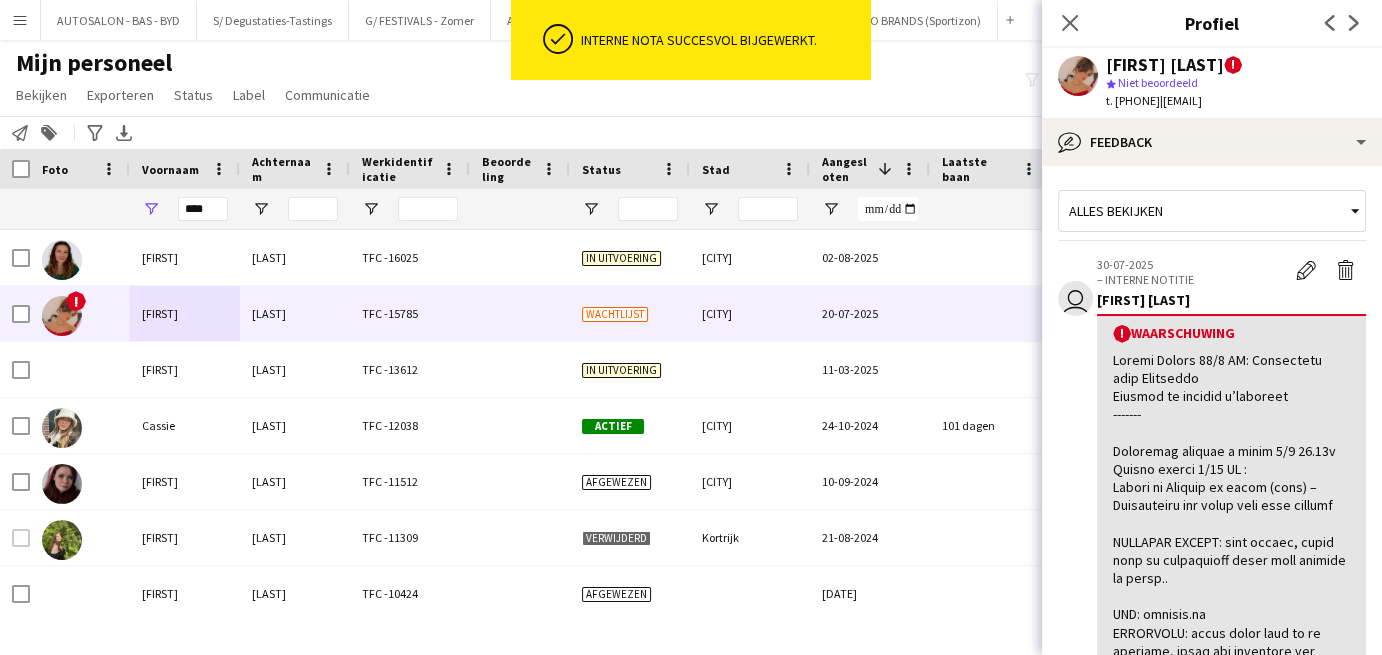 click on "Mijn personeel   Bekijken   Weergaven  Standaardweergave Nieuwe weergave Bekijk bijwerken Weergave verwijderen Naam bewerken Weergave aanpassen Filters aanpassen Filters resetten Weergave resetten Alles resetten  Exporteren  Nieuwe startersrapport Exporteren als XLSX Exporteren als PDF  Status  Bewerken  Label  Nieuwe tag  Tag bewerken  Autosalon (201) Duits - basis (10) Duits - Goed (6) Duits - Zeer Goed (3) Engels - Basis (264) Engels - Goed (230) Engels - Zeer Goed (138) Frans - Basis (246) Frans - Goed (190) Frans - Zeer Goed (148) Nederlands - Basis (266) Nederlands - Goed (261) Nederlands - Zeer Goed (254) NIET GEVALIDEERD (163) NONA TEAM Degustaties (46) Steylaerts (10) SYSTEEM UITLEGGEN (20) Team Biertappen - vat vervangen (2) Team Capitole (0) Team Chiefs (7) Team Eventmodels (0) Team Festivals Zomer (7) Team Horeca (12) Team LIDL (1) Team Maasmechelen Village (8) TEAM SmartLab Waasland Automotive (5) Team Up Your Bizz (18) Via student.be (te verwerken) (3)  Toevoegen aan label  Autosalon (201)" 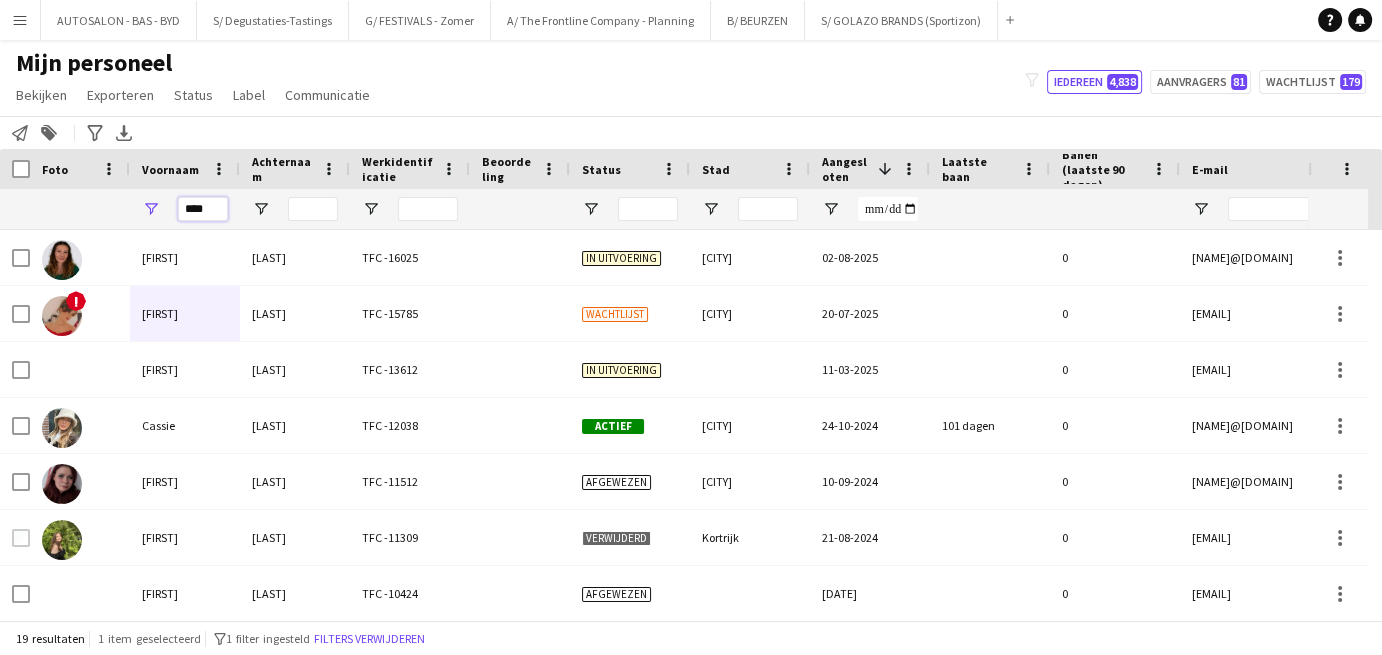 click on "****" at bounding box center (203, 209) 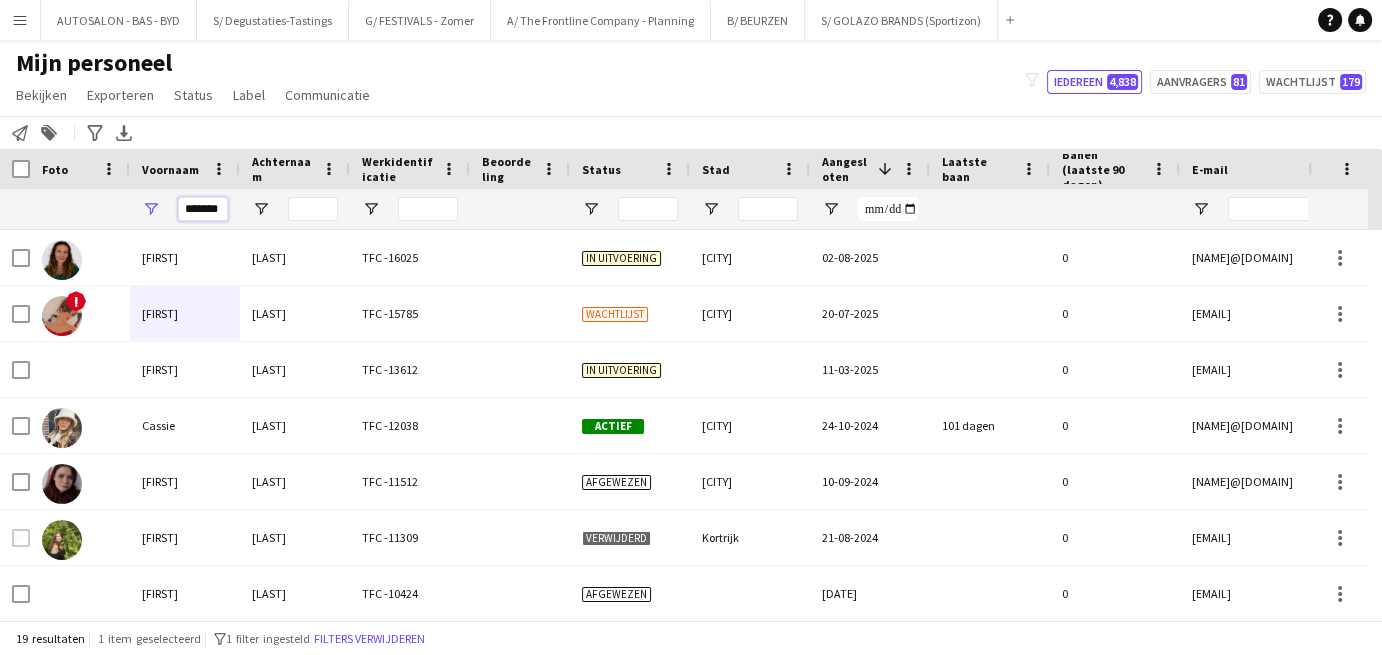 scroll, scrollTop: 0, scrollLeft: 4, axis: horizontal 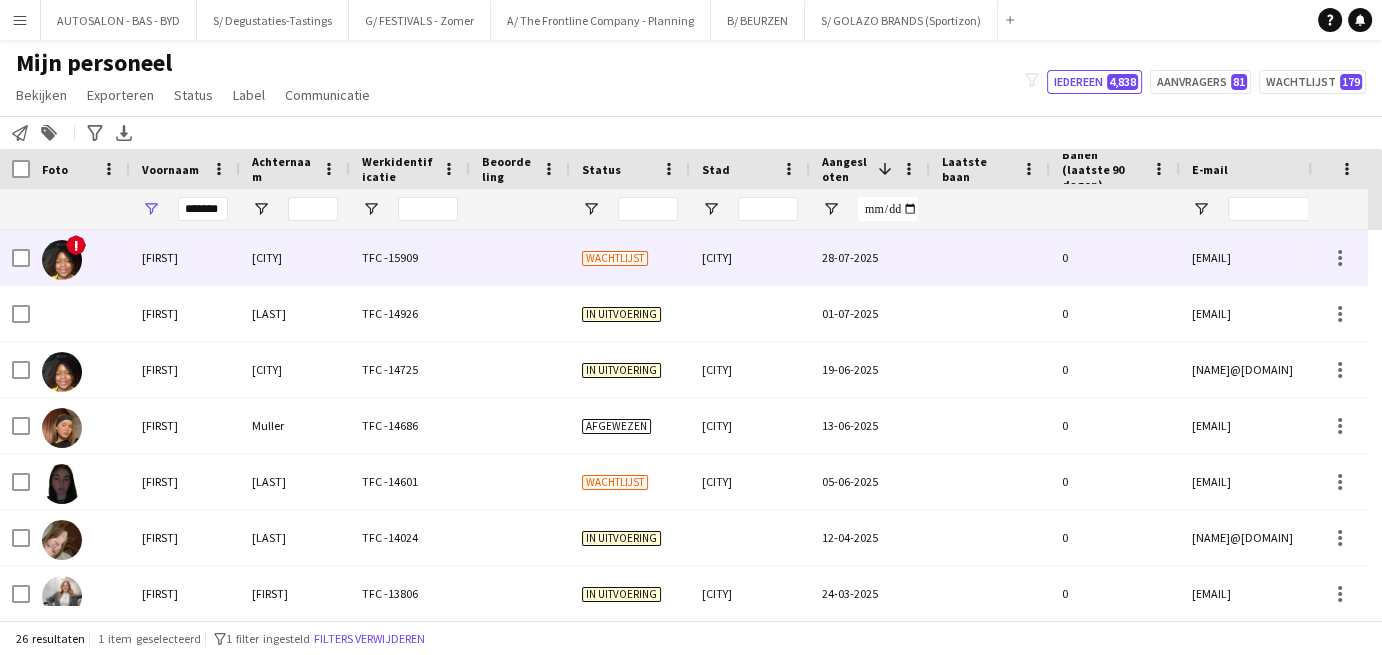 click on "[FIRST]" at bounding box center [185, 257] 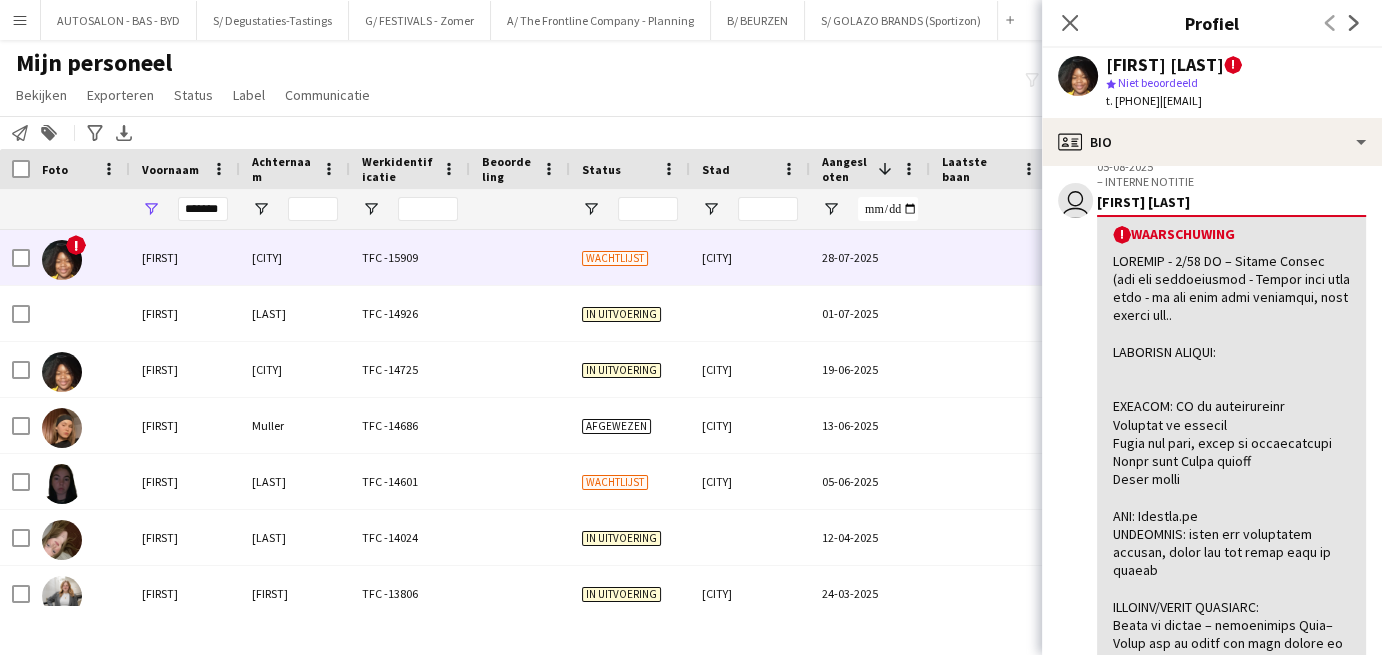 scroll, scrollTop: 361, scrollLeft: 0, axis: vertical 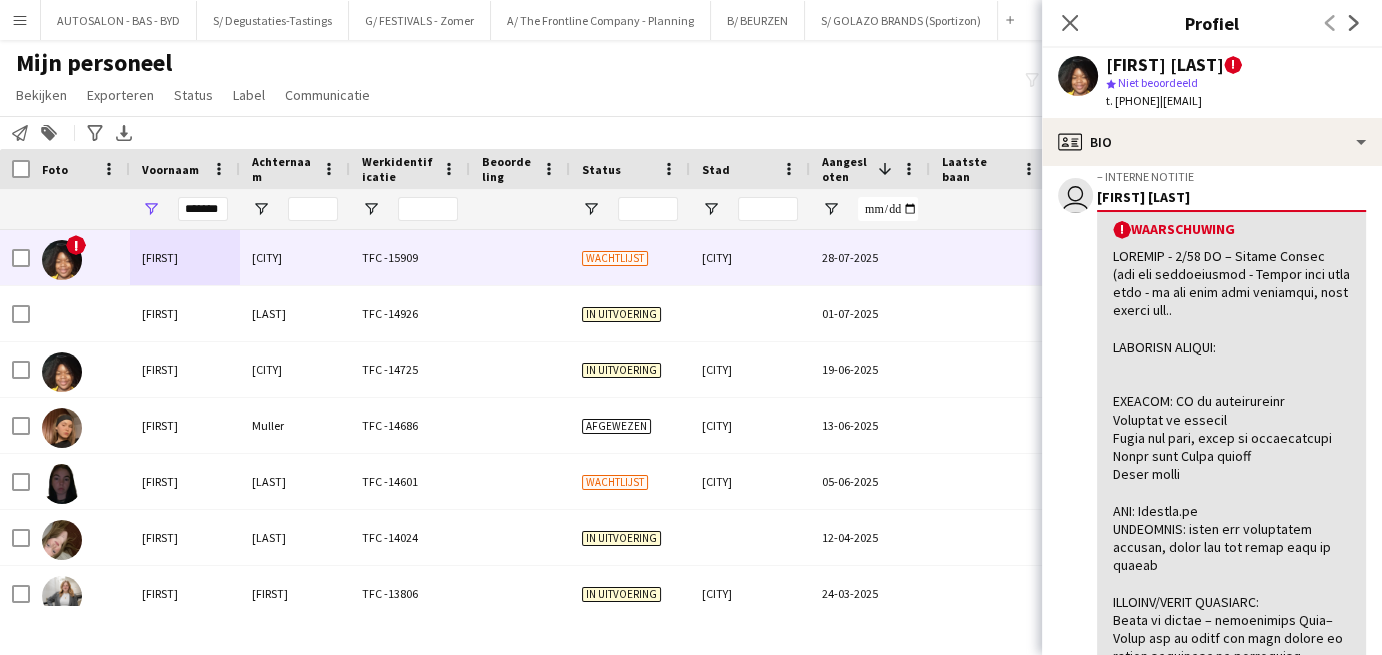 click 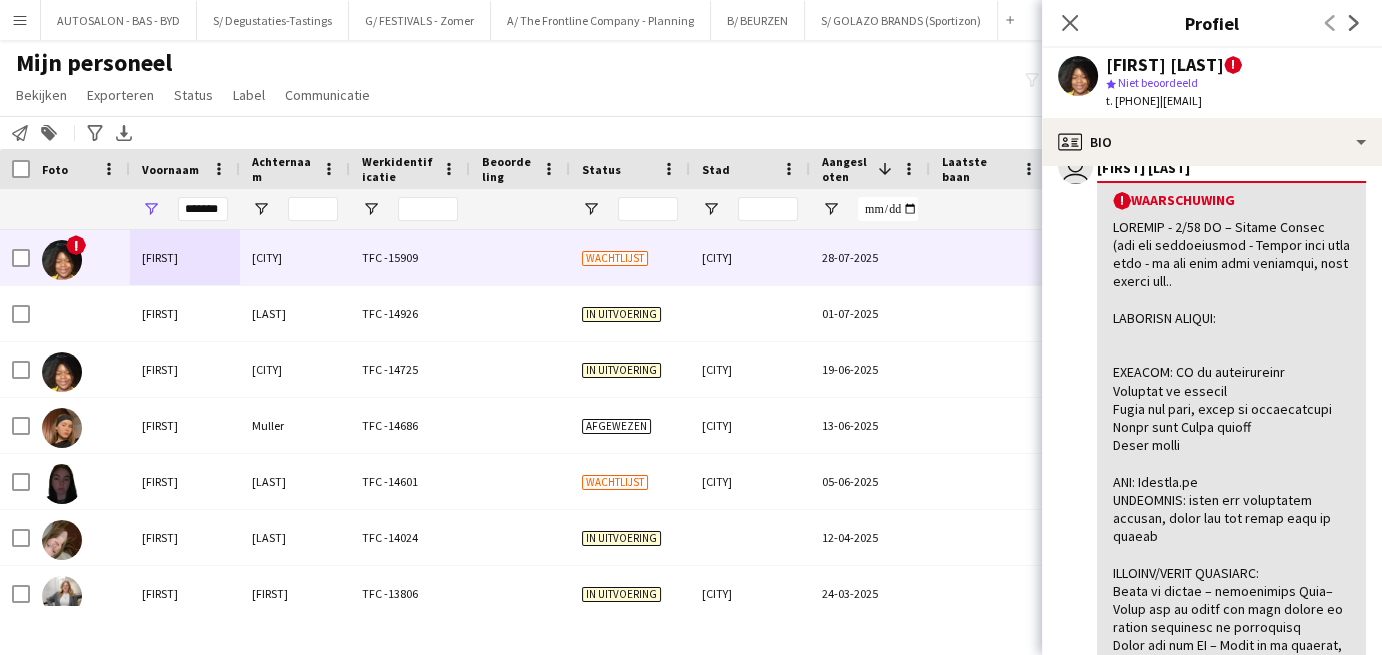 scroll, scrollTop: 368, scrollLeft: 0, axis: vertical 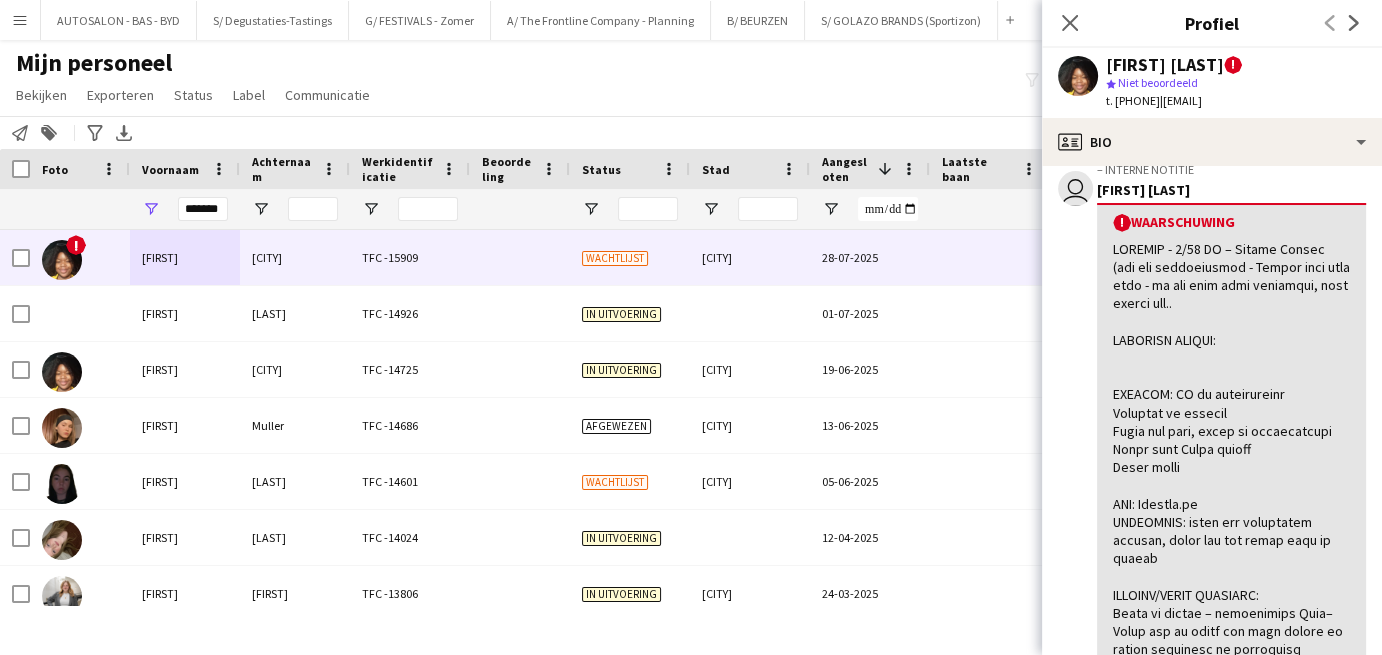 click 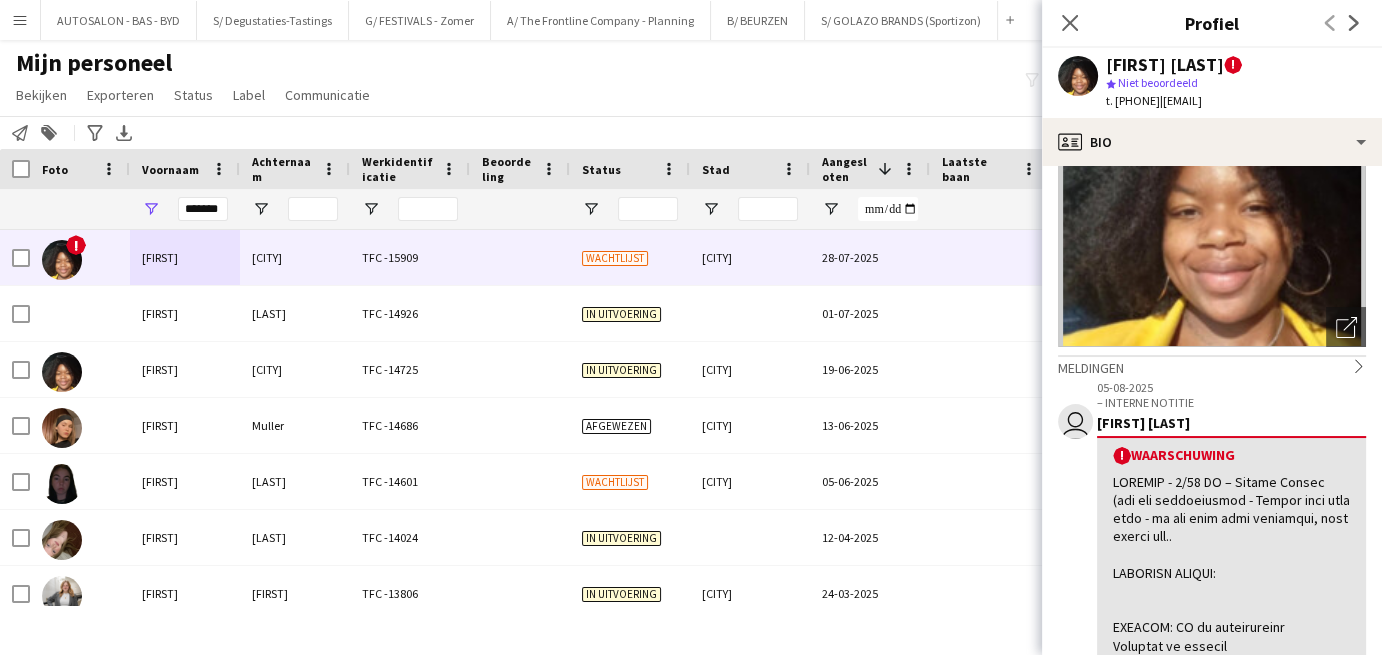 scroll, scrollTop: 124, scrollLeft: 0, axis: vertical 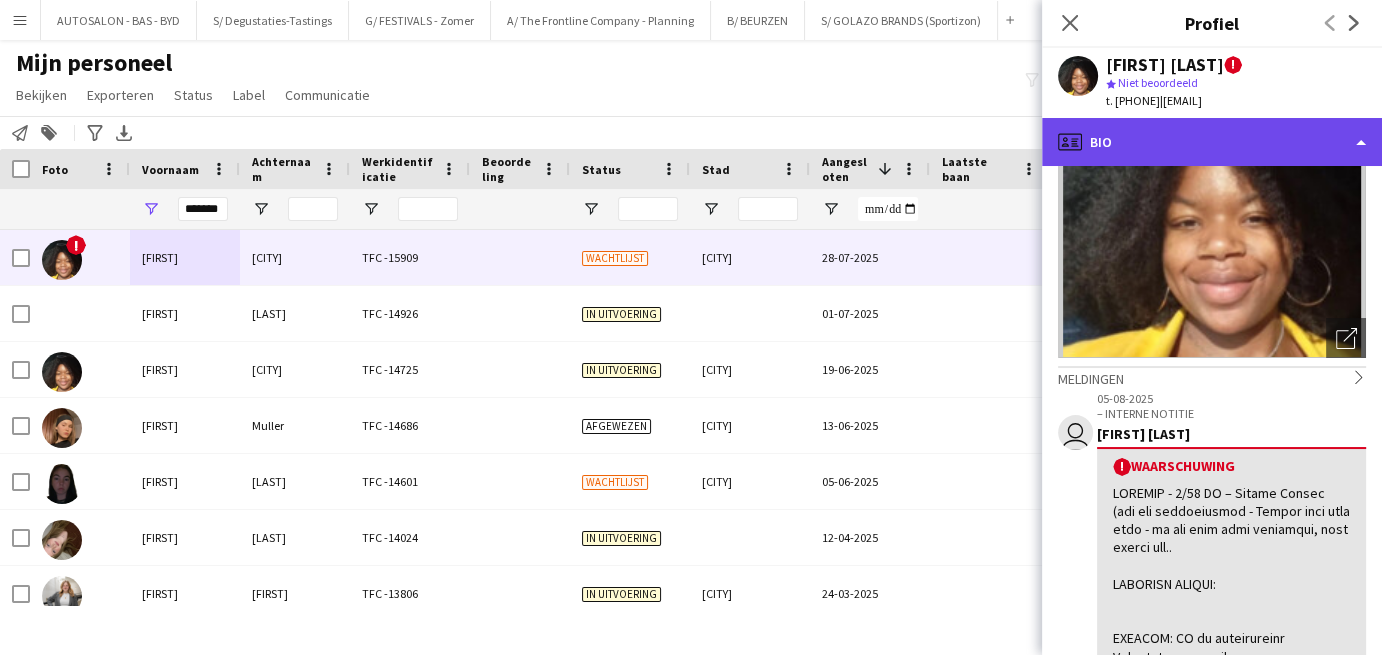 click on "profile
Bio" 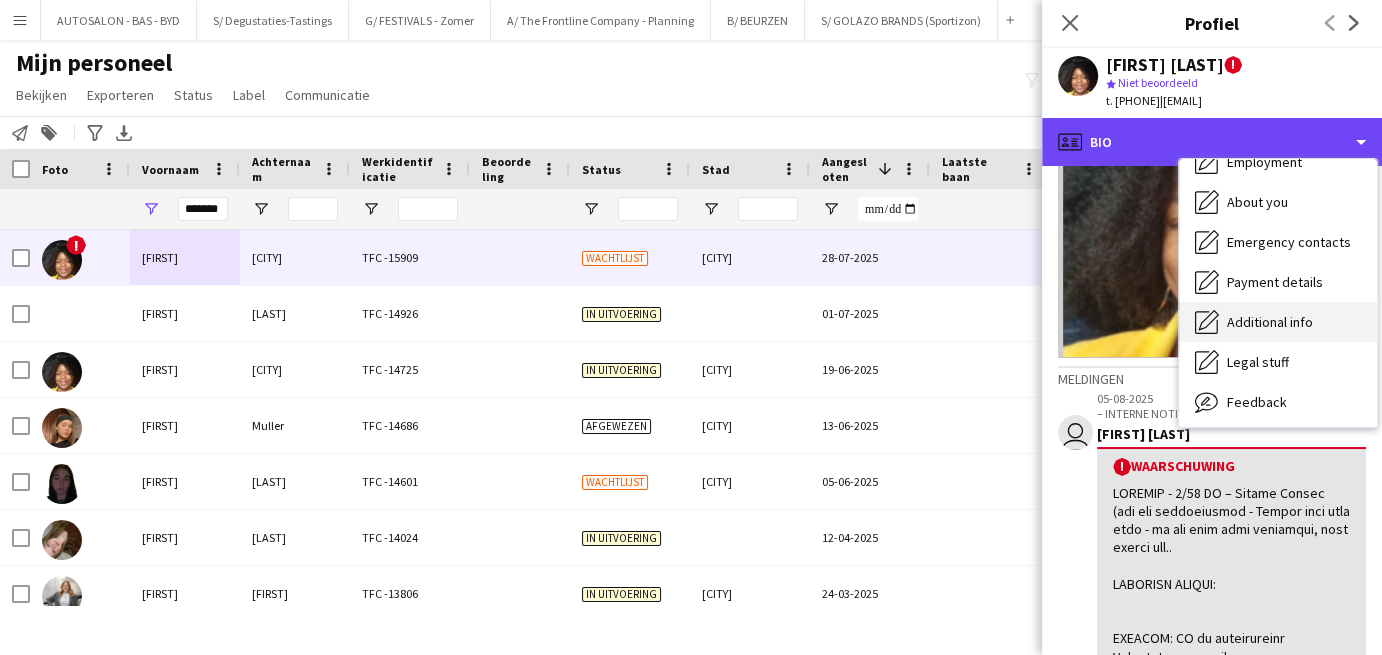 scroll, scrollTop: 147, scrollLeft: 0, axis: vertical 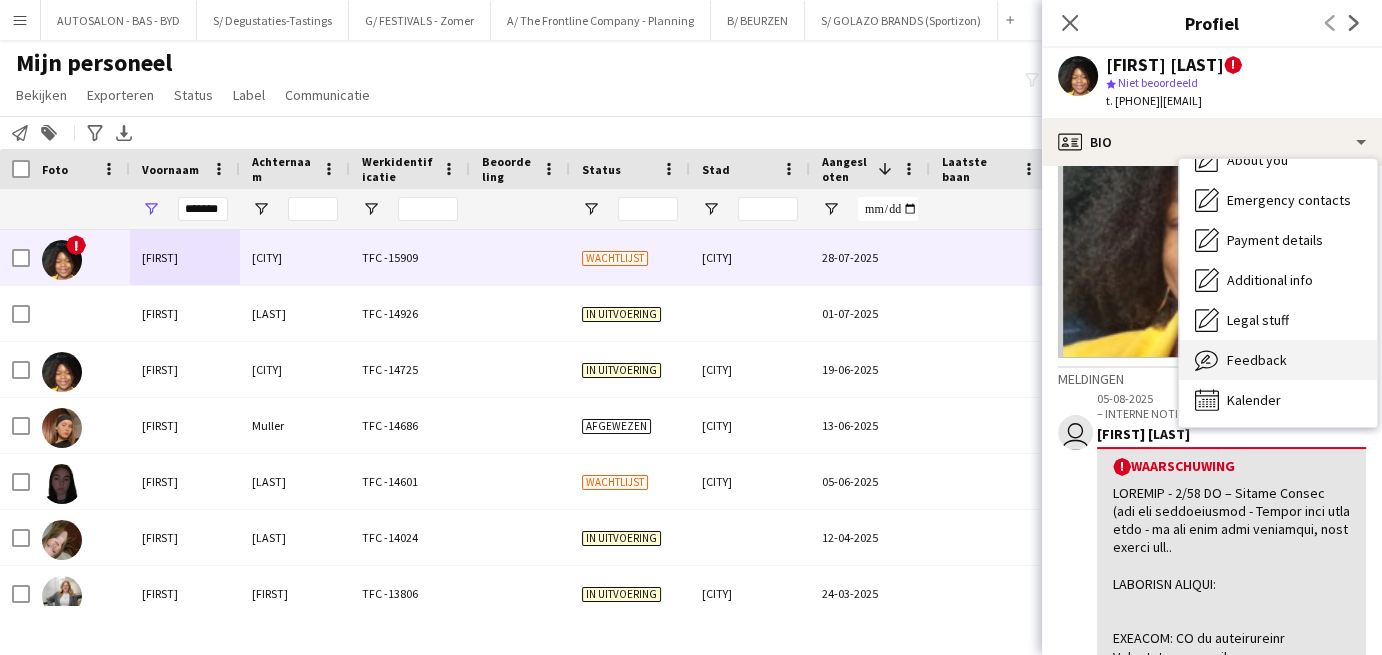 click on "Feedback" at bounding box center (1257, 360) 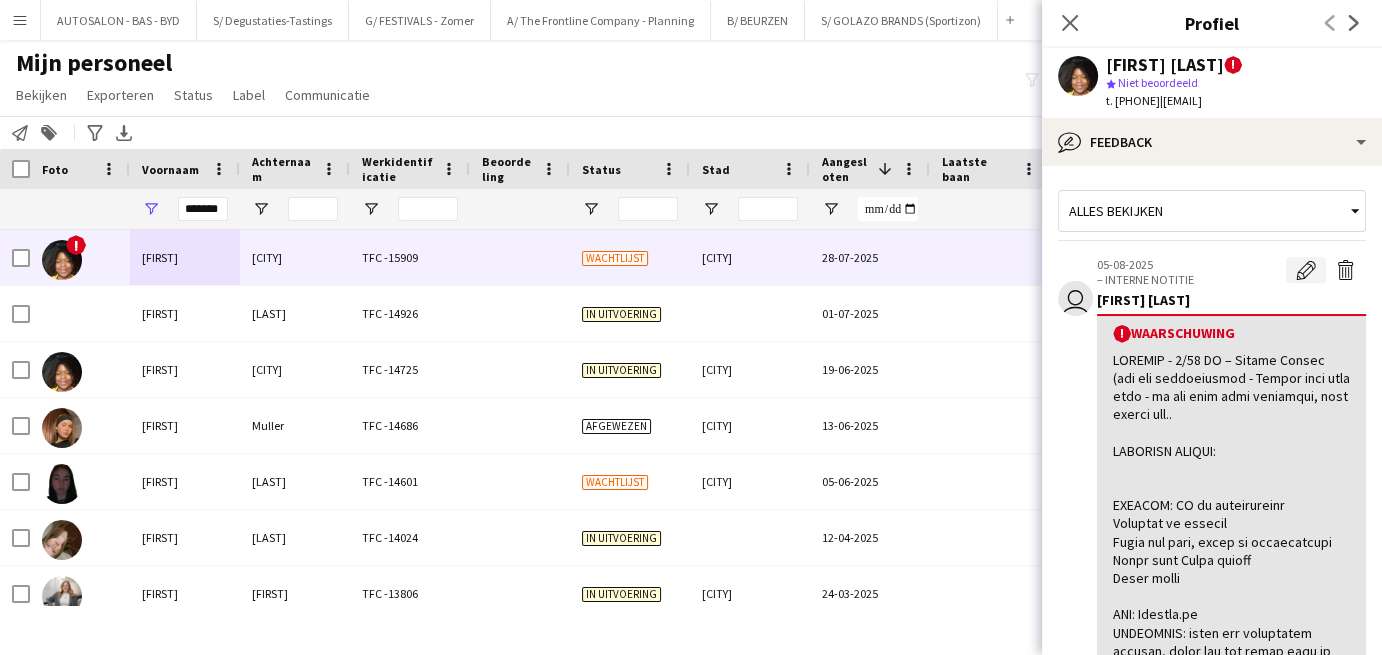 click on "Waarschuwing bewerken" 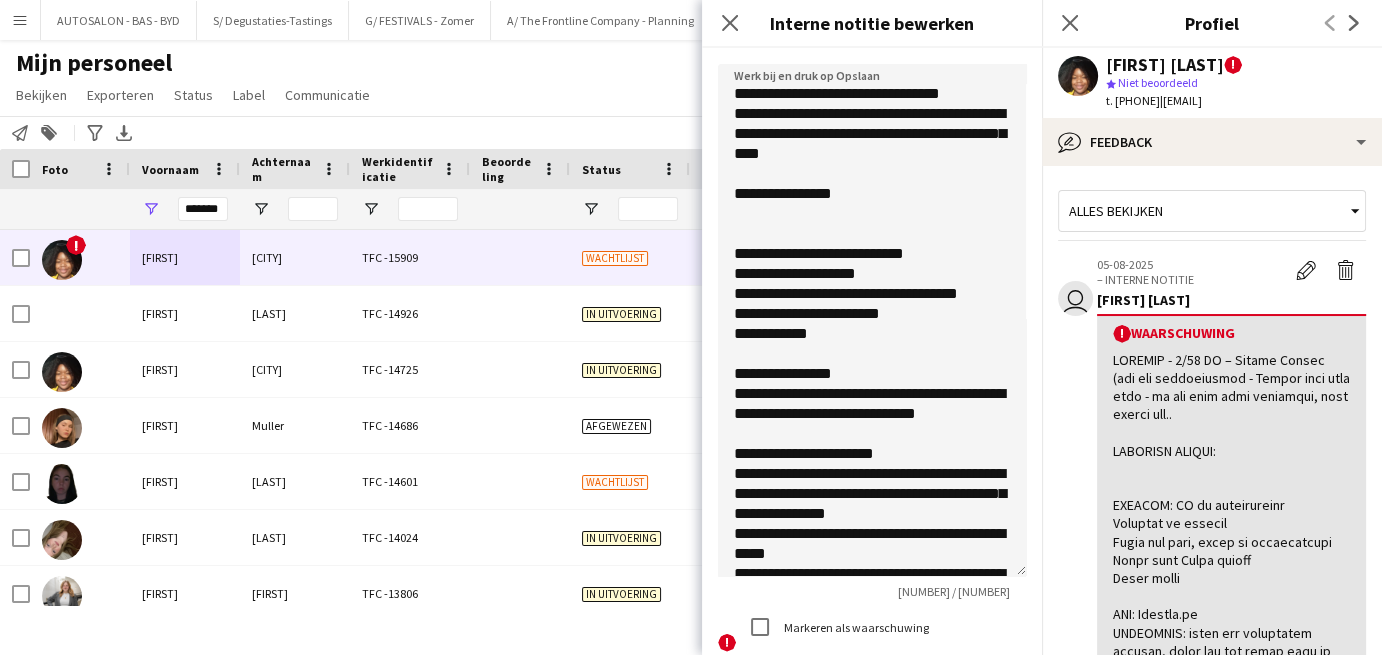 drag, startPoint x: 1021, startPoint y: 175, endPoint x: 1024, endPoint y: 546, distance: 371.01212 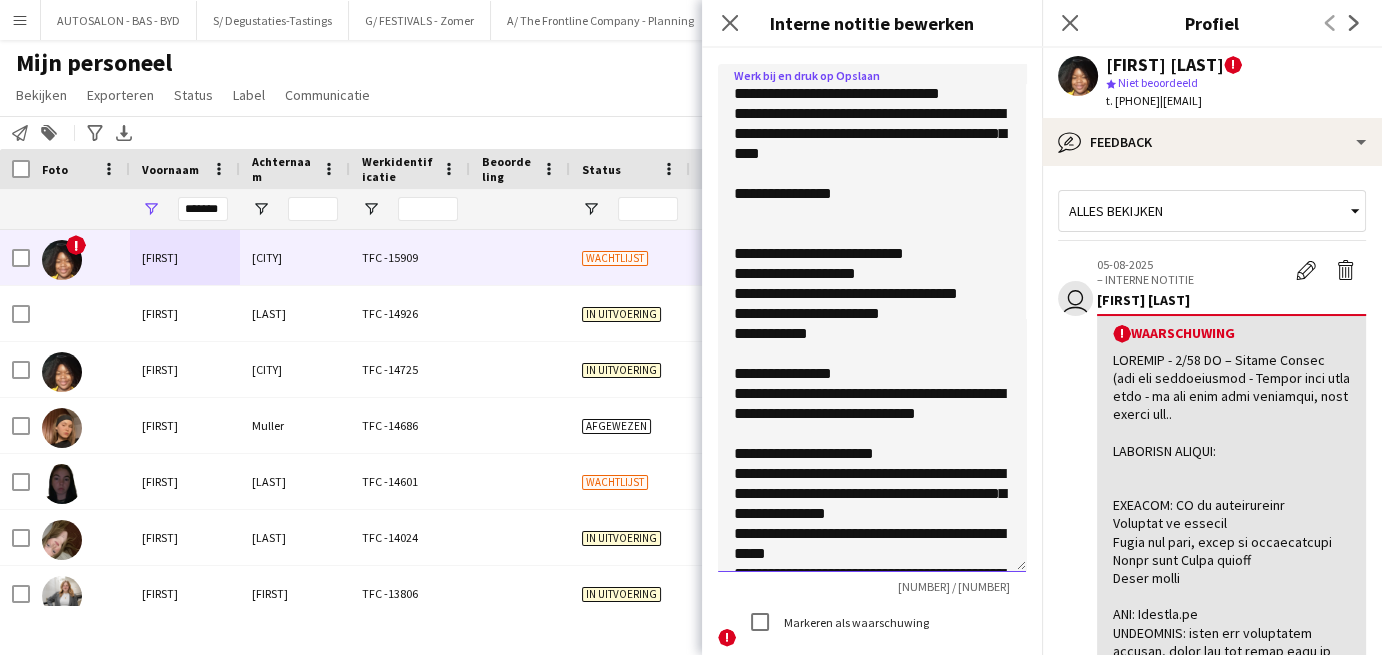 drag, startPoint x: 797, startPoint y: 90, endPoint x: 717, endPoint y: 90, distance: 80 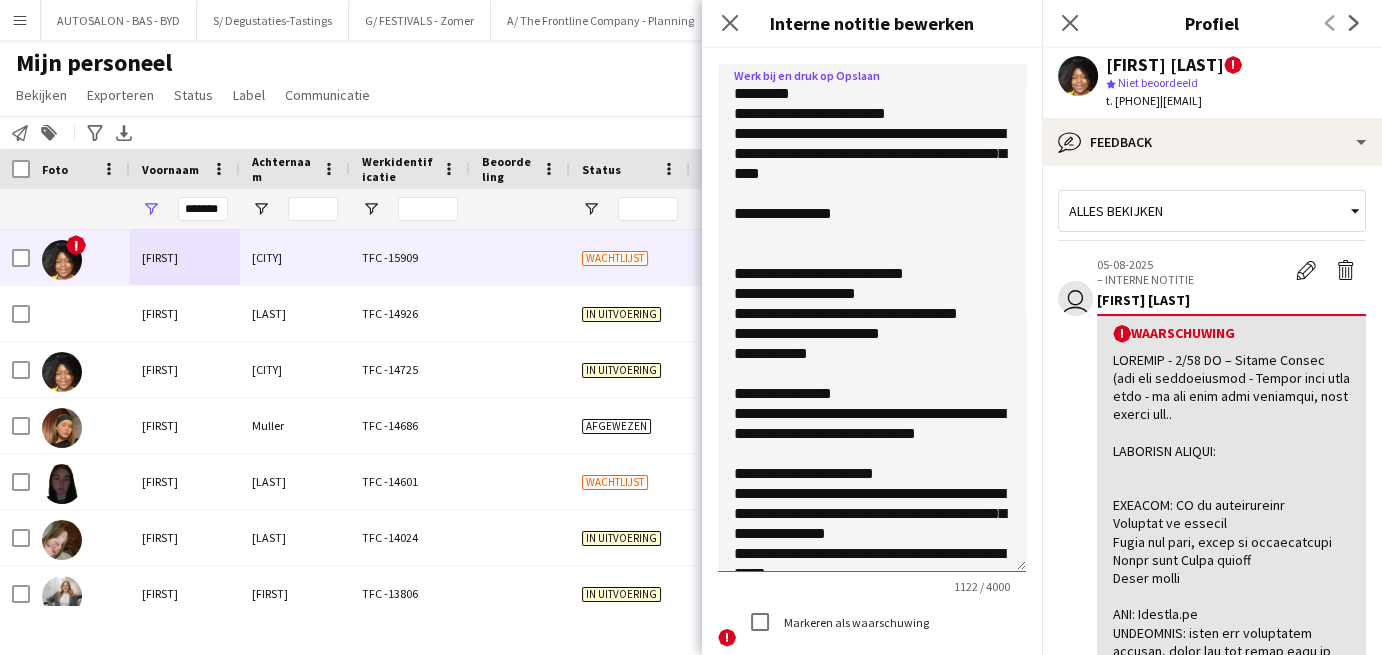 click 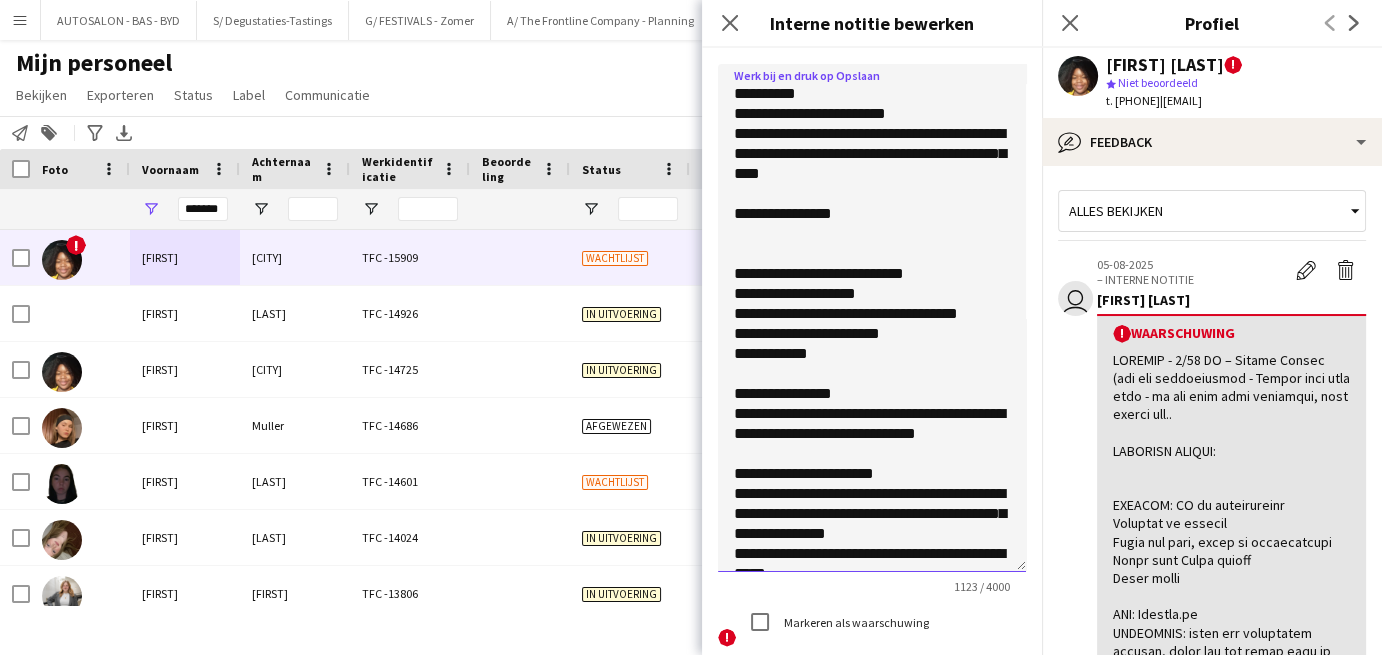 click 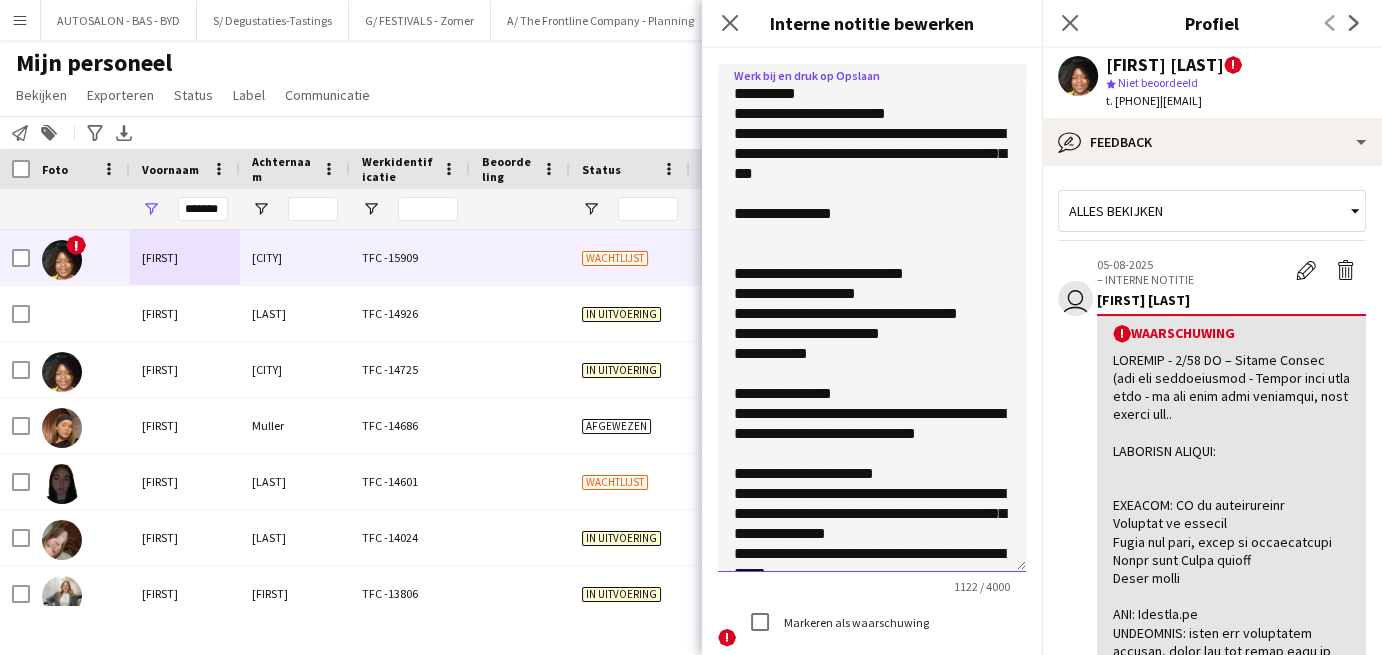 click 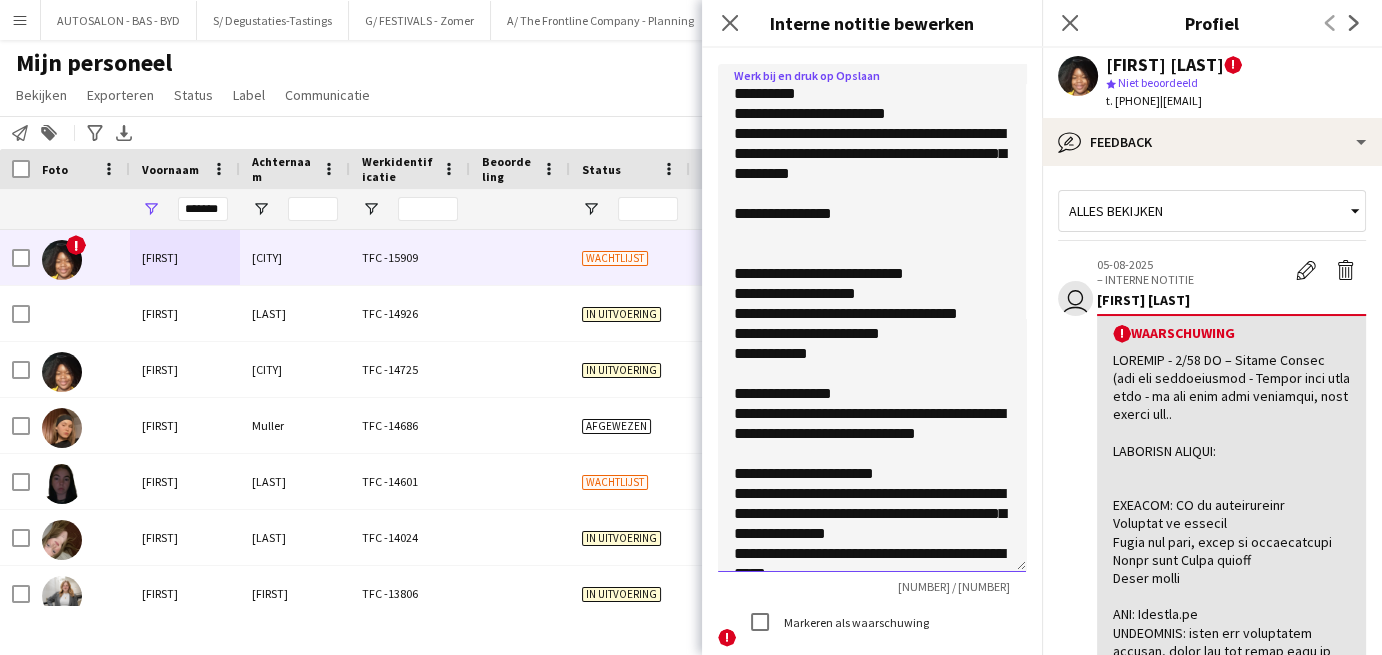 click 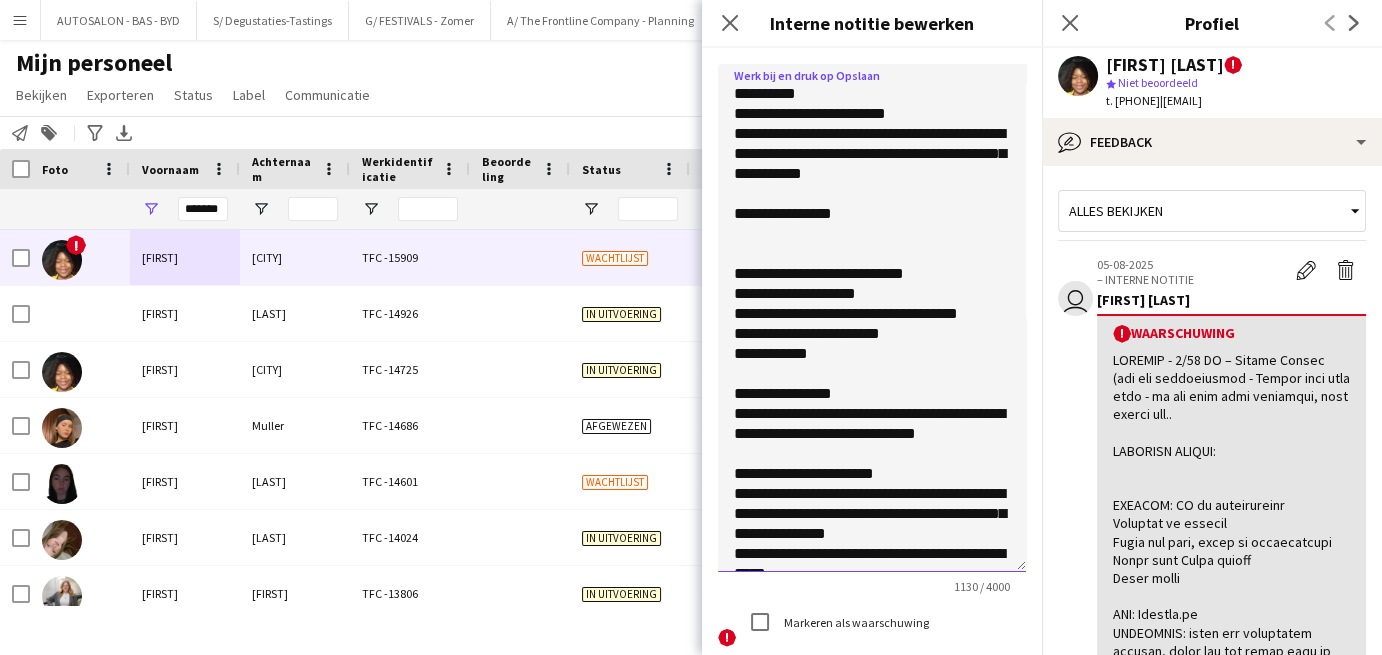 click 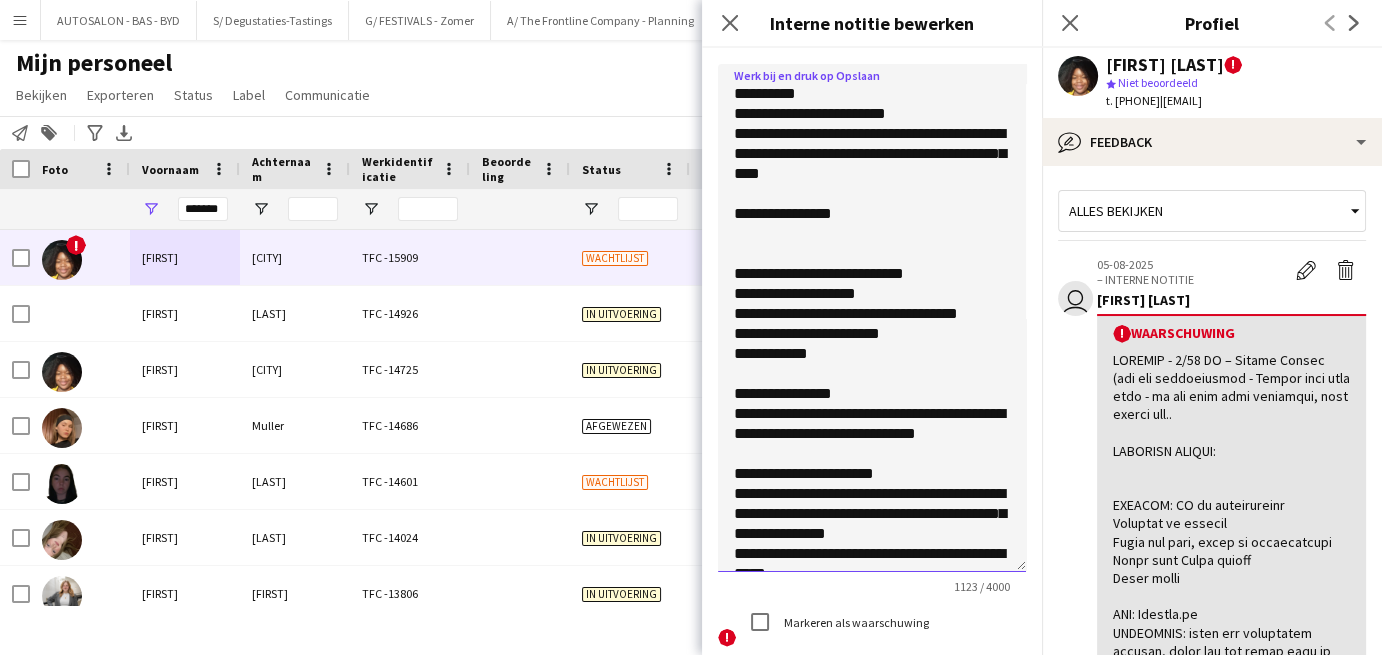 click 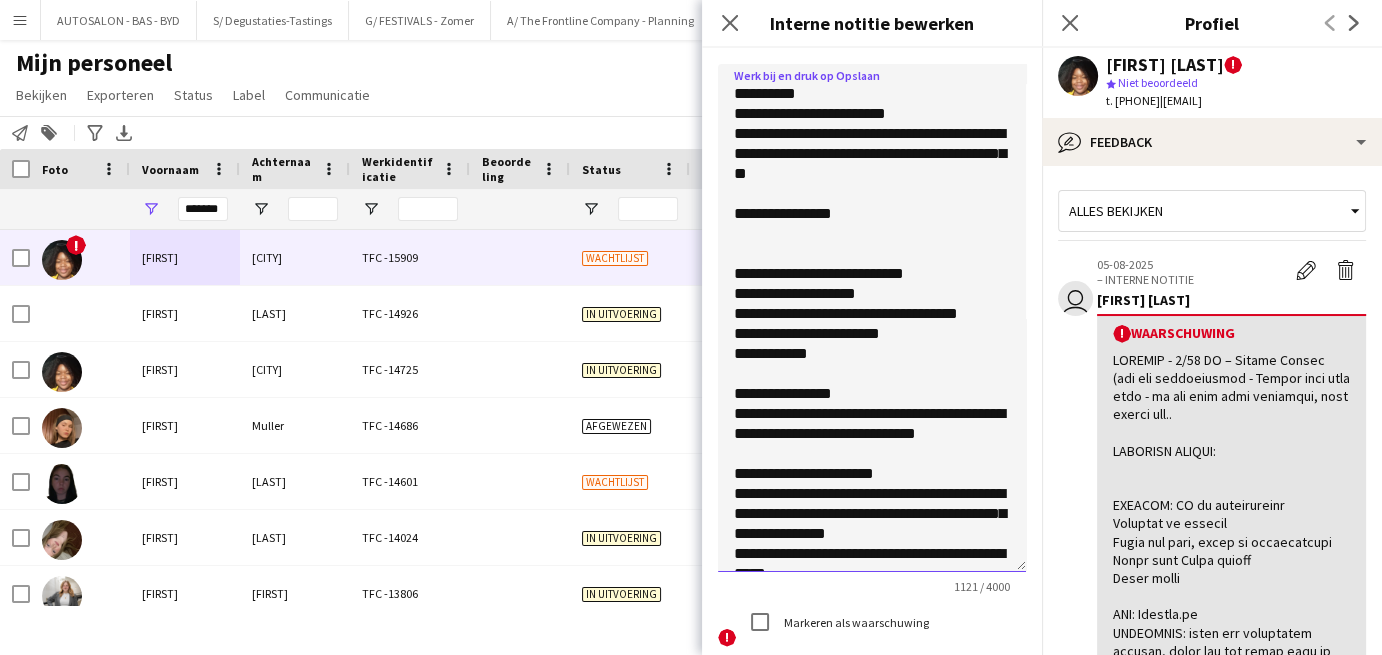 click 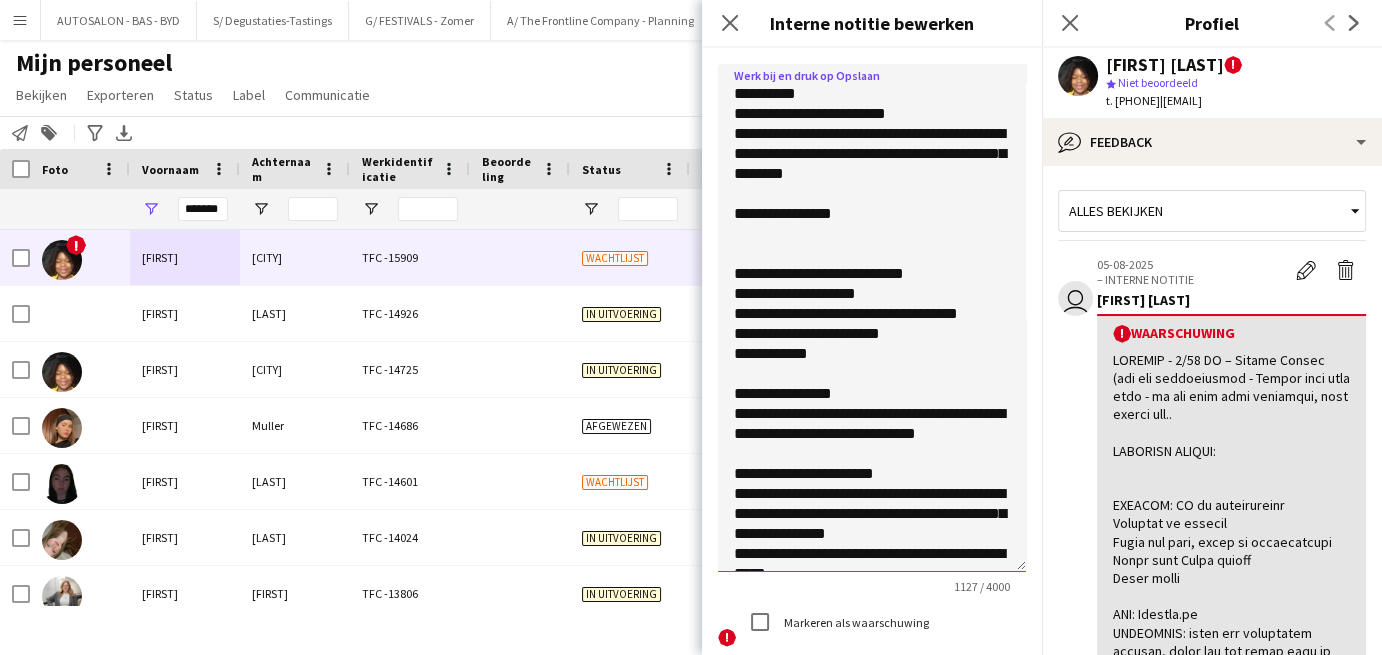 drag, startPoint x: 734, startPoint y: 135, endPoint x: 859, endPoint y: 141, distance: 125.14392 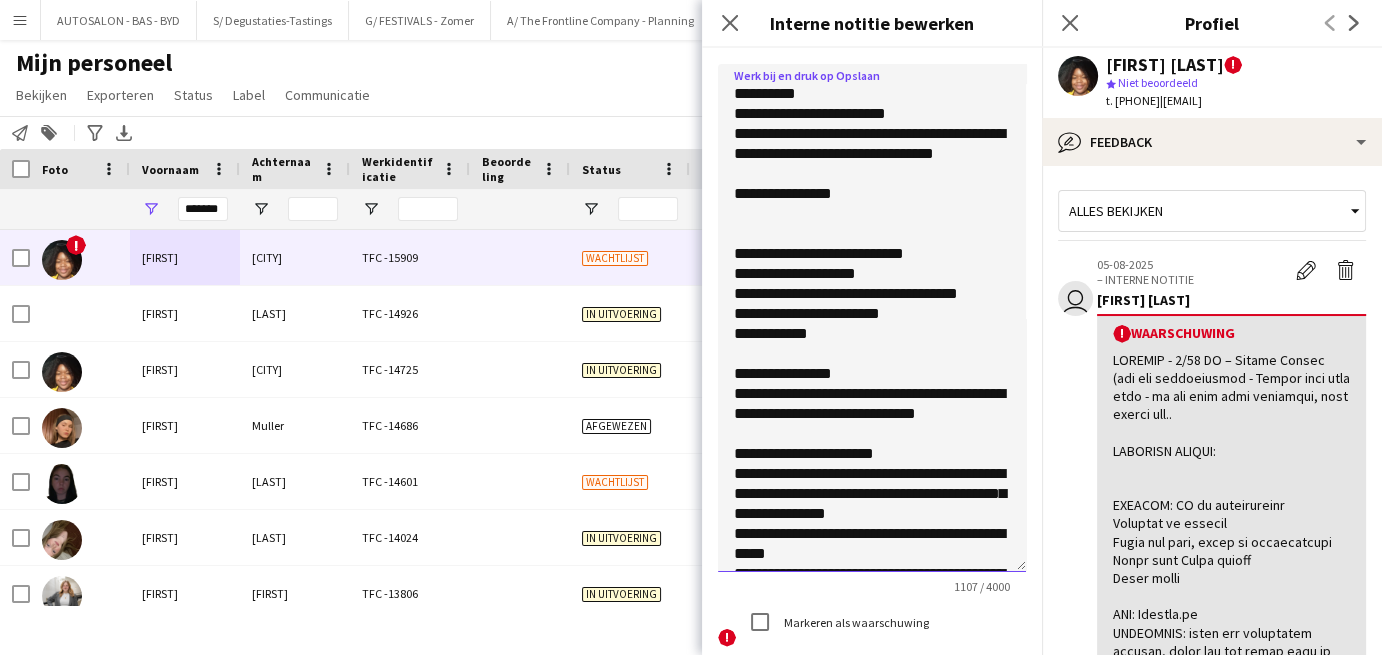 click 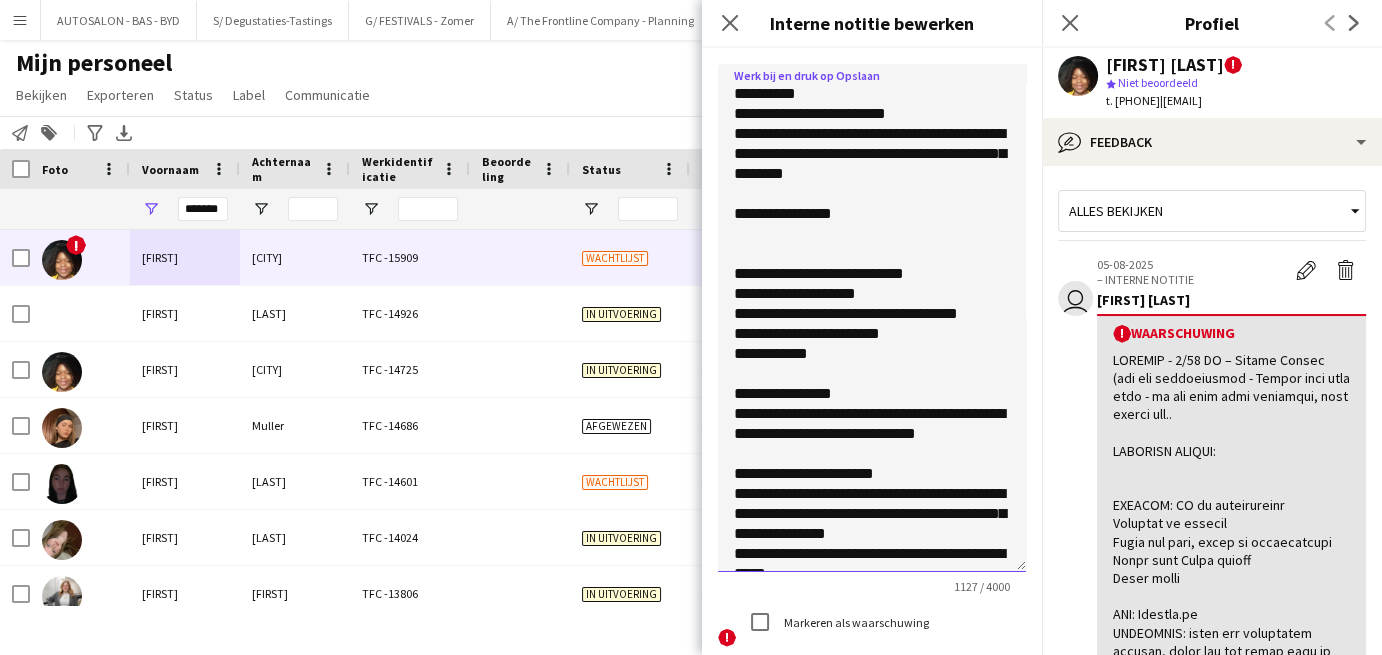 click 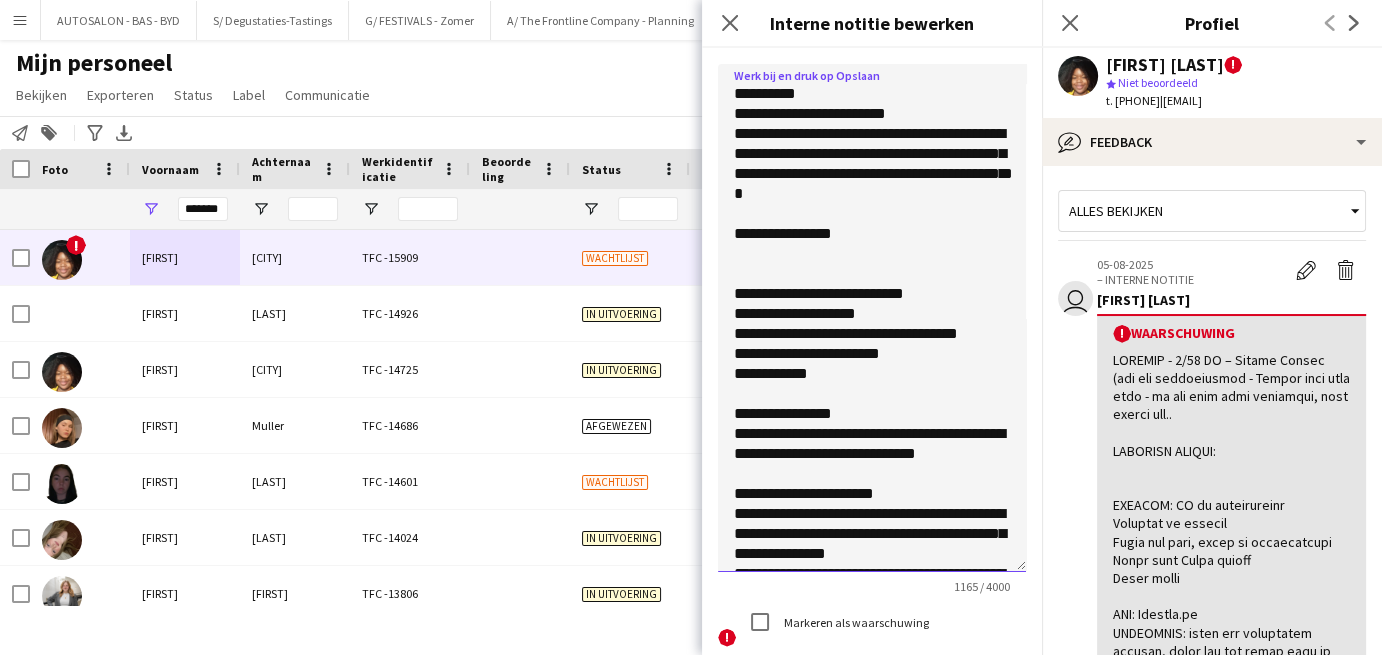 click 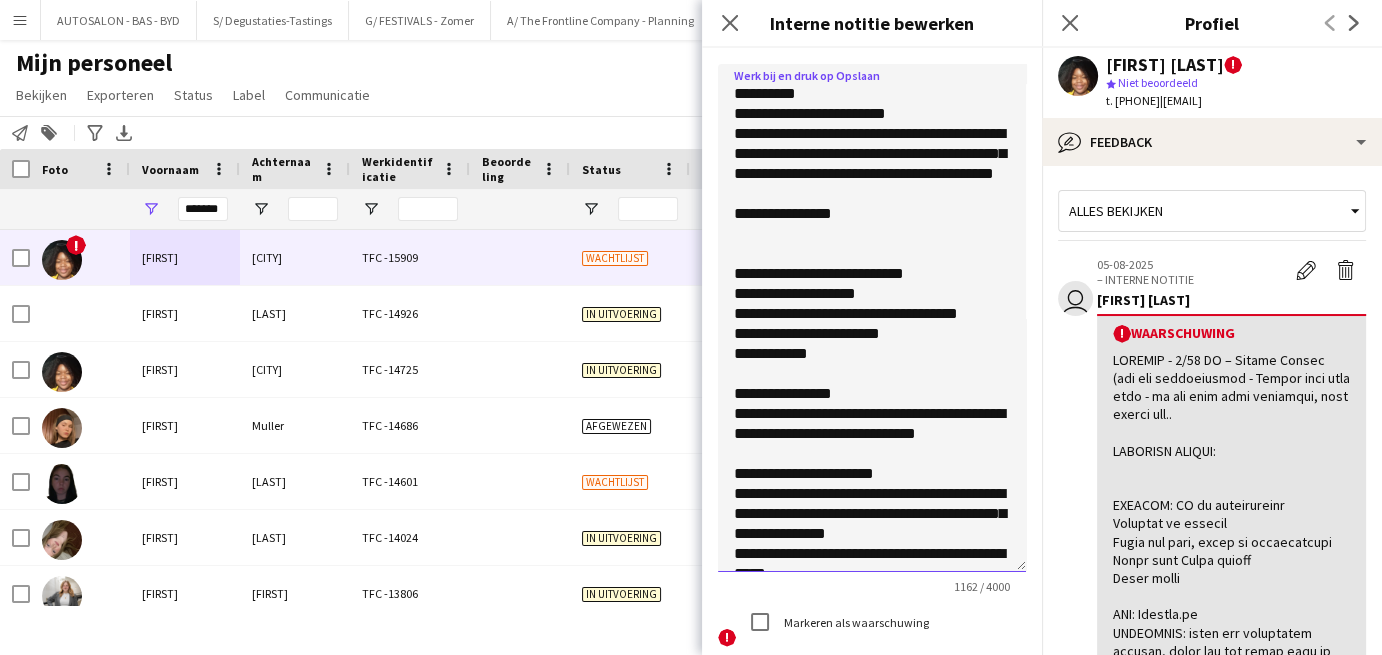 drag, startPoint x: 899, startPoint y: 137, endPoint x: 810, endPoint y: 148, distance: 89.6772 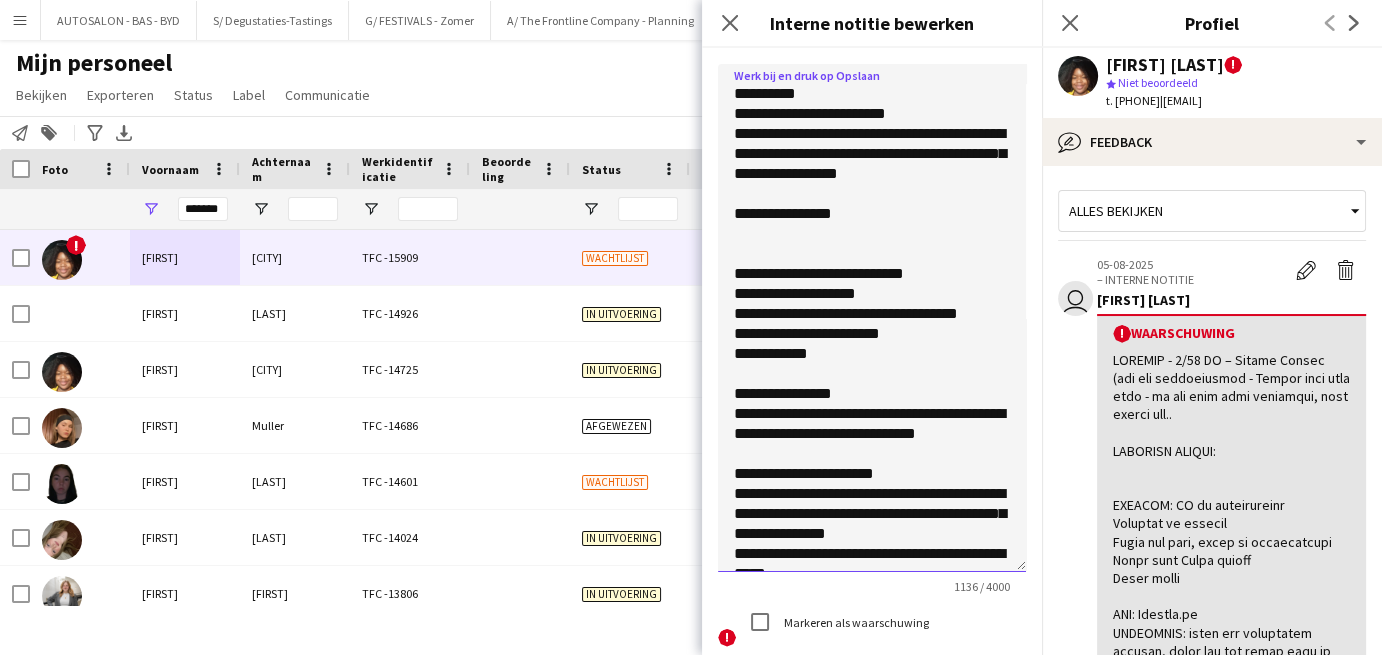 click 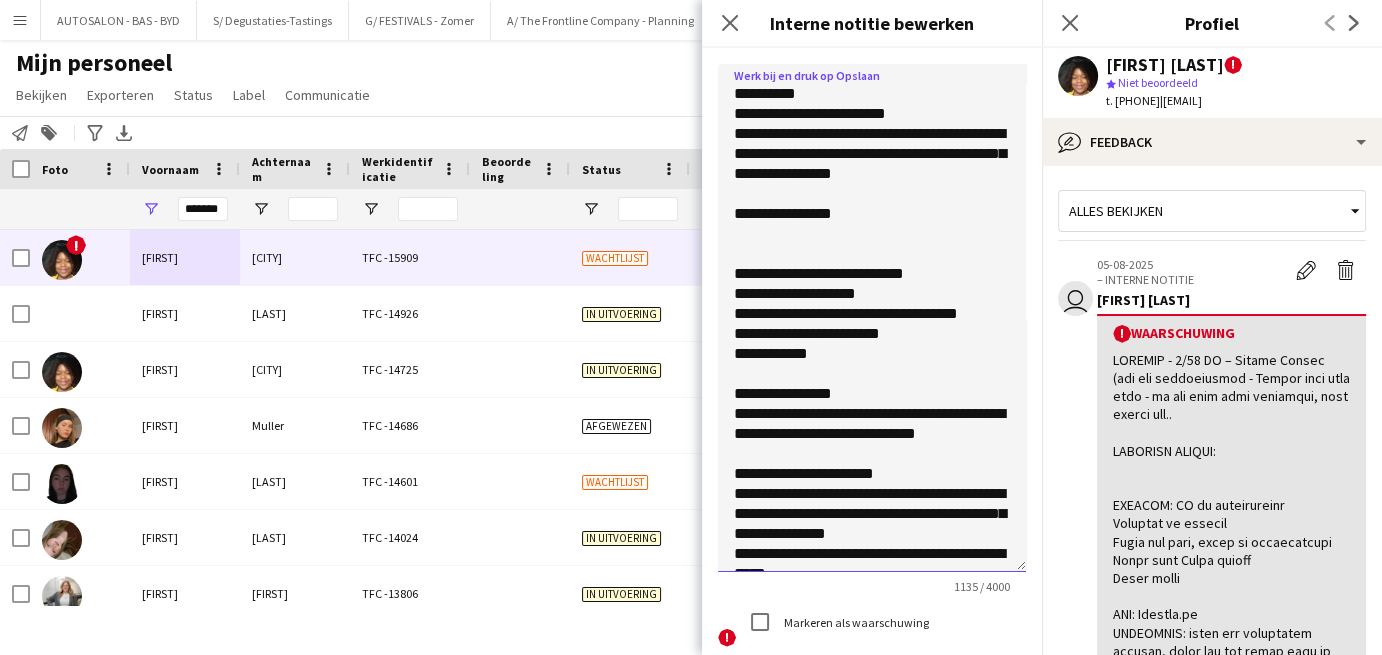 click 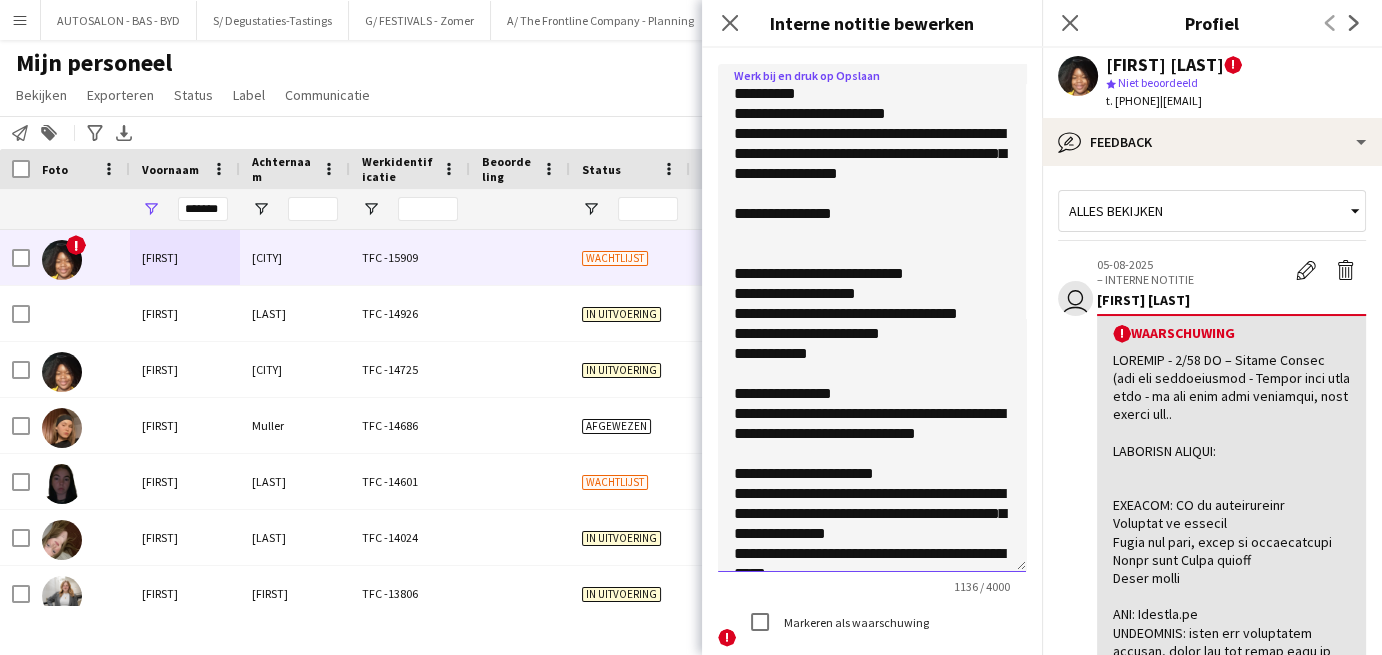 click 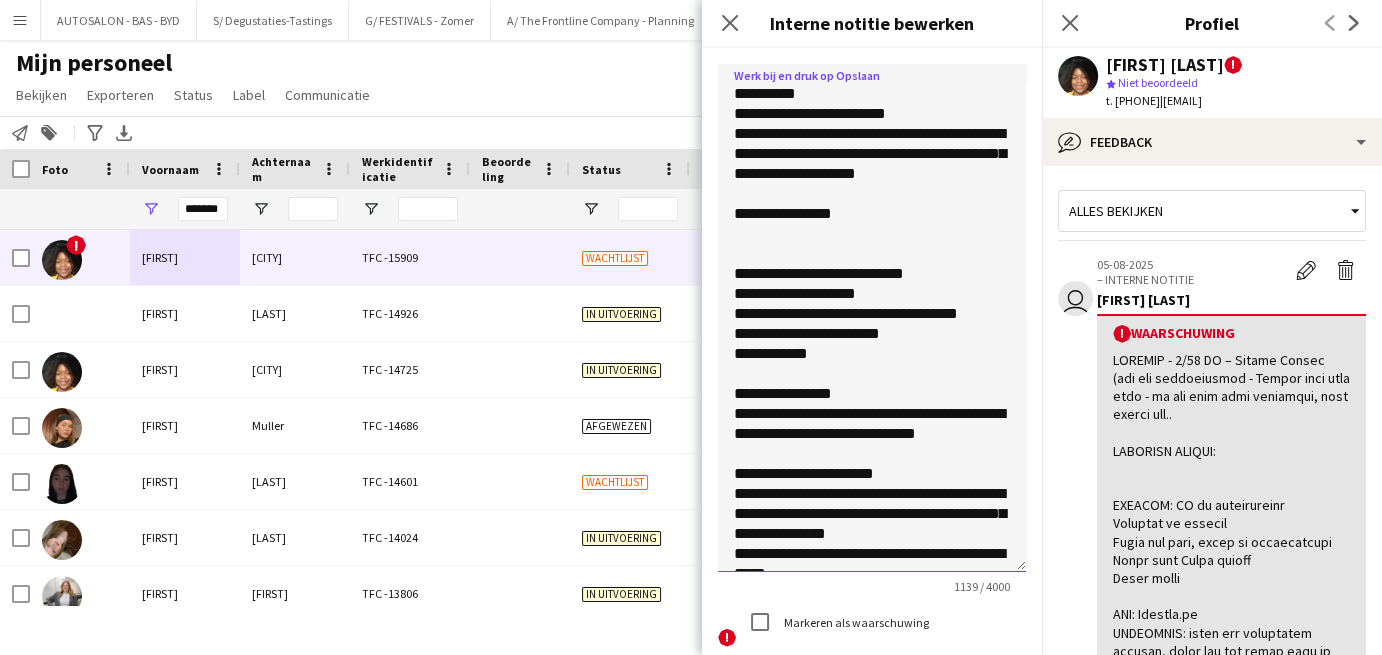 click 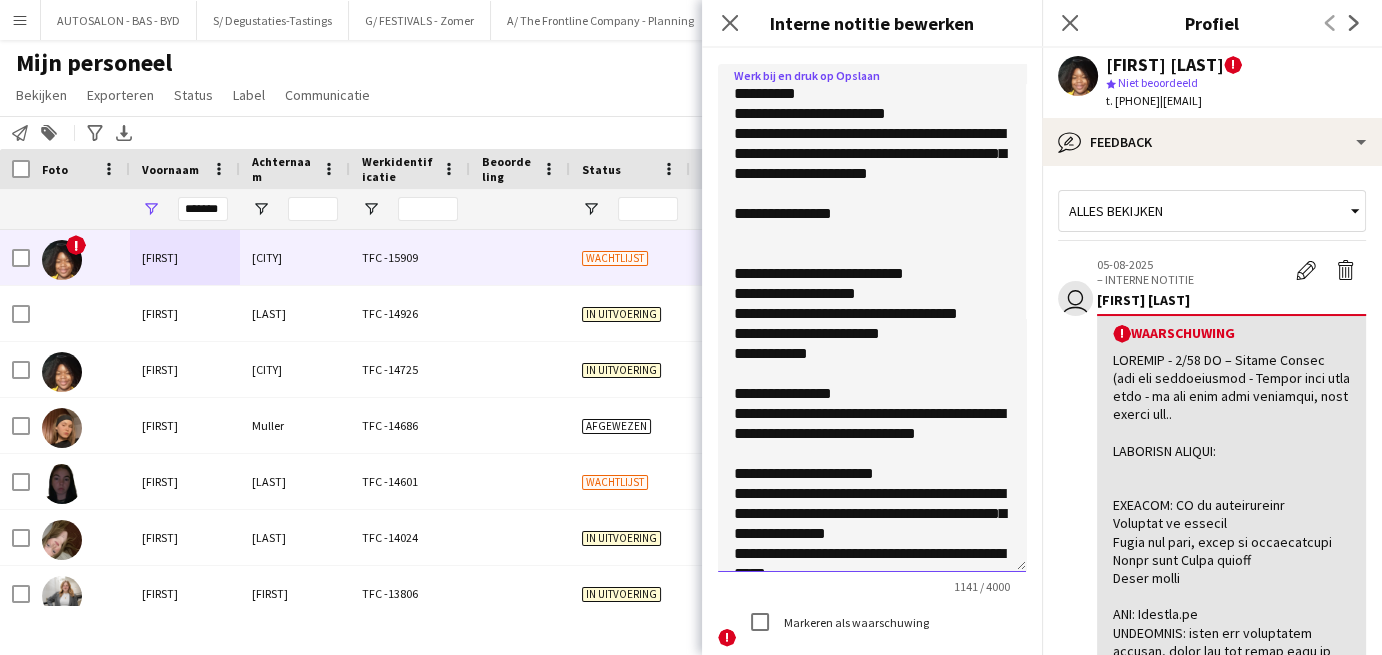 paste on "**********" 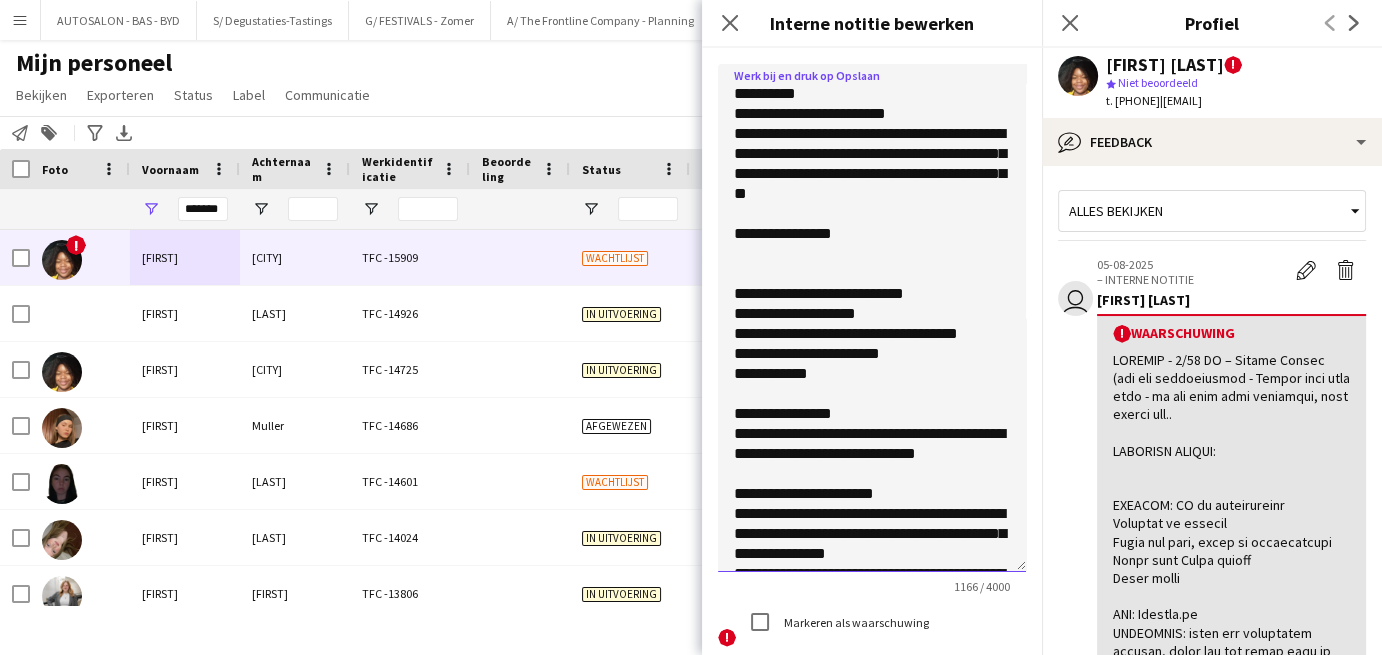 drag, startPoint x: 819, startPoint y: 195, endPoint x: 988, endPoint y: 199, distance: 169.04733 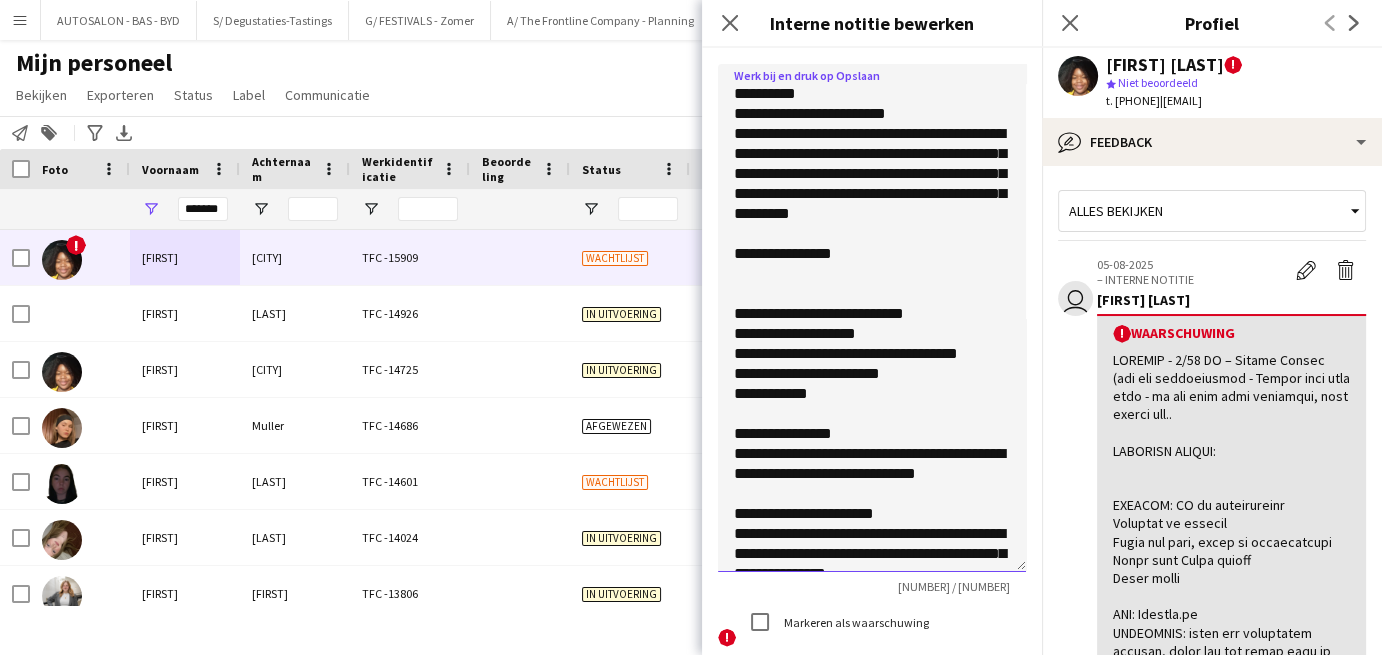 click 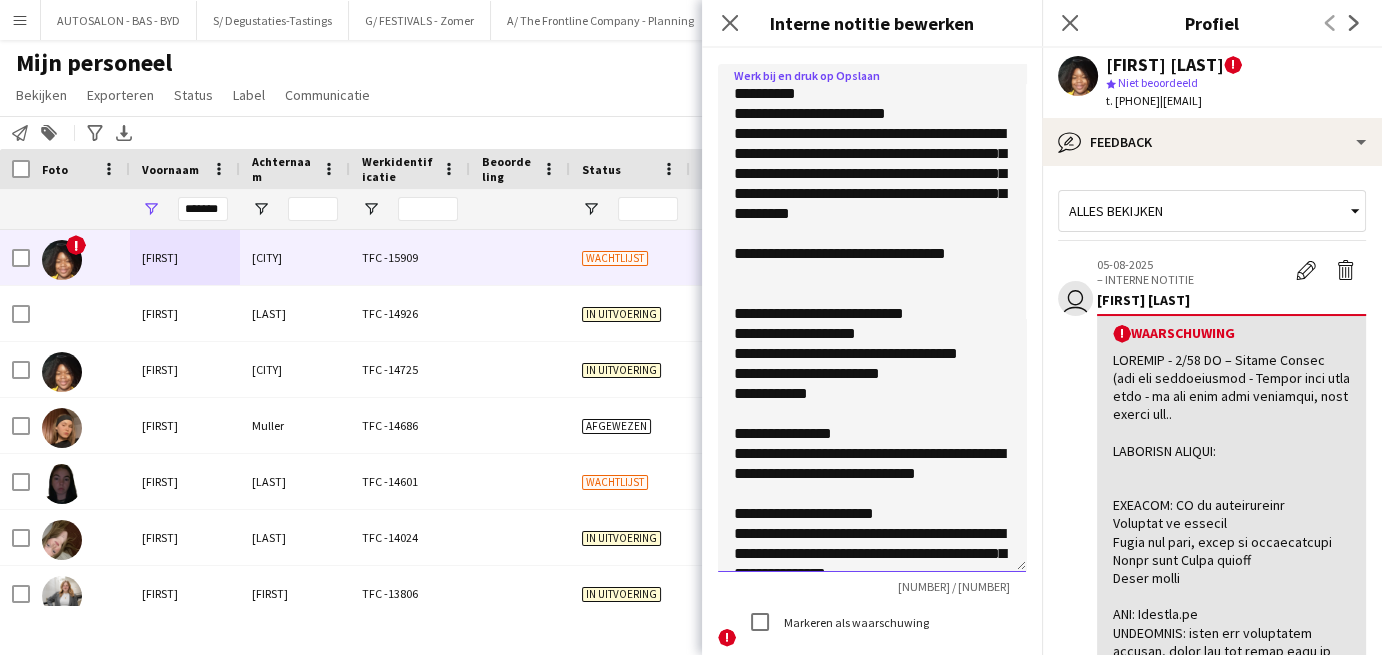 click 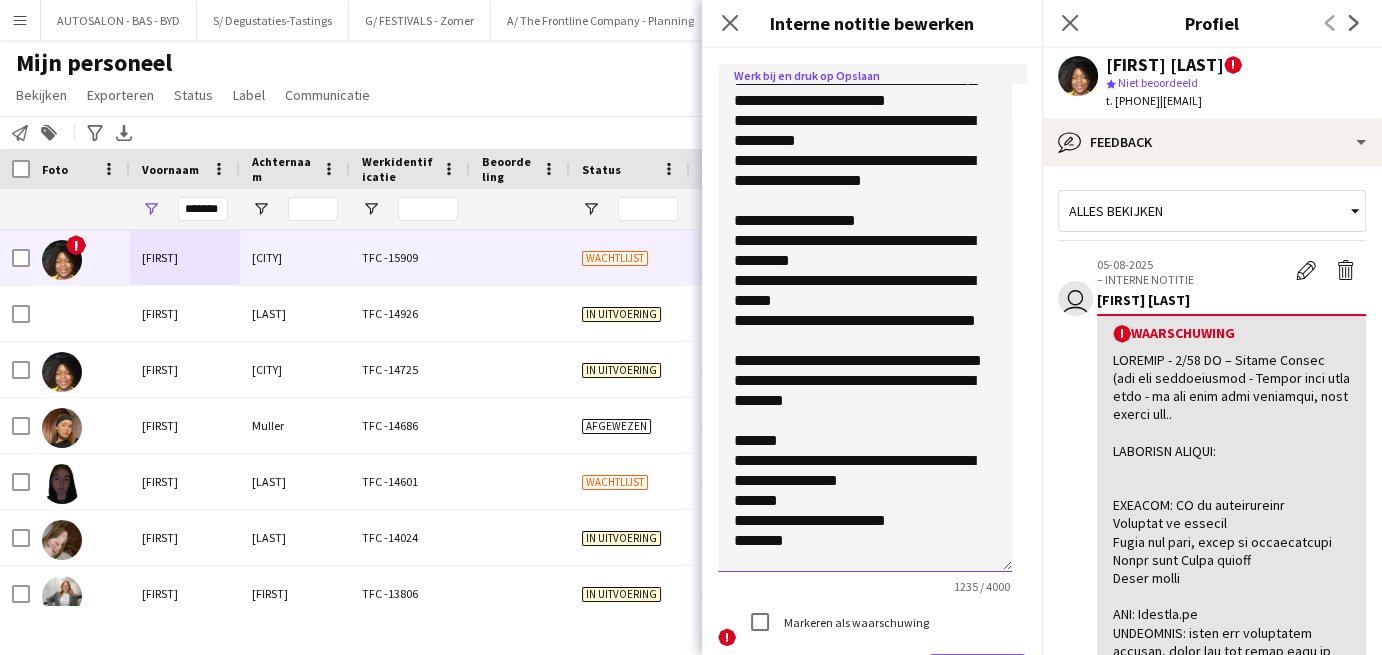 scroll, scrollTop: 741, scrollLeft: 0, axis: vertical 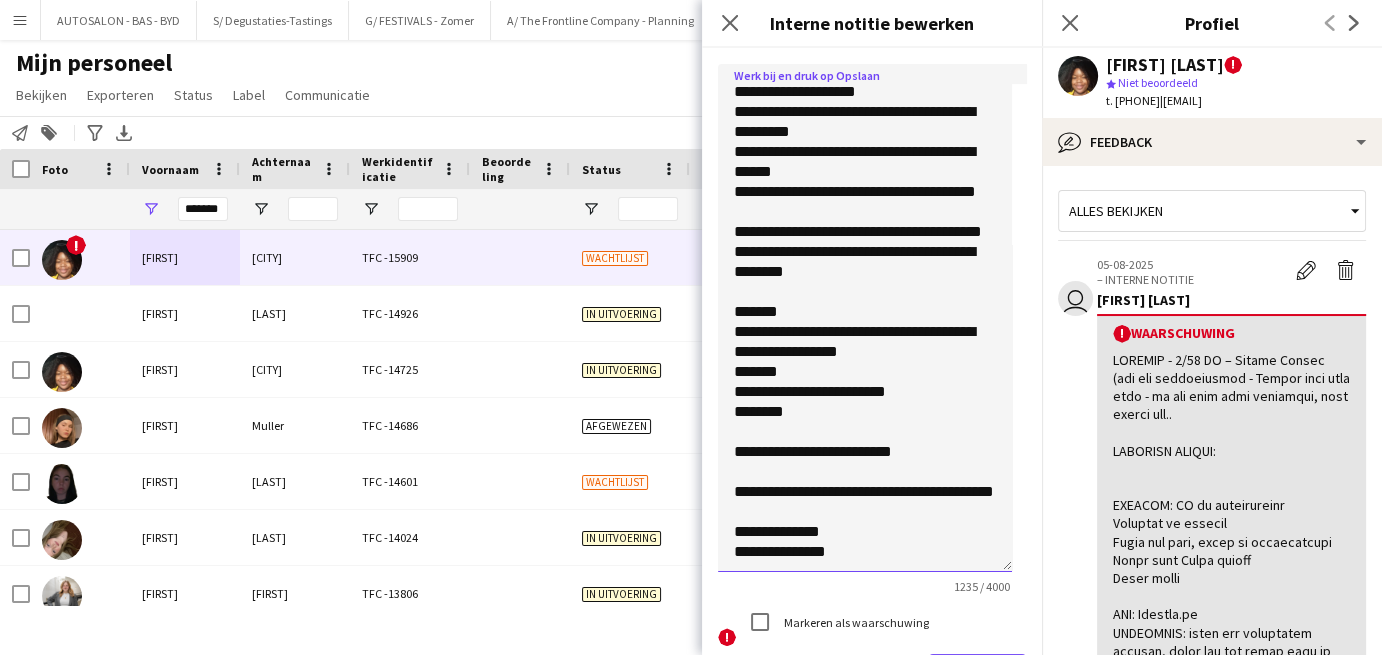 drag, startPoint x: 735, startPoint y: 91, endPoint x: 931, endPoint y: 614, distance: 558.5204 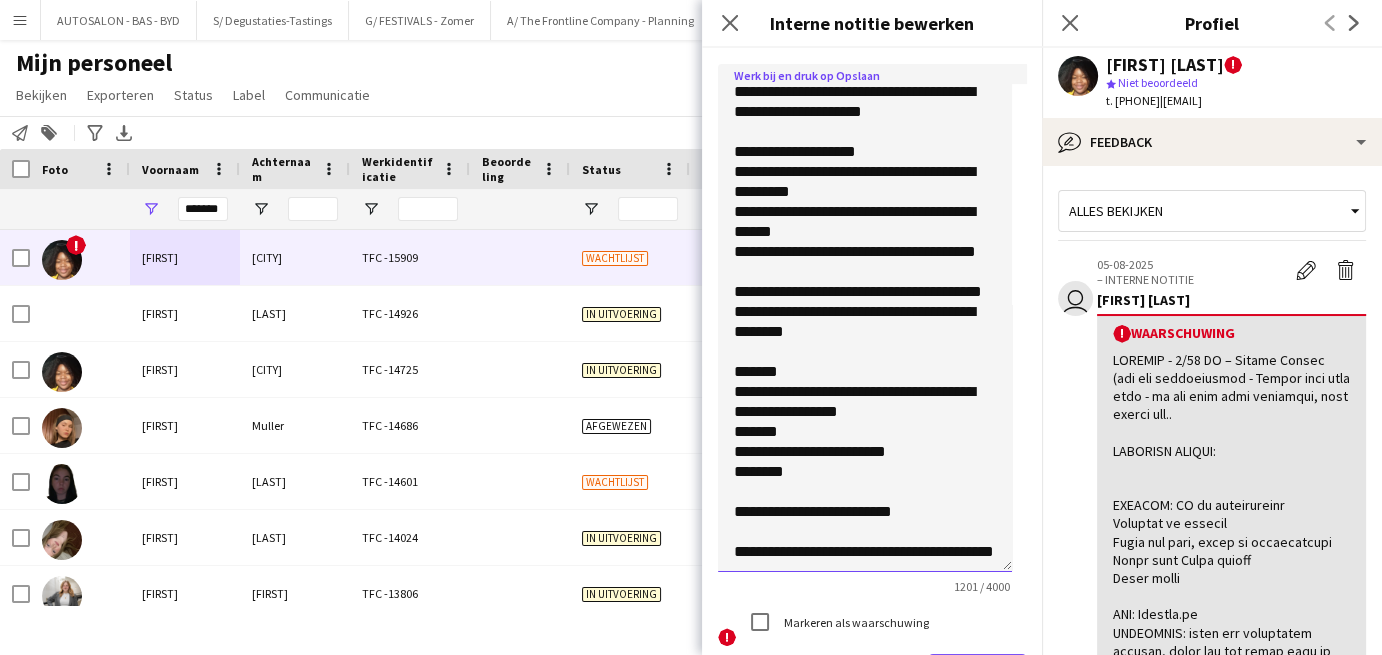scroll, scrollTop: 0, scrollLeft: 0, axis: both 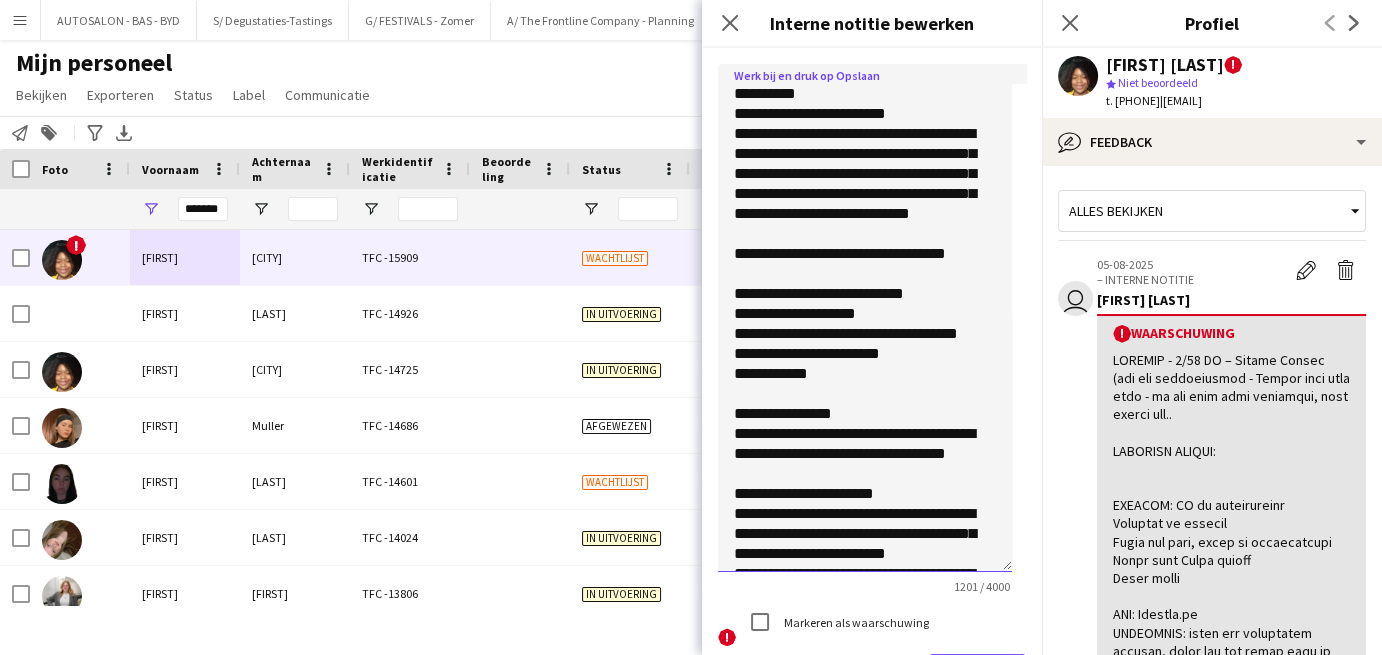 drag, startPoint x: 776, startPoint y: 471, endPoint x: 724, endPoint y: -73, distance: 546.4796 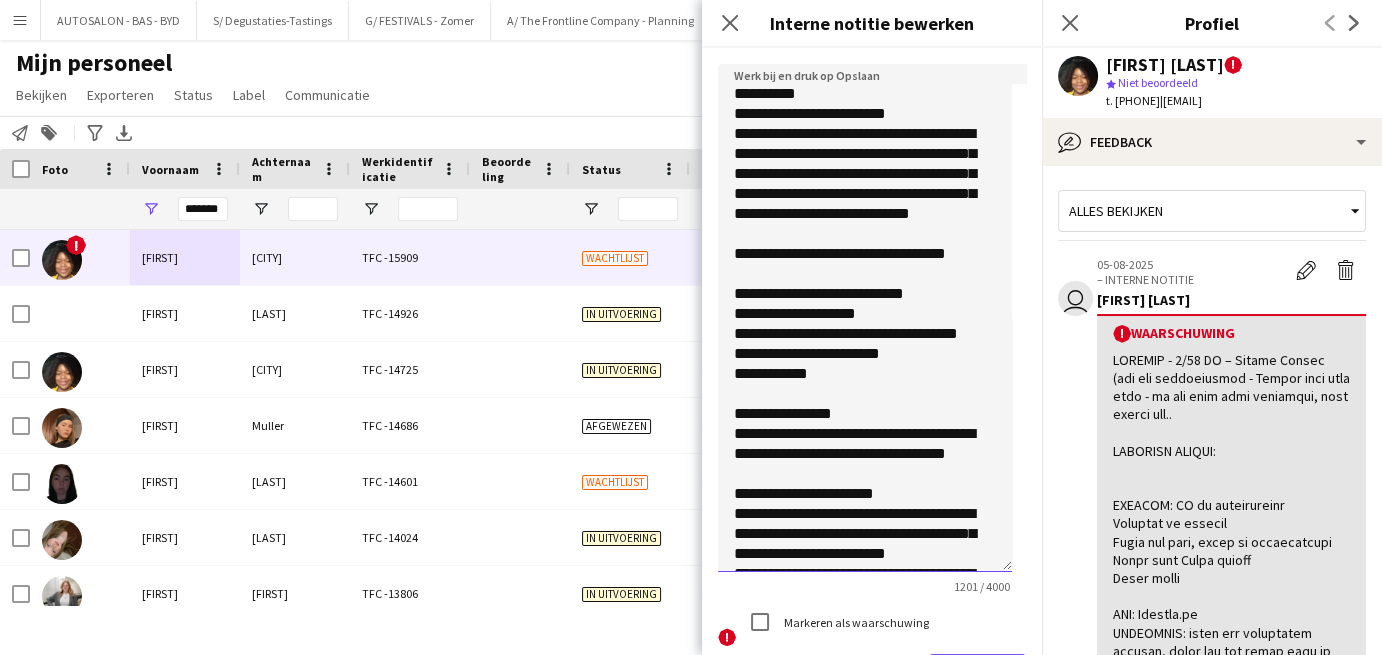 drag, startPoint x: 904, startPoint y: 373, endPoint x: 1059, endPoint y: 615, distance: 287.38303 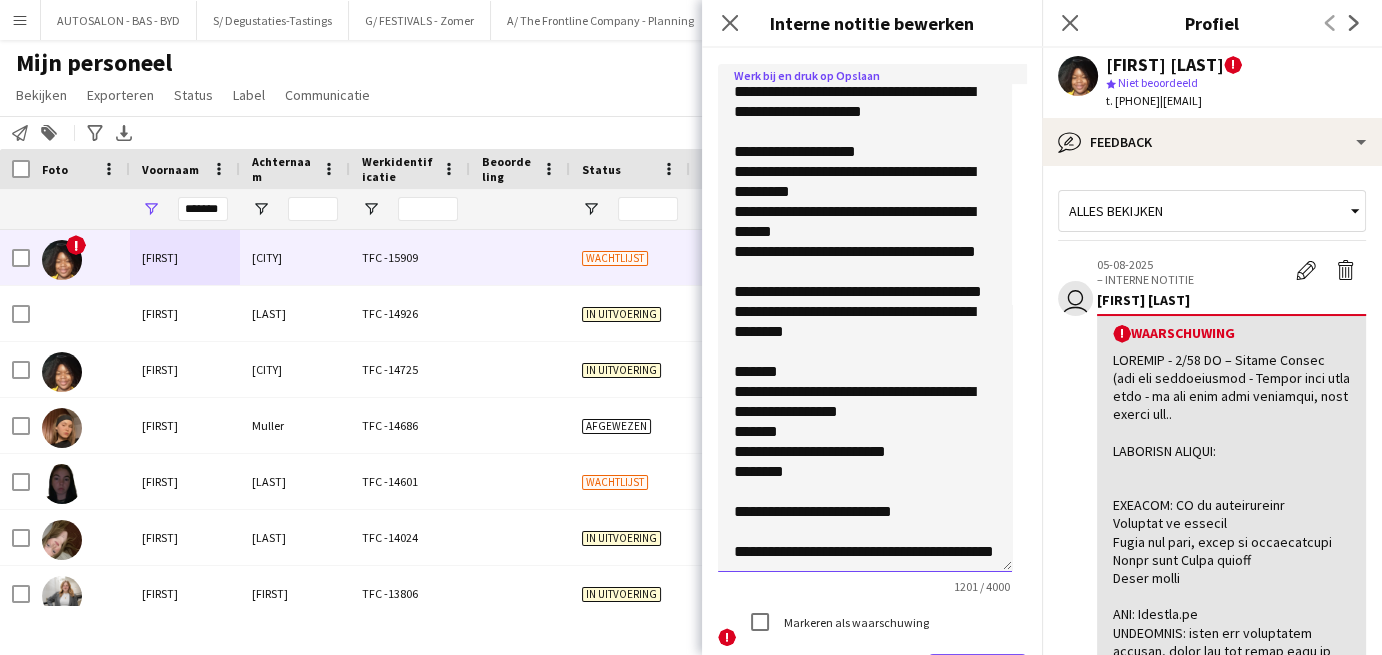 scroll, scrollTop: 681, scrollLeft: 0, axis: vertical 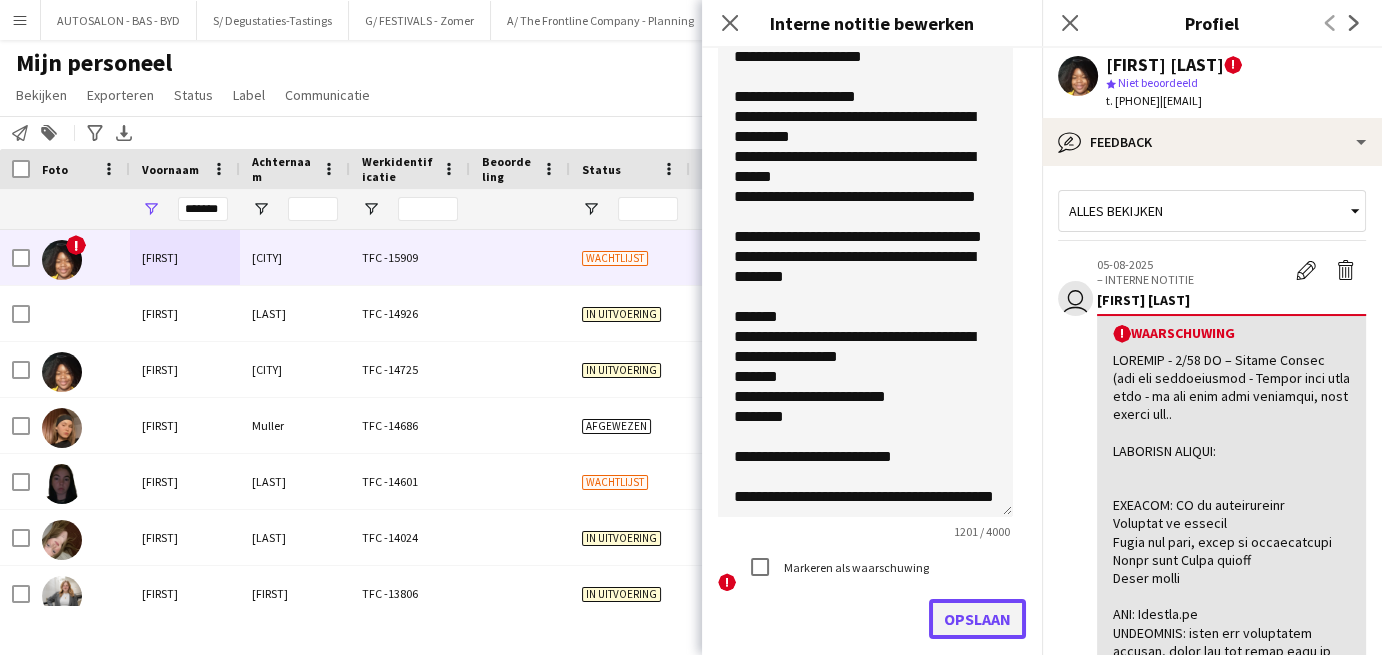 click on "Opslaan" 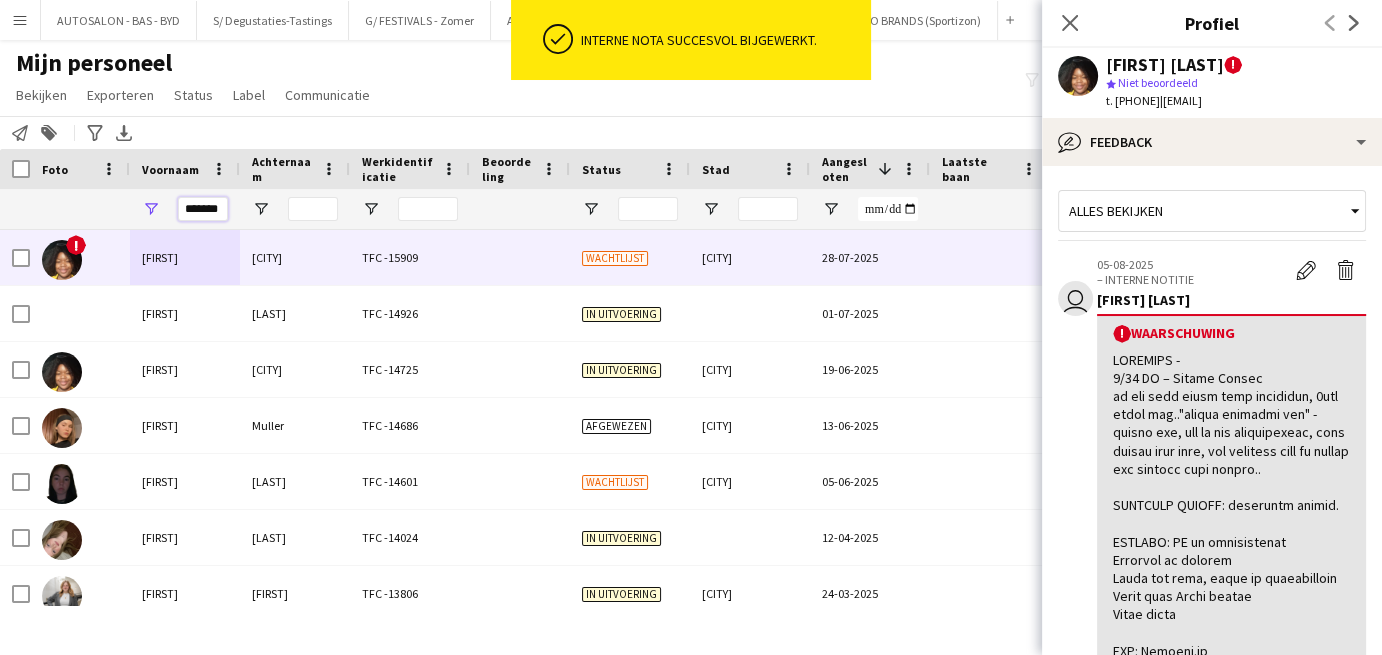 click on "*******" at bounding box center [203, 209] 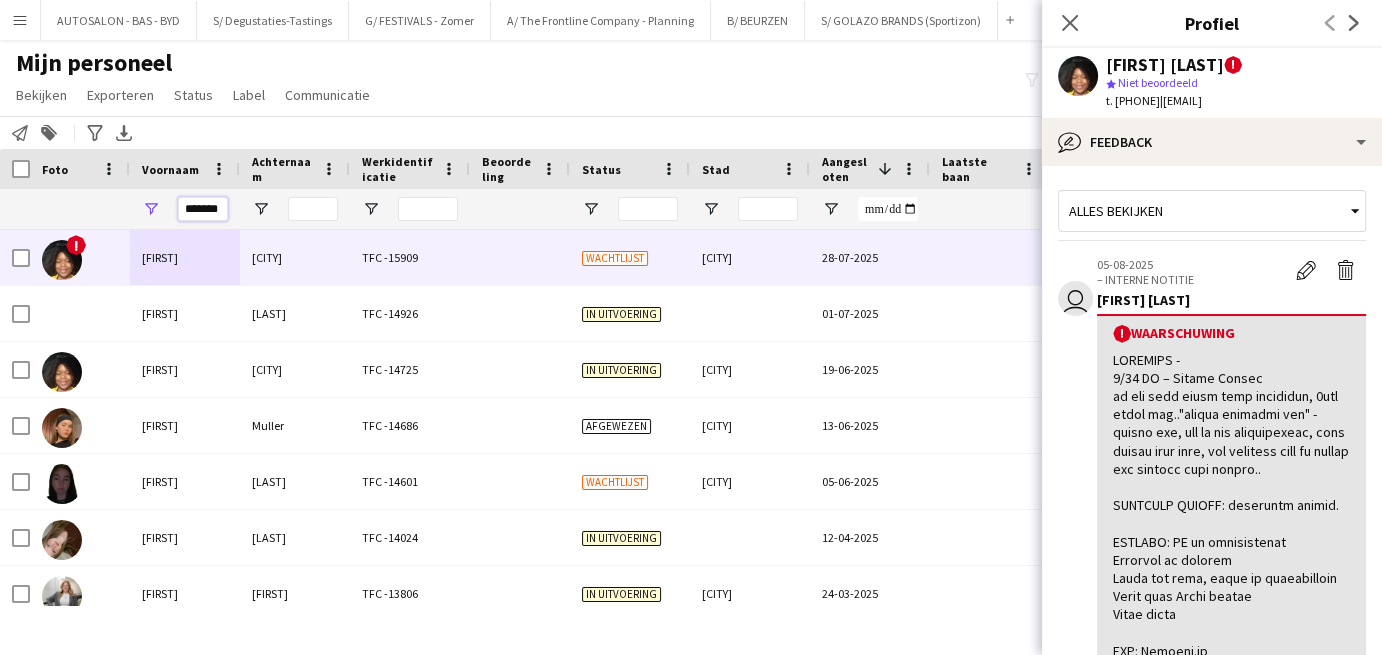 click on "*******" at bounding box center (203, 209) 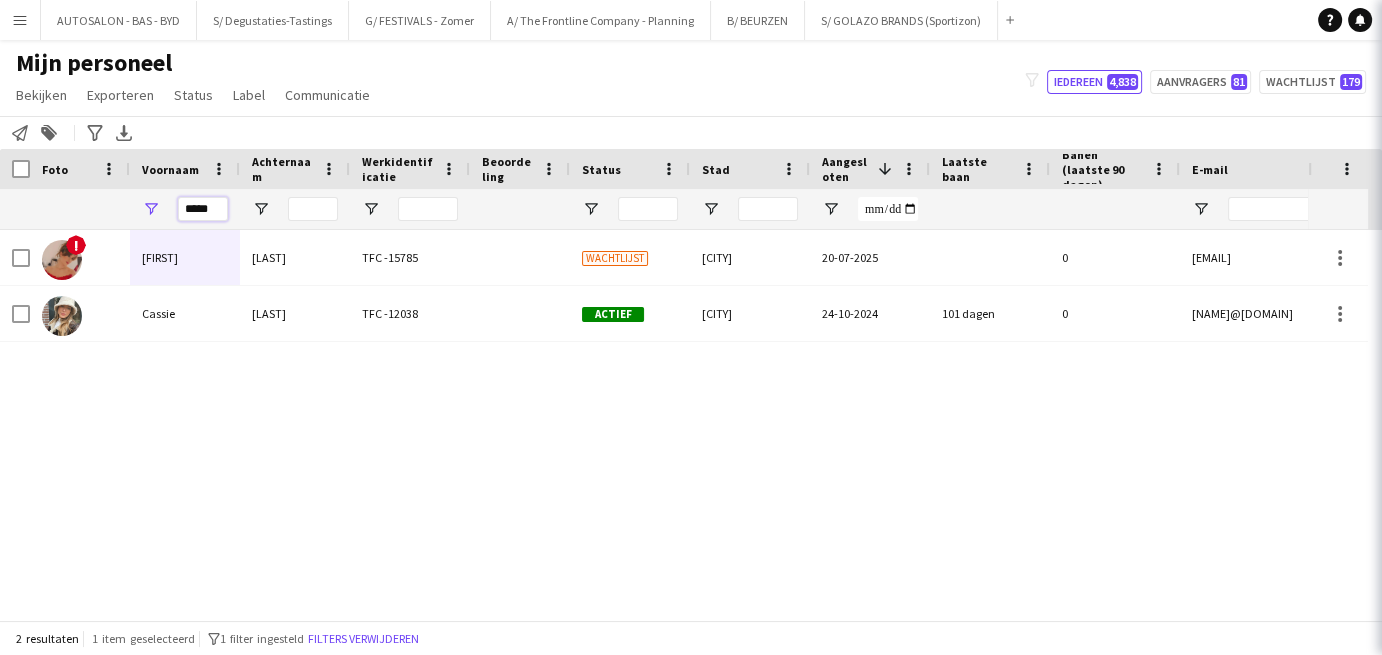 type on "*****" 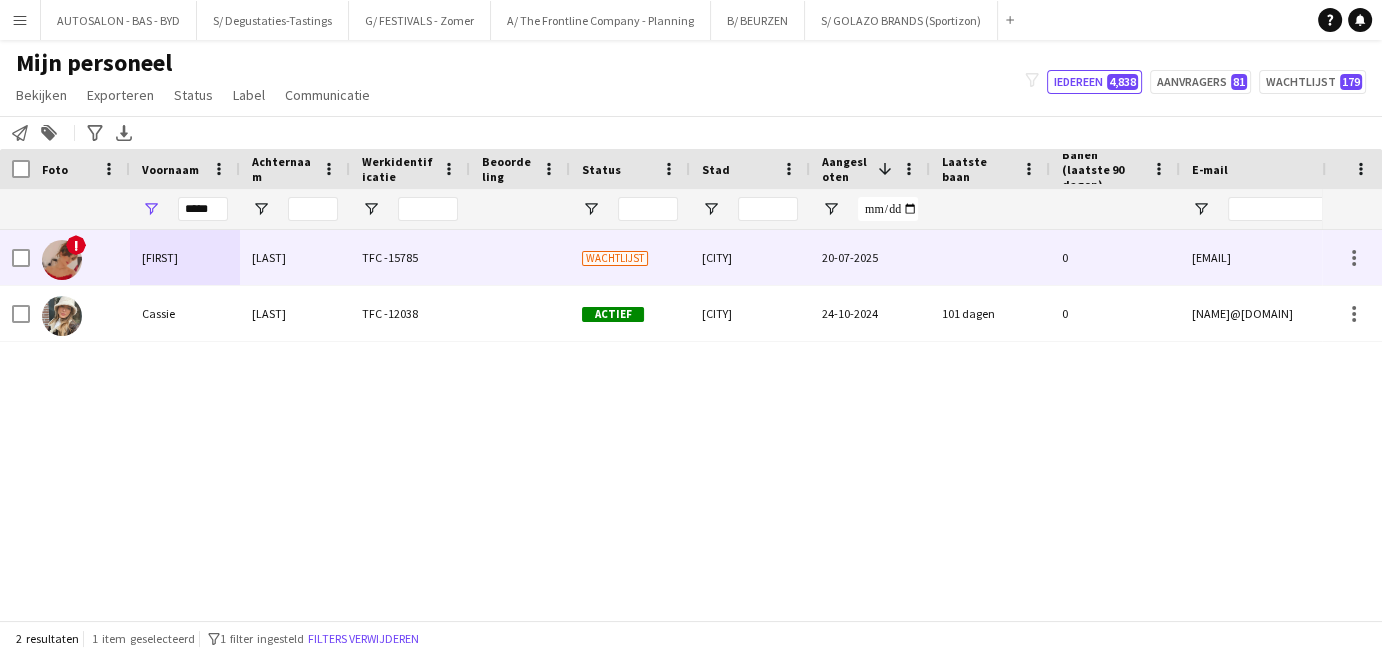 click on "[FIRST]" at bounding box center (185, 257) 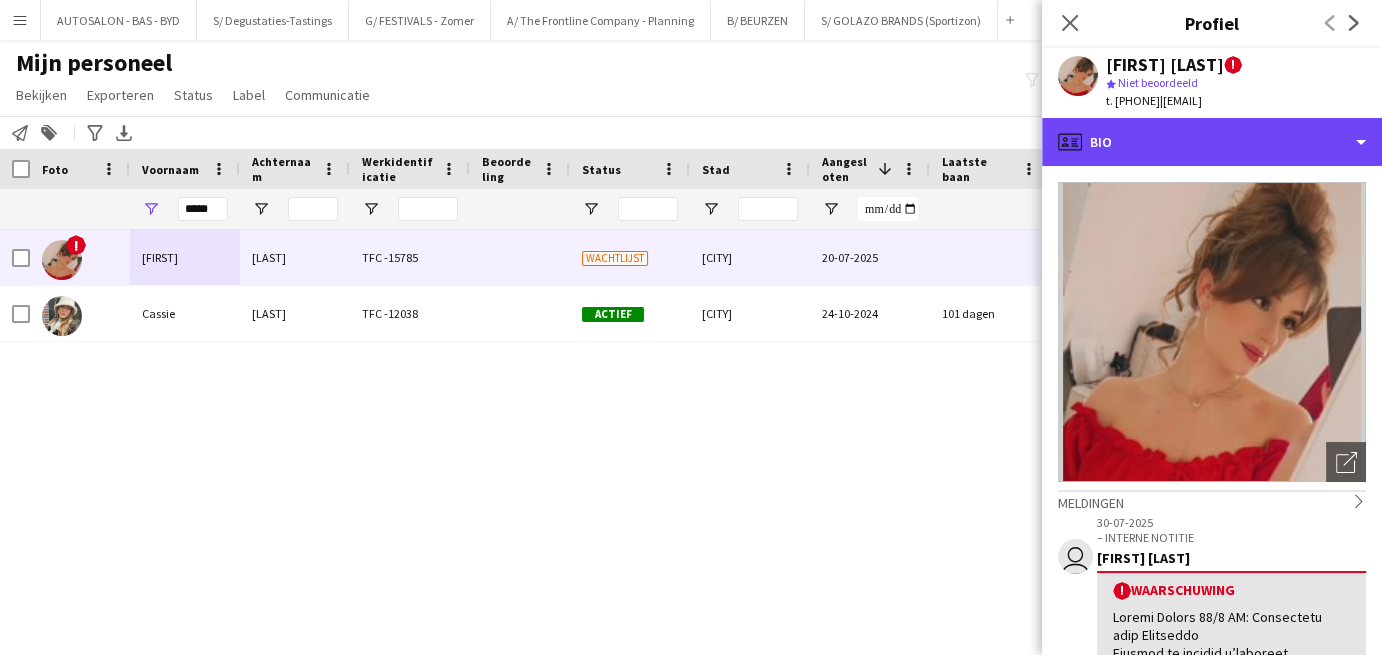 click on "profile
Bio" 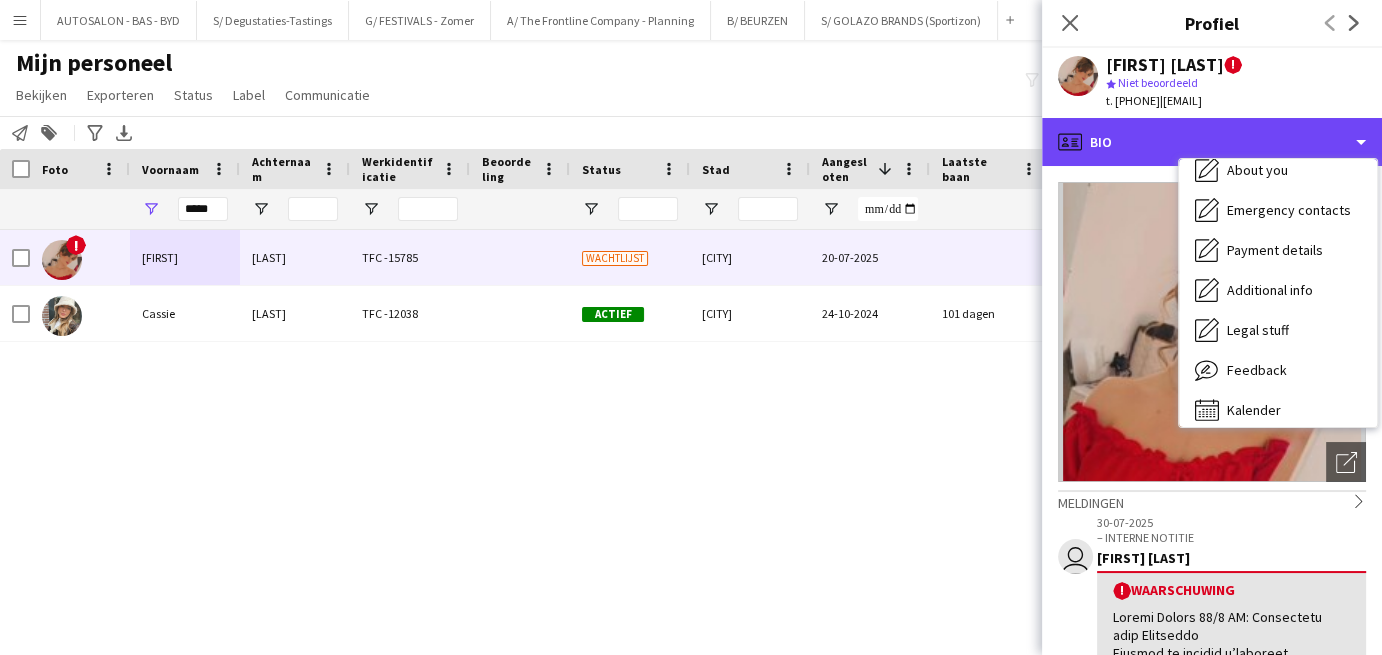 scroll, scrollTop: 147, scrollLeft: 0, axis: vertical 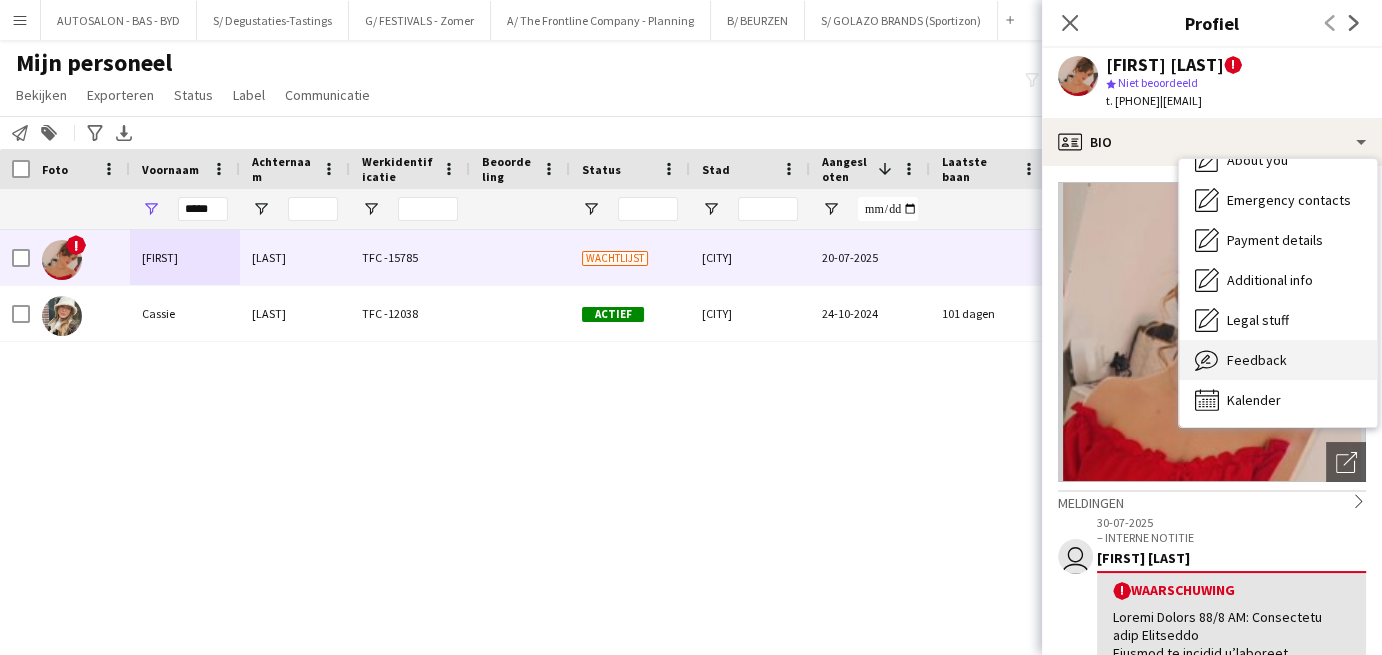 click on "Feedback
Feedback" at bounding box center [1278, 360] 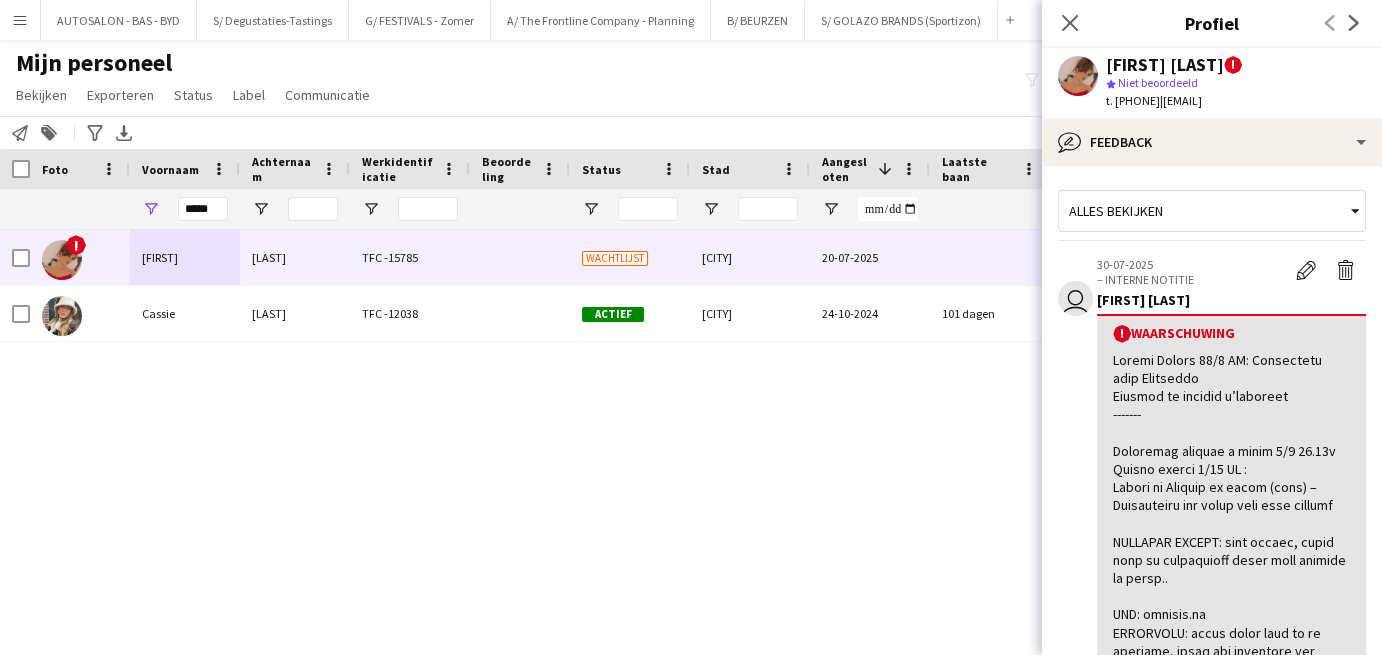 click on "[DATE]   – INTERNE NOTITIE
Waarschuwing bewerken
Waarschuwing verwijderen
[FIRST] [LAST]  !  Waarschuwing" 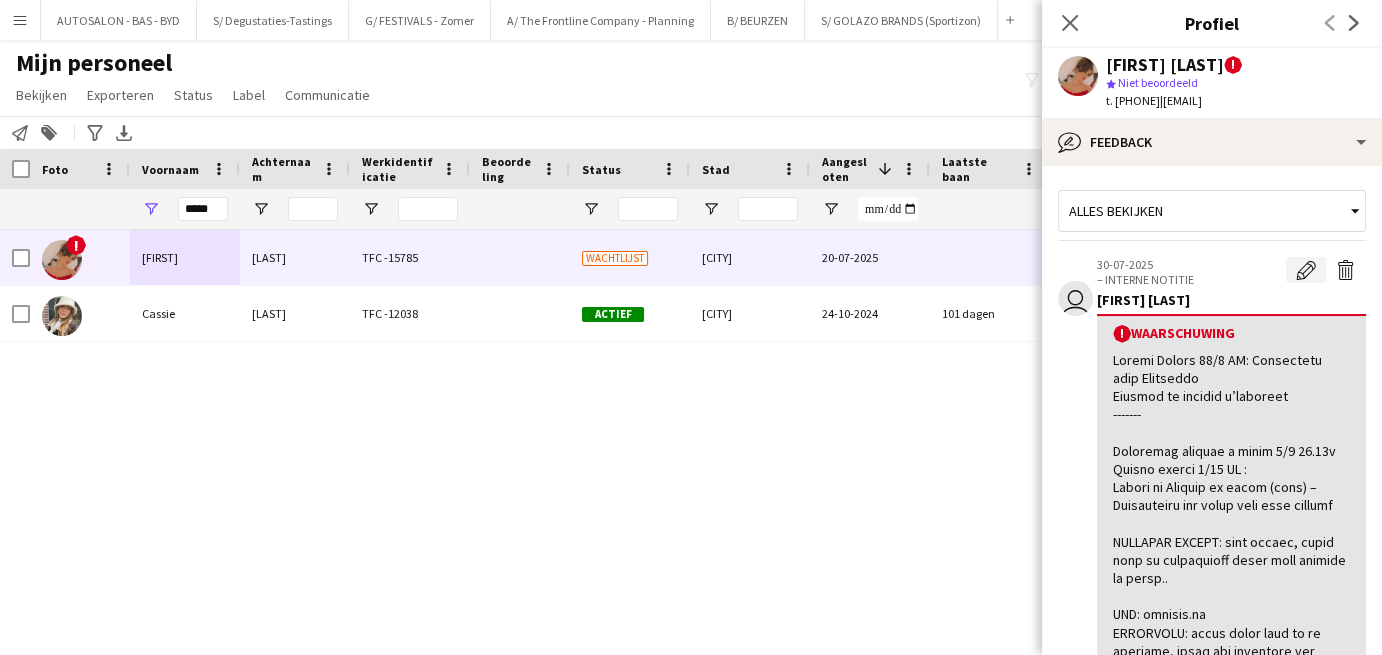 click on "Waarschuwing bewerken" 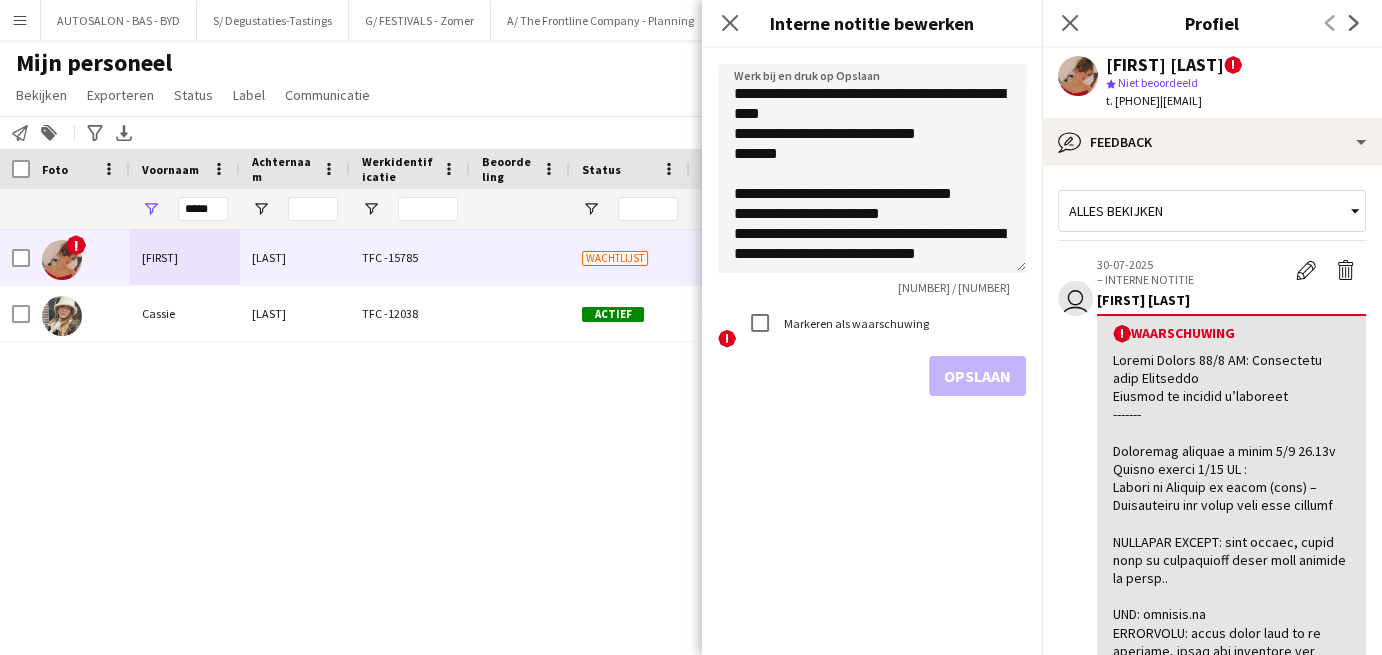 drag, startPoint x: 1021, startPoint y: 217, endPoint x: 1030, endPoint y: 388, distance: 171.23668 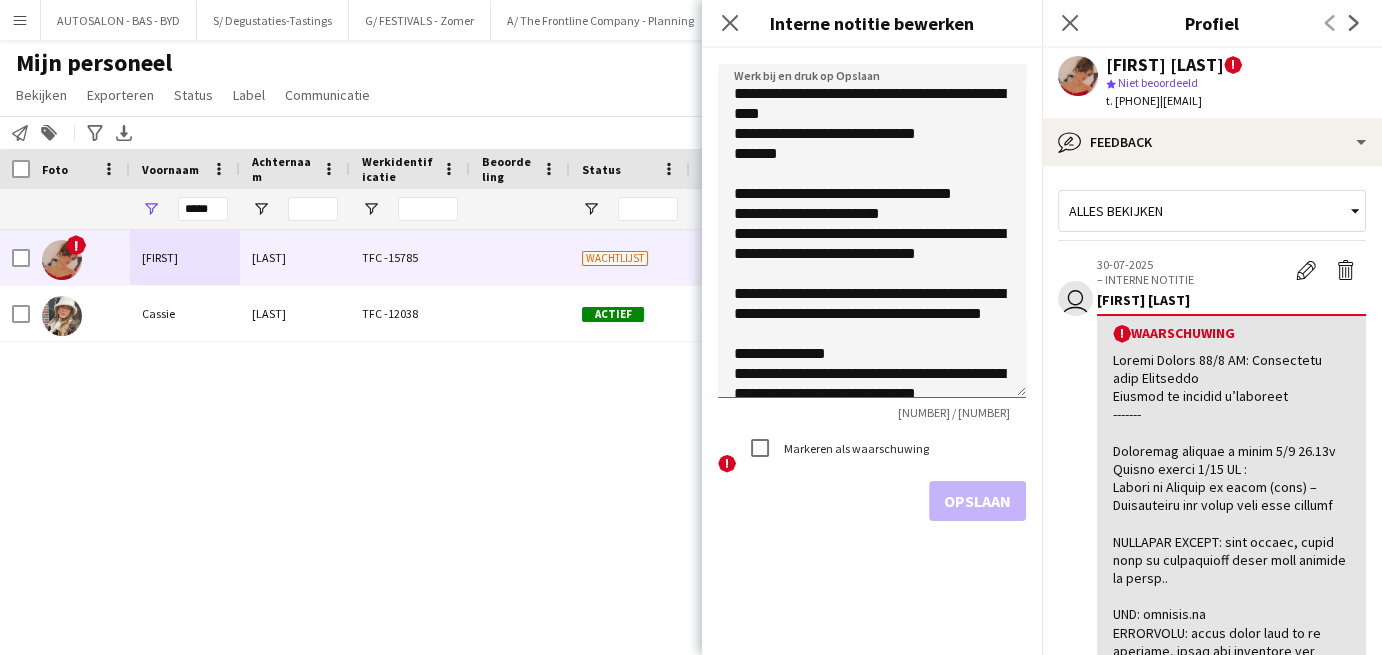 drag, startPoint x: 739, startPoint y: 90, endPoint x: 778, endPoint y: 95, distance: 39.319206 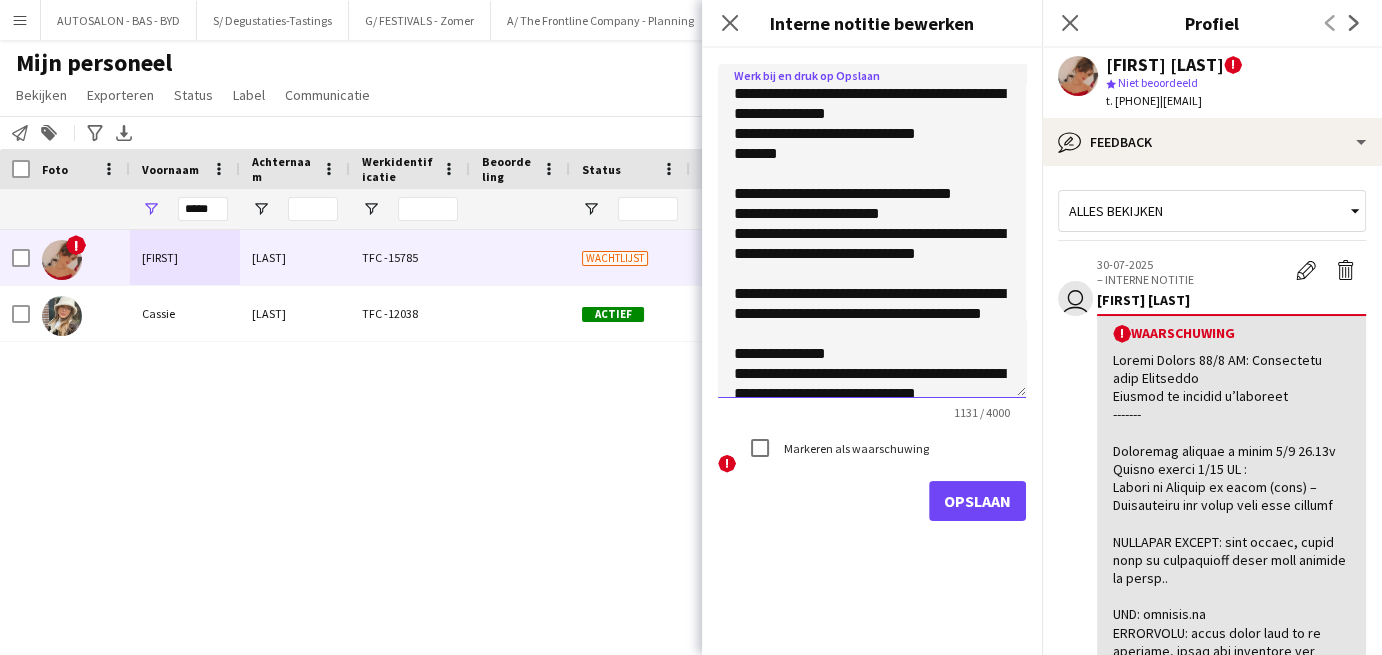 type on "**********" 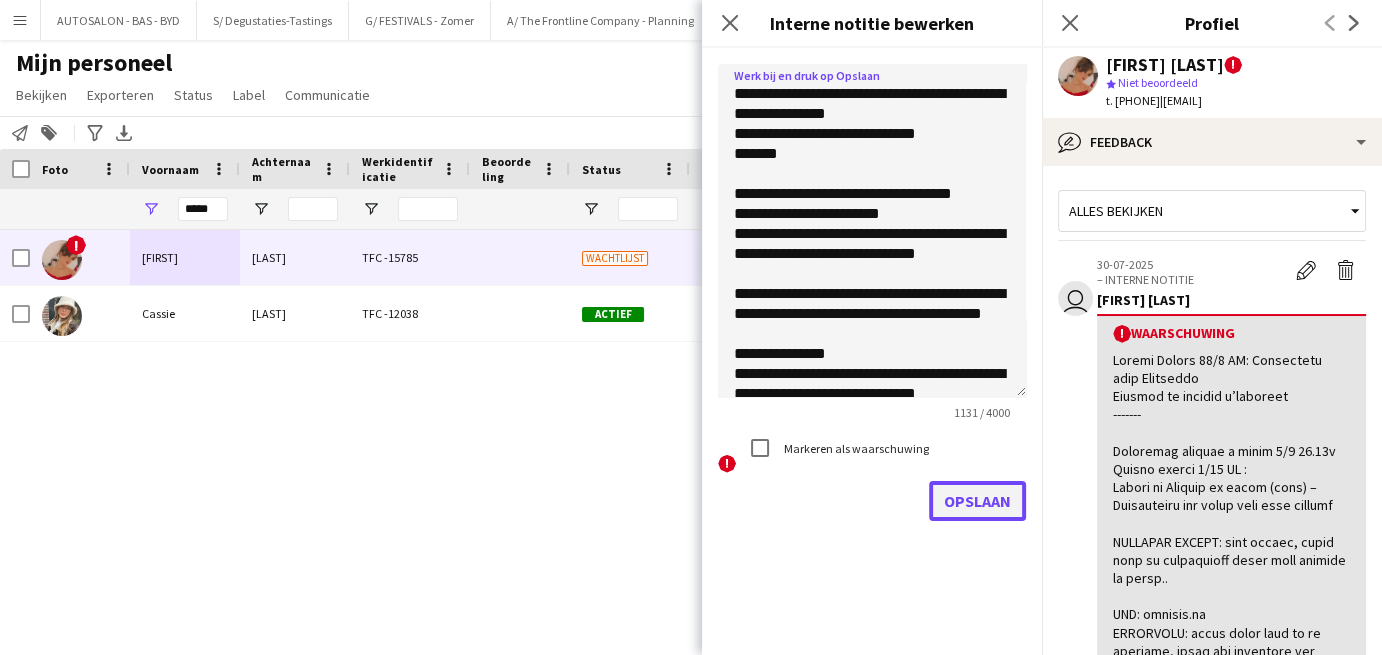 click on "Opslaan" 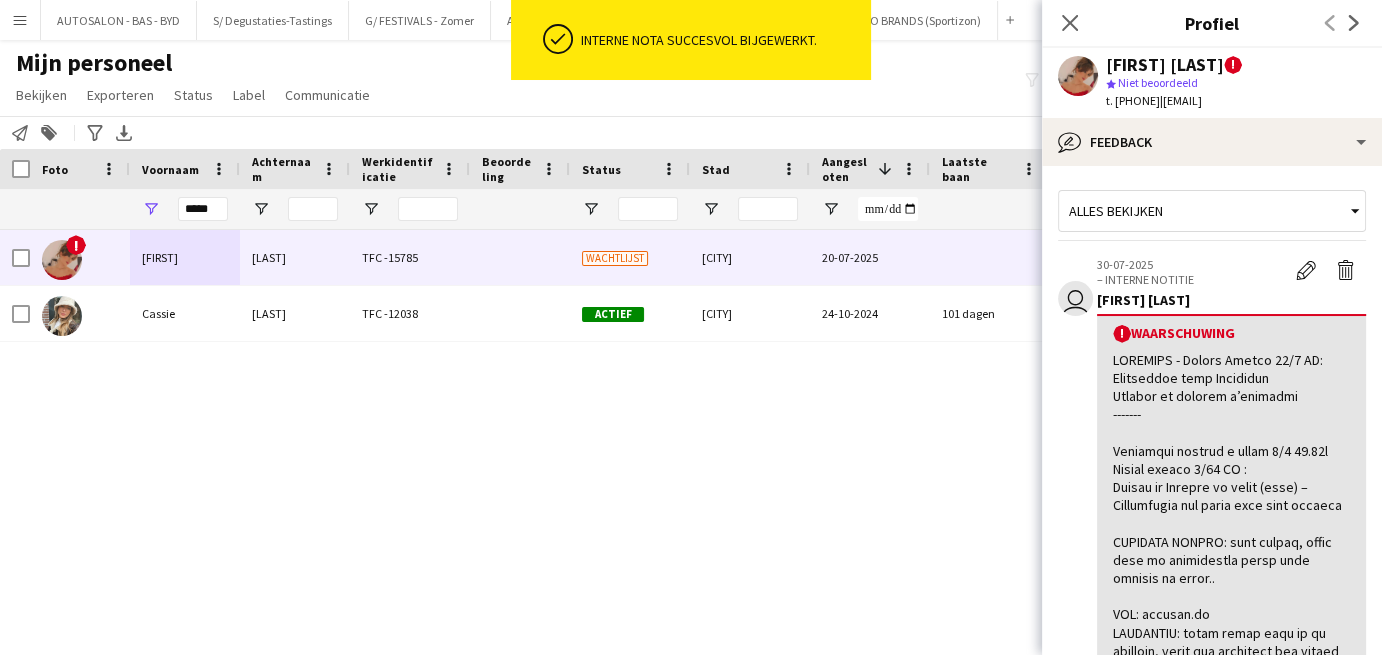click on "!
[FIRST] [LAST] TFC -15785 Wachtlijst [CITY] [DATE] [NUMBER] [EMAIL]
[FIRST] [LAST] TFC -12038 Actief [CITY] [DATE] [NUMBER] dagen [EMAIL]" at bounding box center [661, 418] 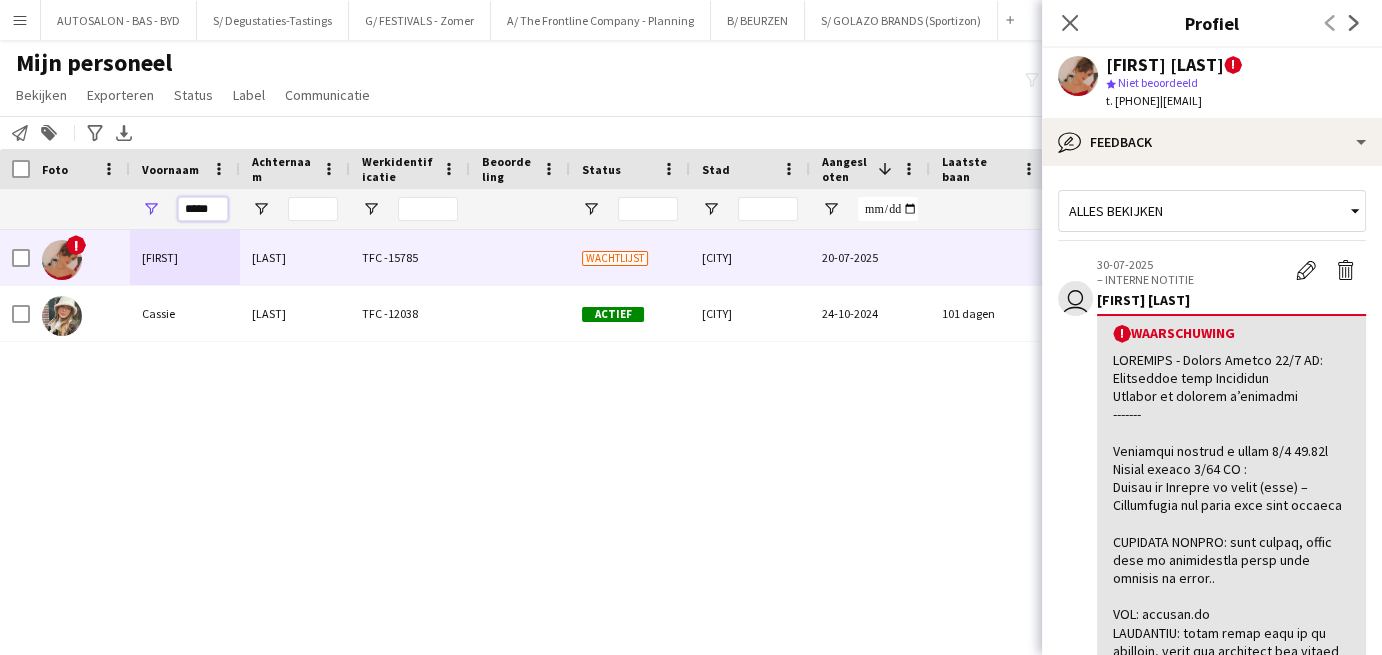 click on "*****" at bounding box center (203, 209) 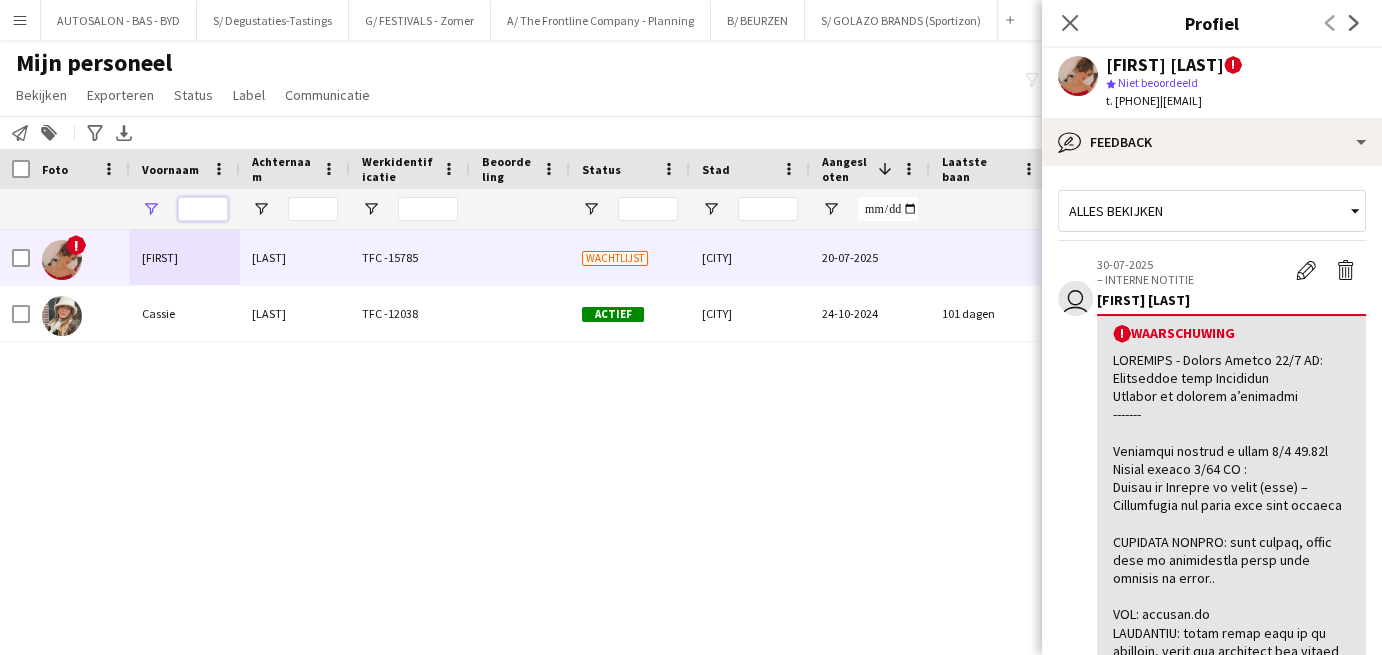 paste on "********" 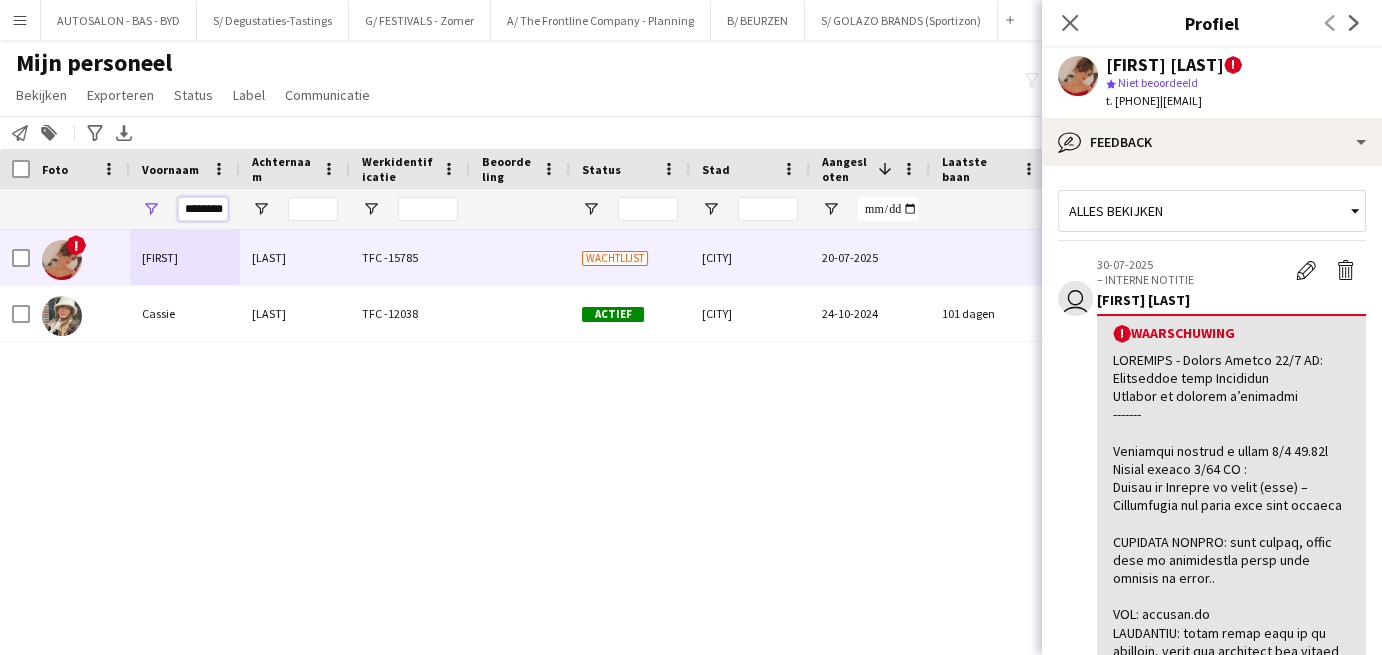 scroll, scrollTop: 0, scrollLeft: 3, axis: horizontal 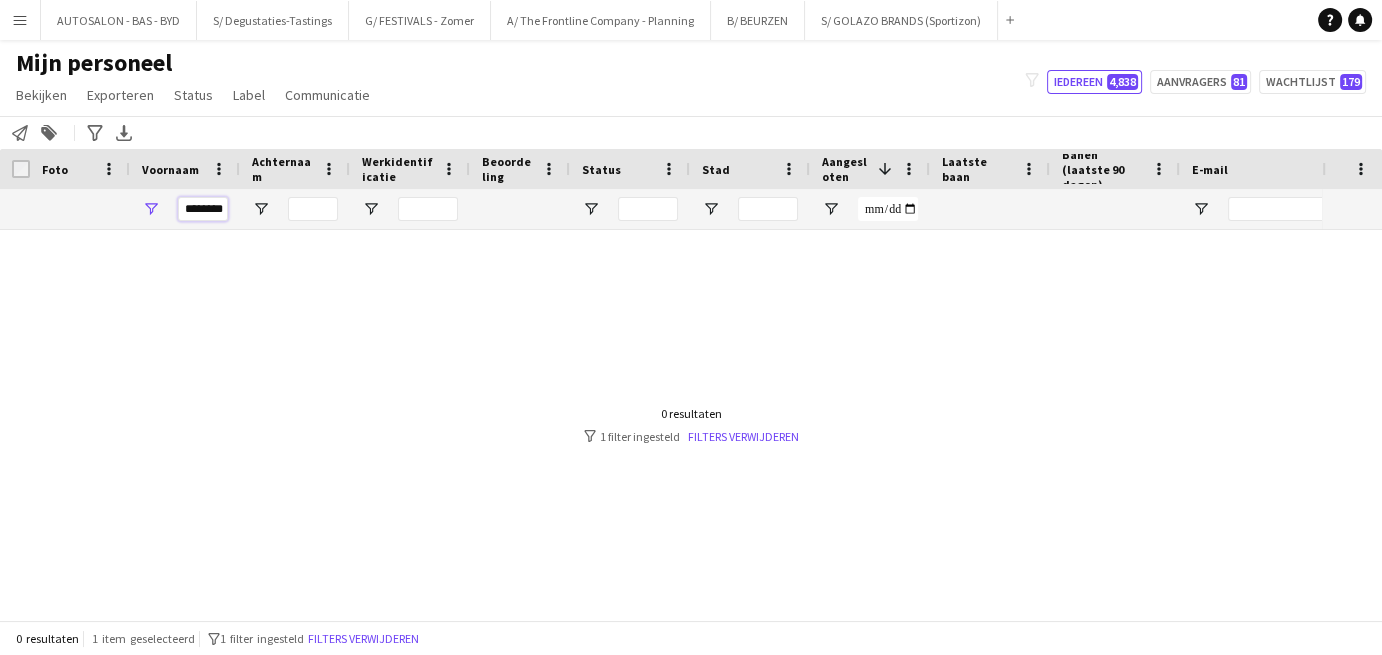 type on "********" 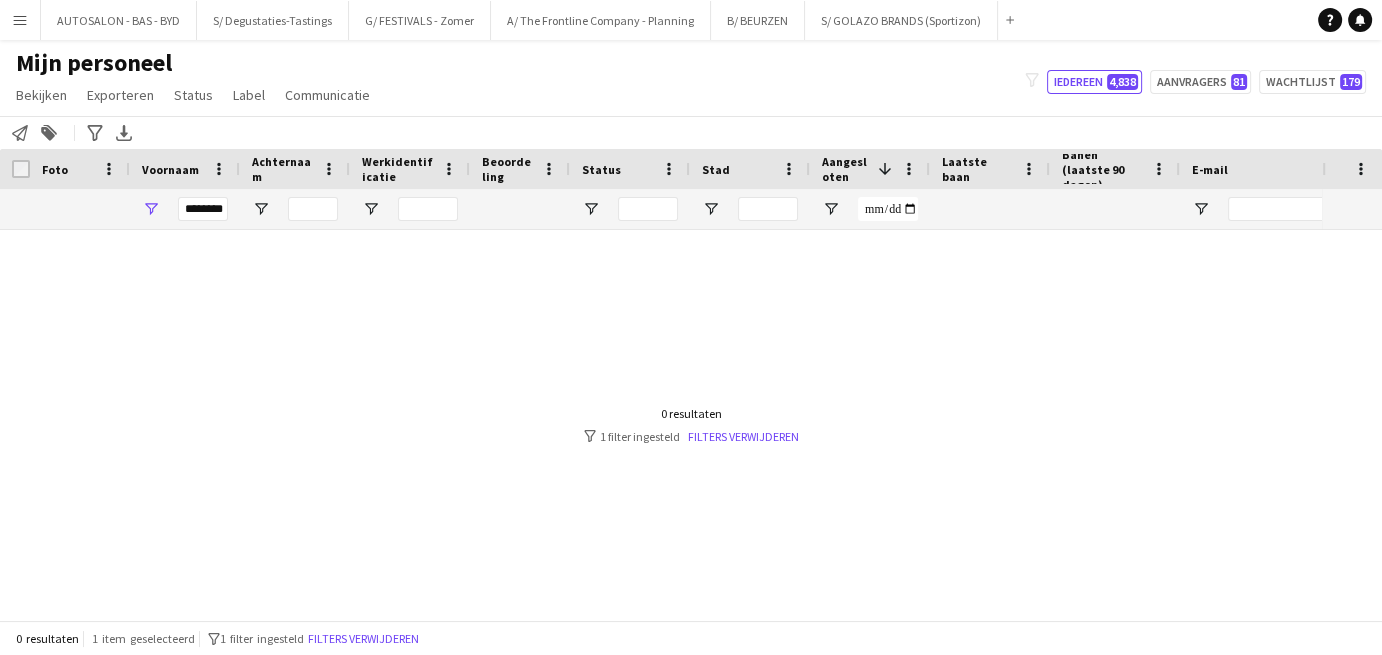 scroll, scrollTop: 0, scrollLeft: 0, axis: both 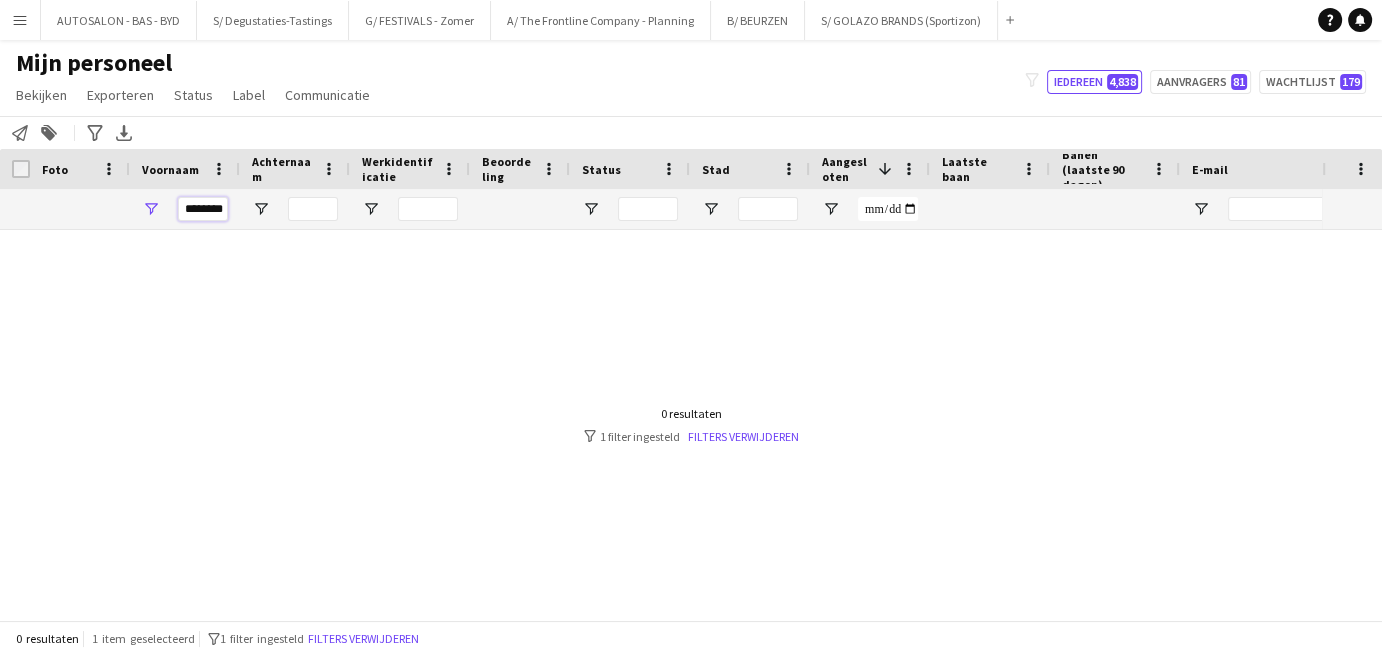 click on "********" at bounding box center (203, 209) 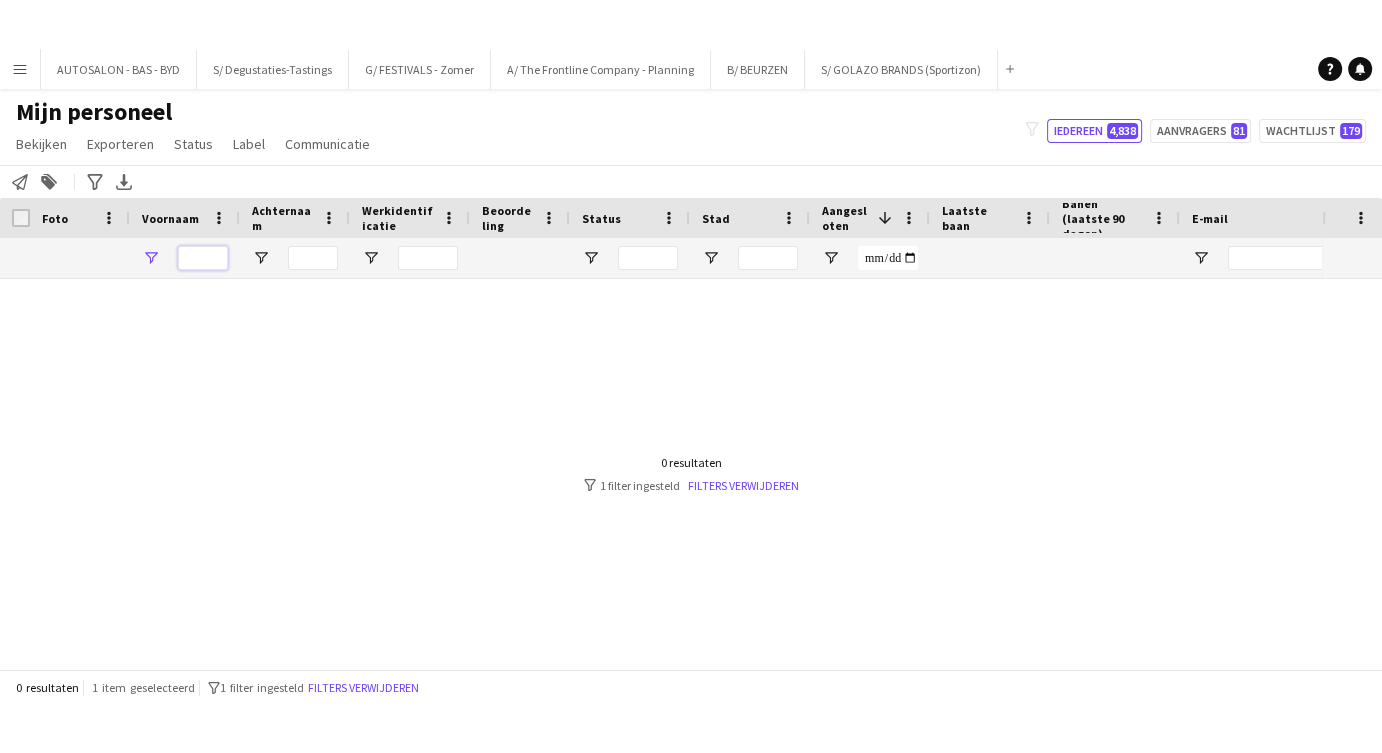 scroll, scrollTop: 0, scrollLeft: 0, axis: both 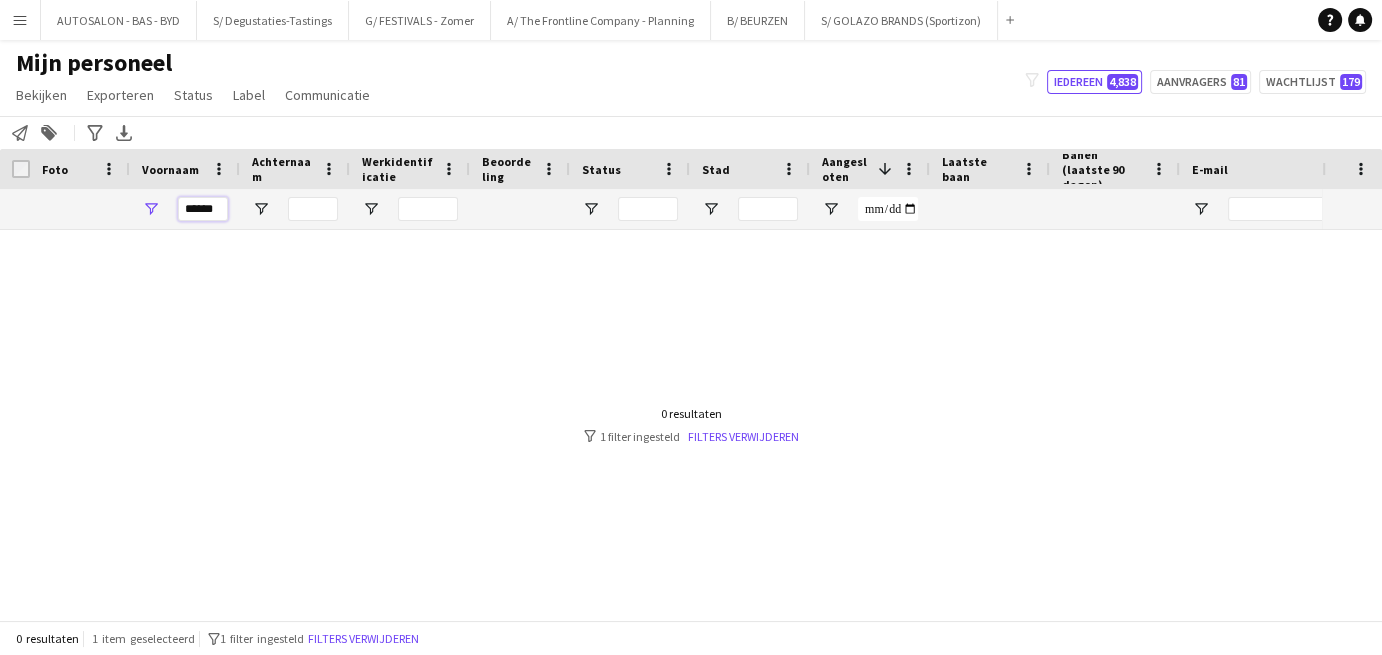 type on "******" 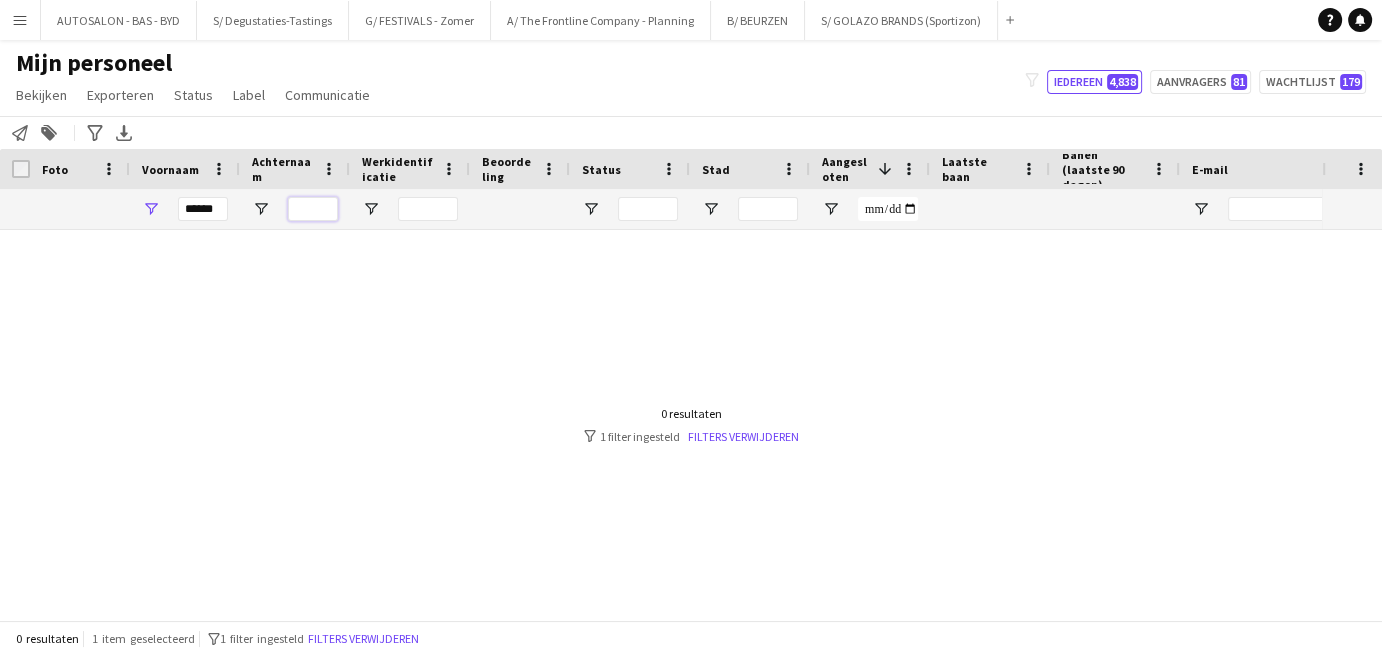click at bounding box center [313, 209] 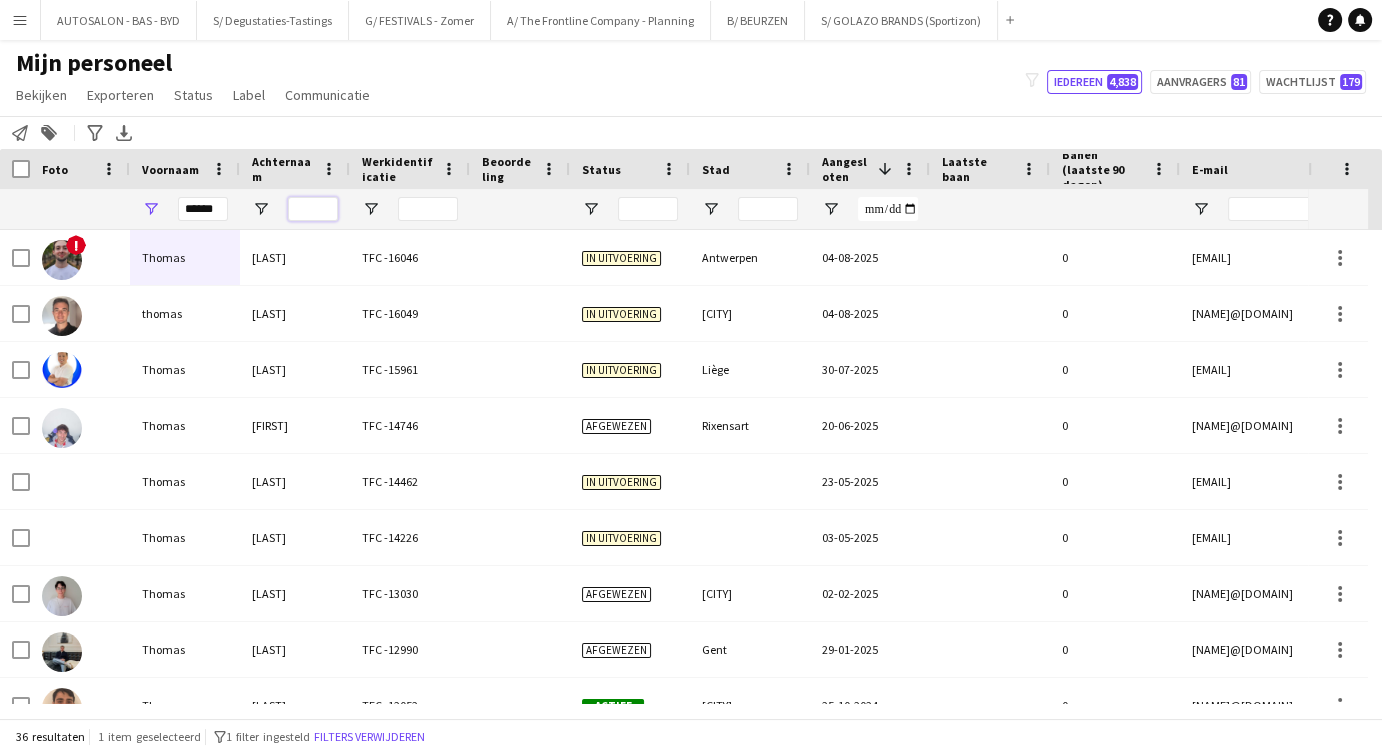 click at bounding box center [313, 209] 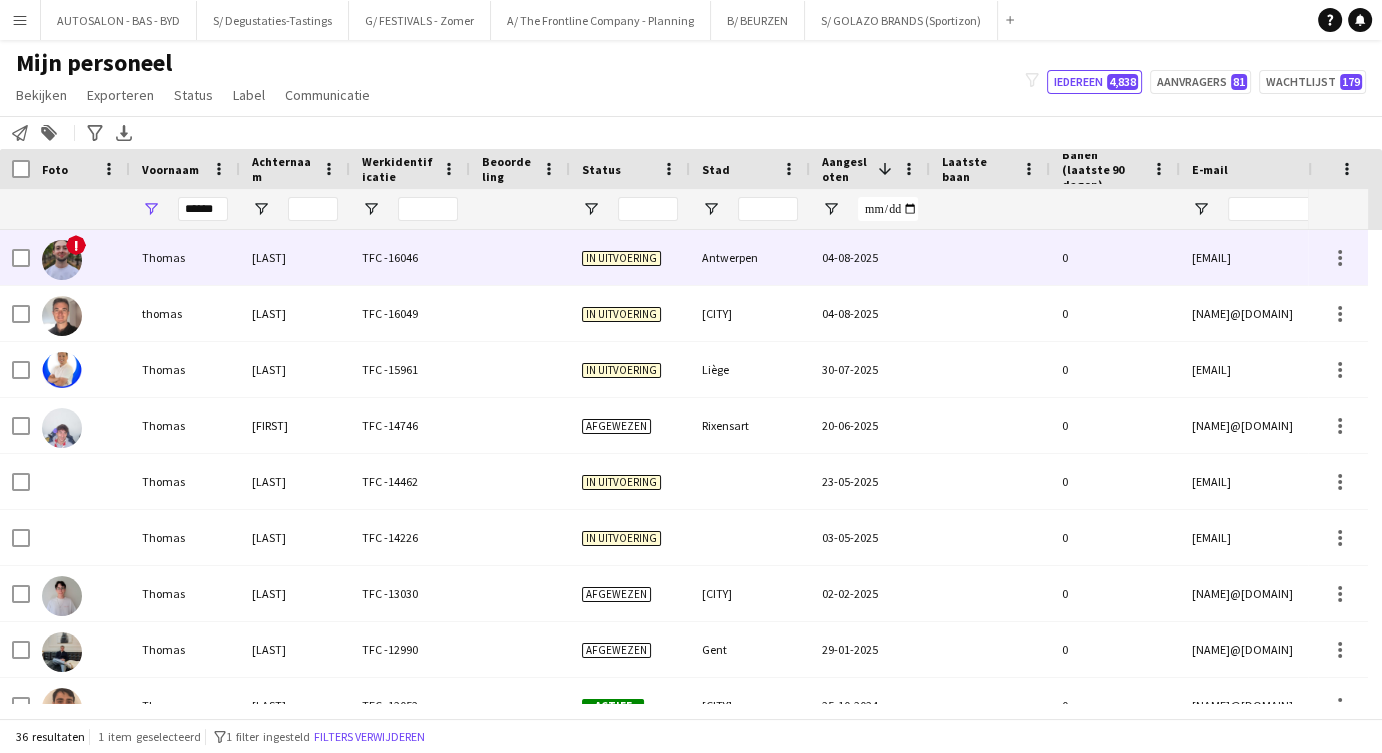 click on "[LAST]" at bounding box center [295, 257] 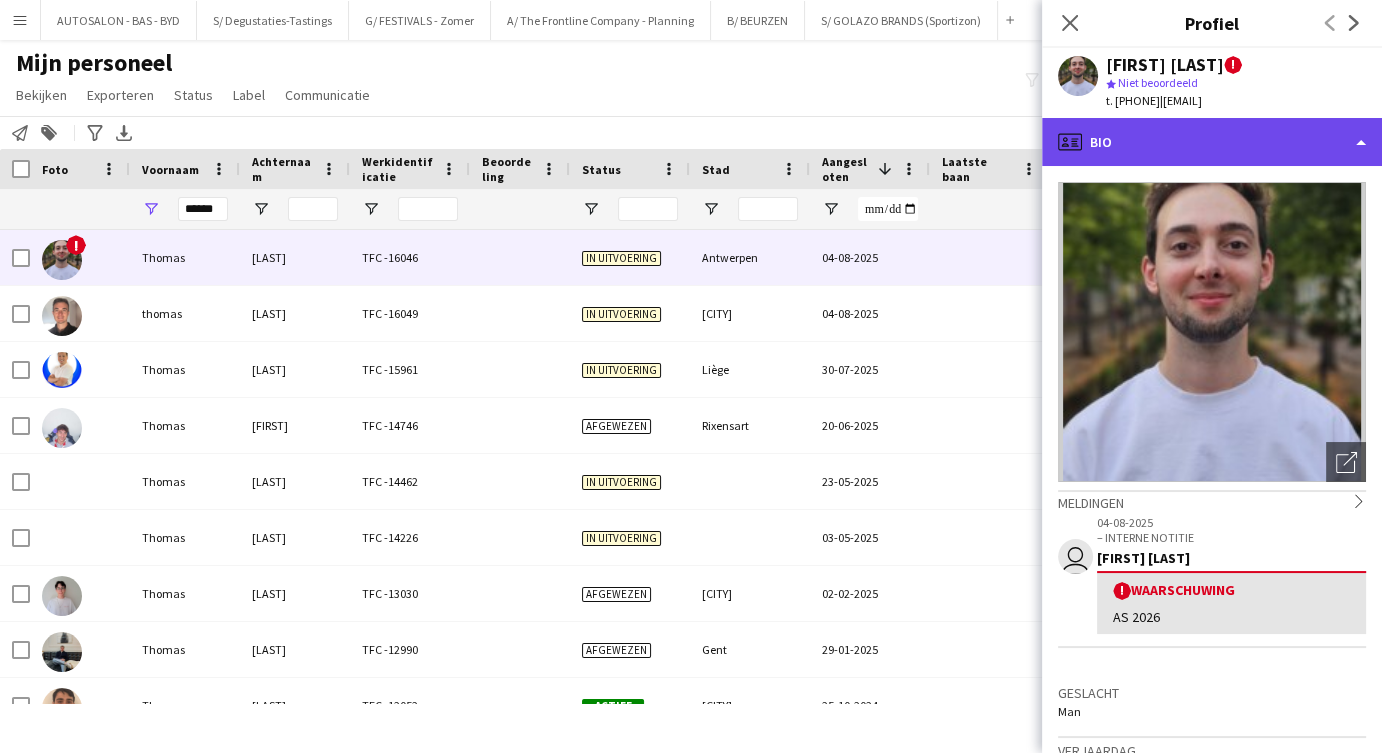 click on "profile
Bio" 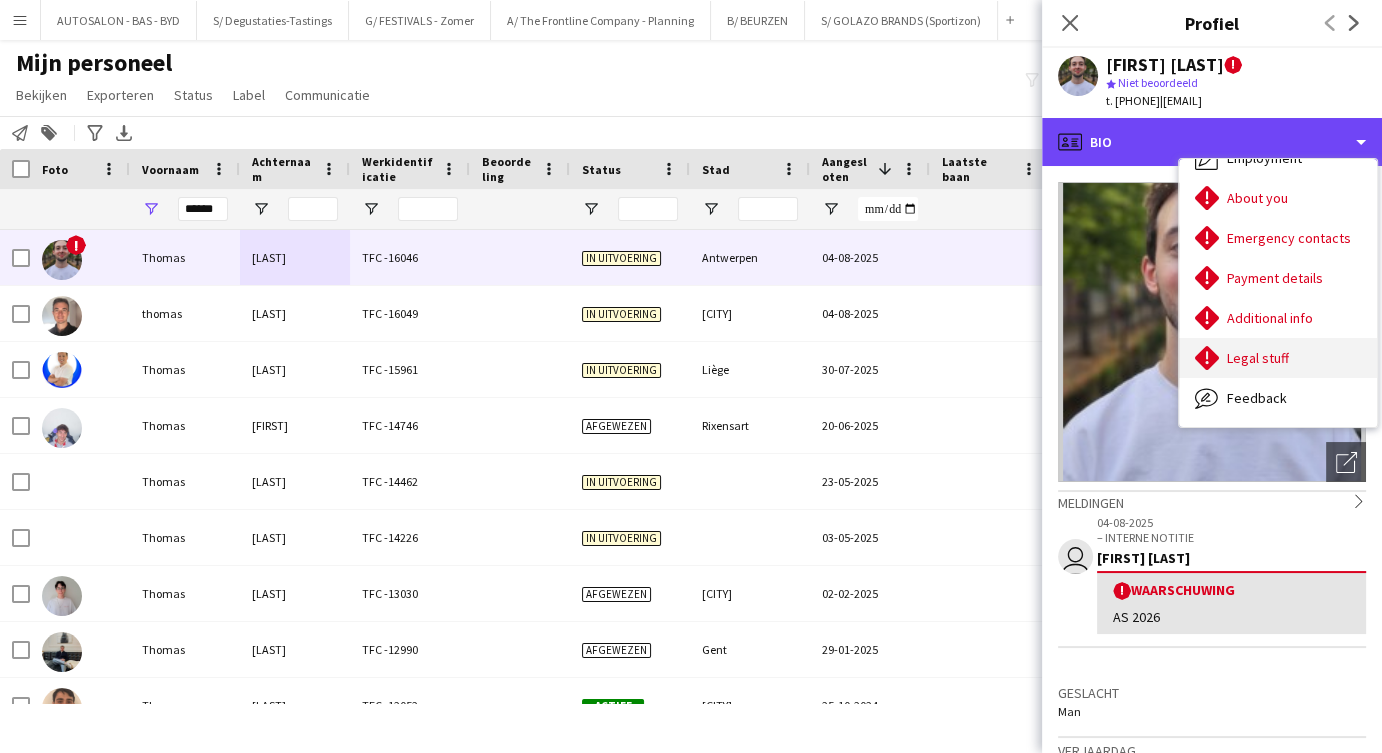 scroll, scrollTop: 147, scrollLeft: 0, axis: vertical 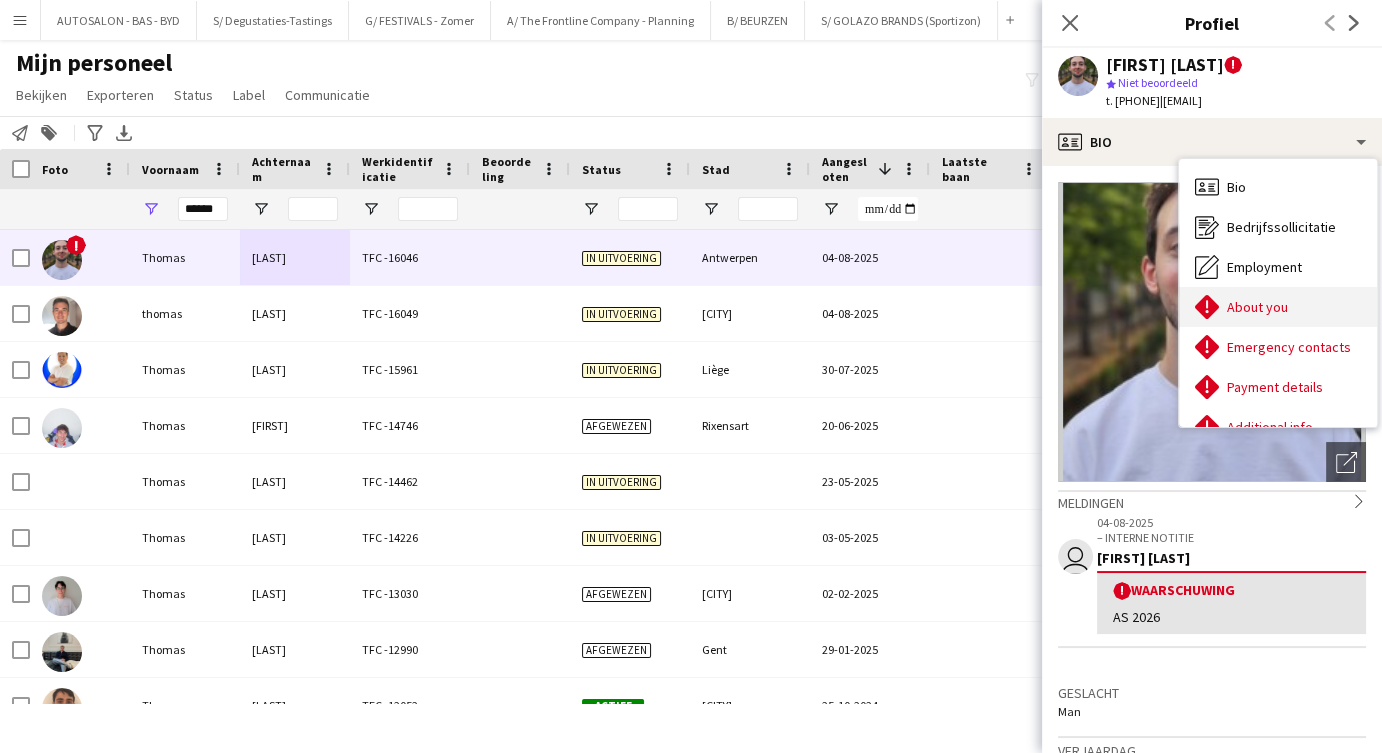 click on "About you" at bounding box center [1257, 307] 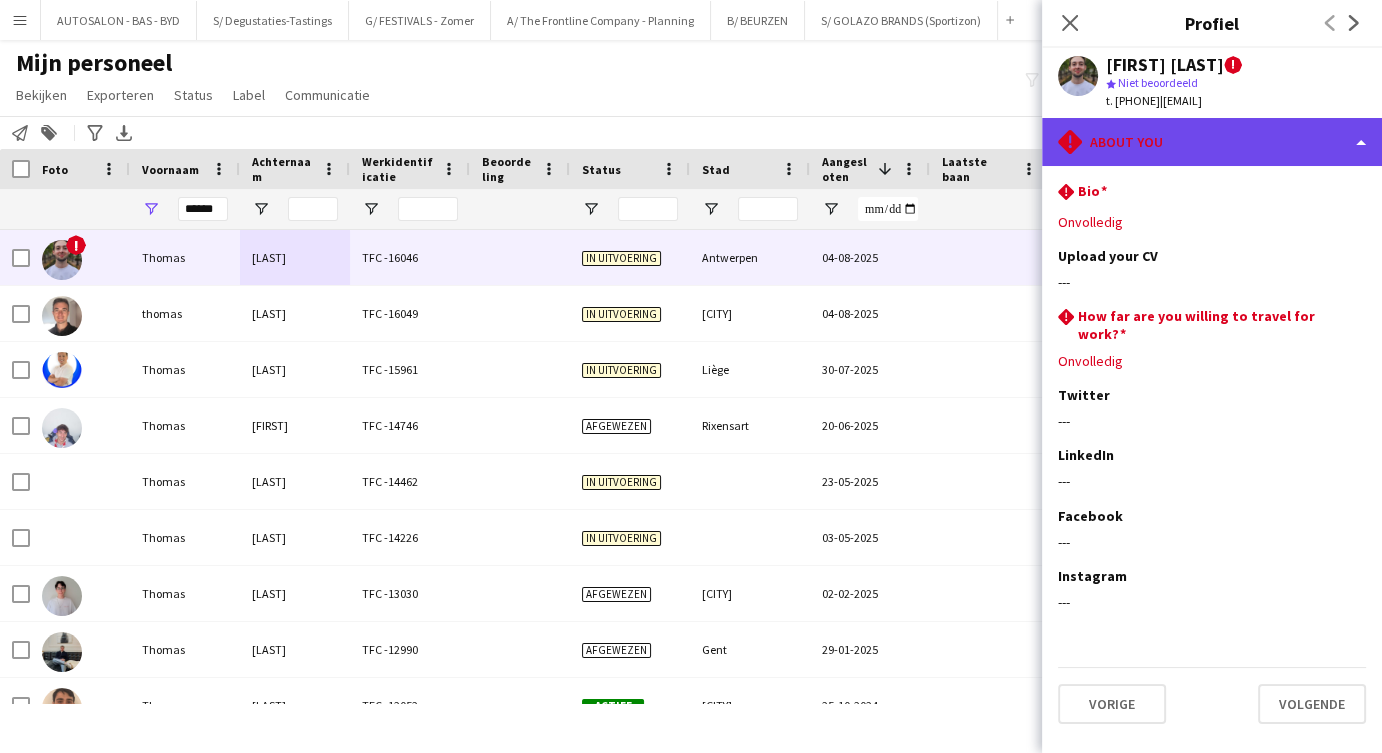 click on "rhombus-alert
About you" 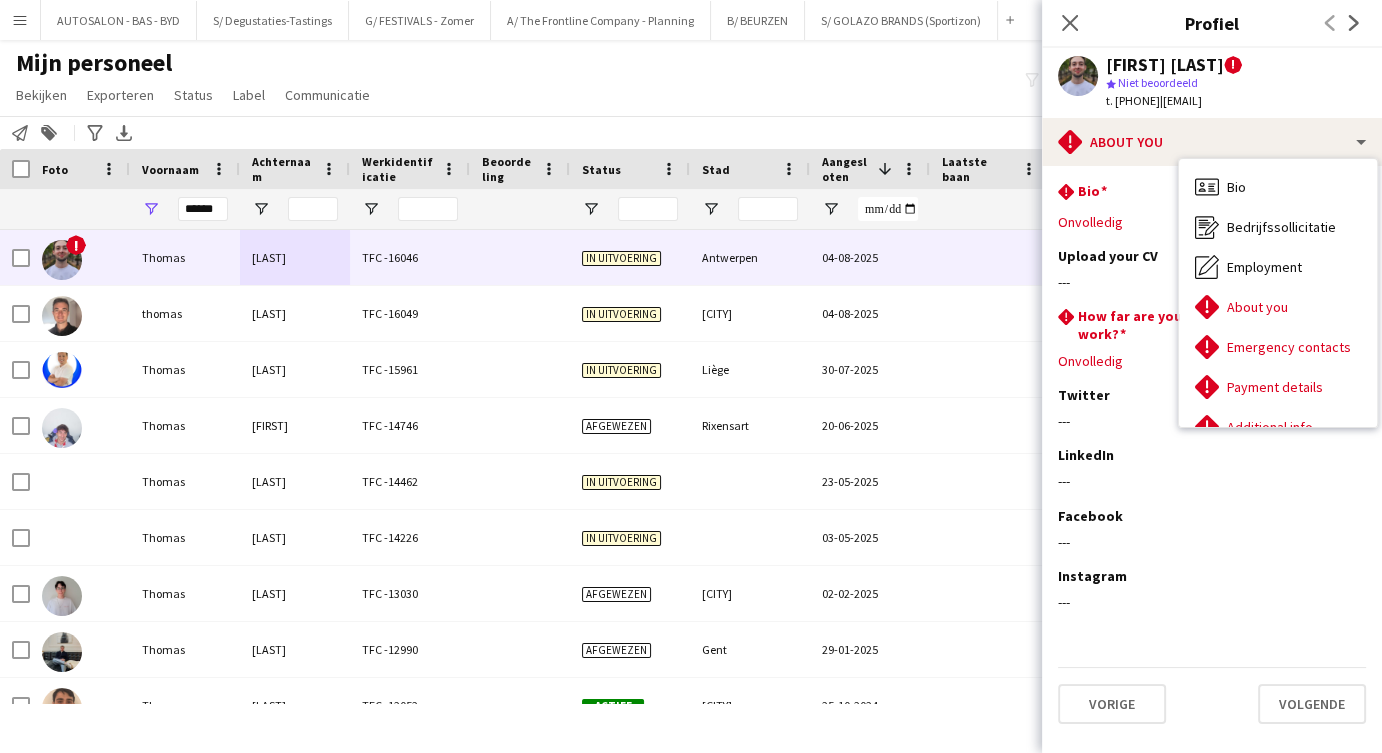 drag, startPoint x: 1255, startPoint y: 101, endPoint x: 1267, endPoint y: 101, distance: 12 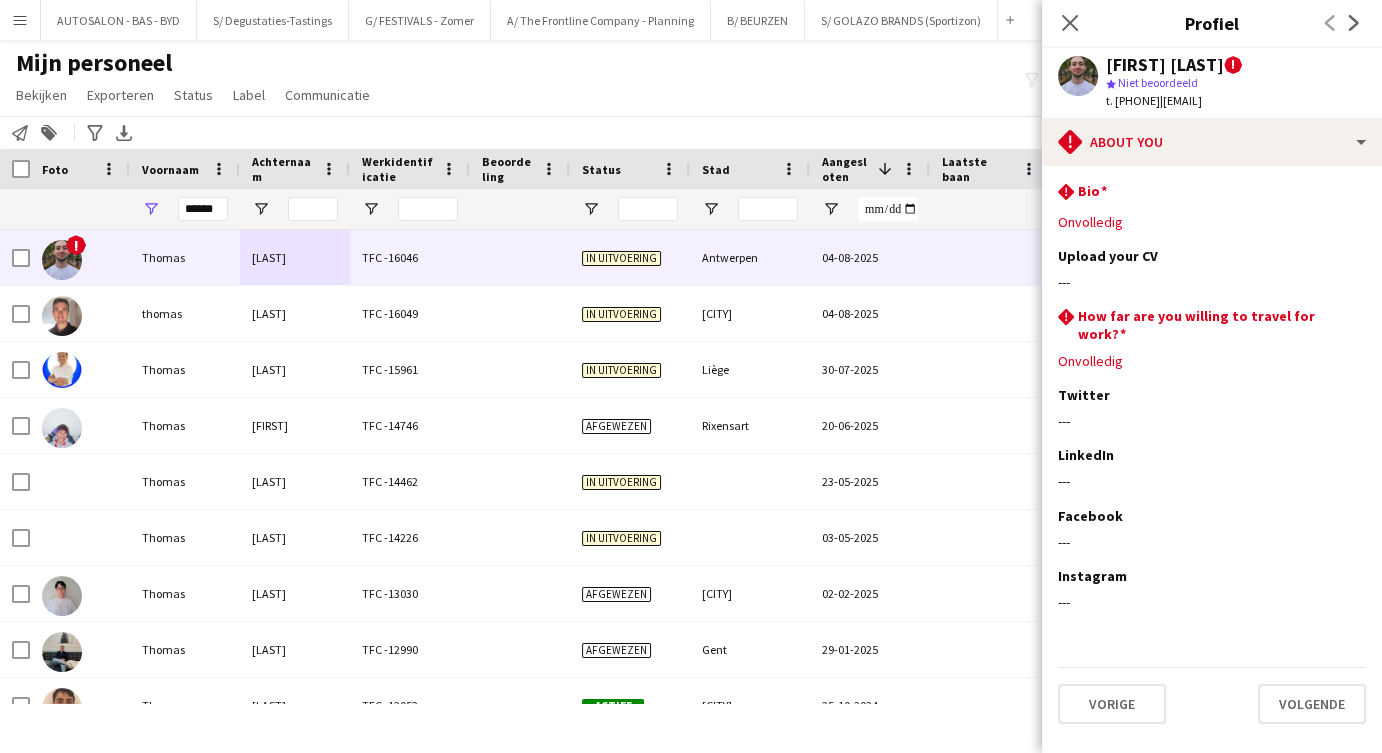 click on "|   [NAME]@[DOMAIN]" 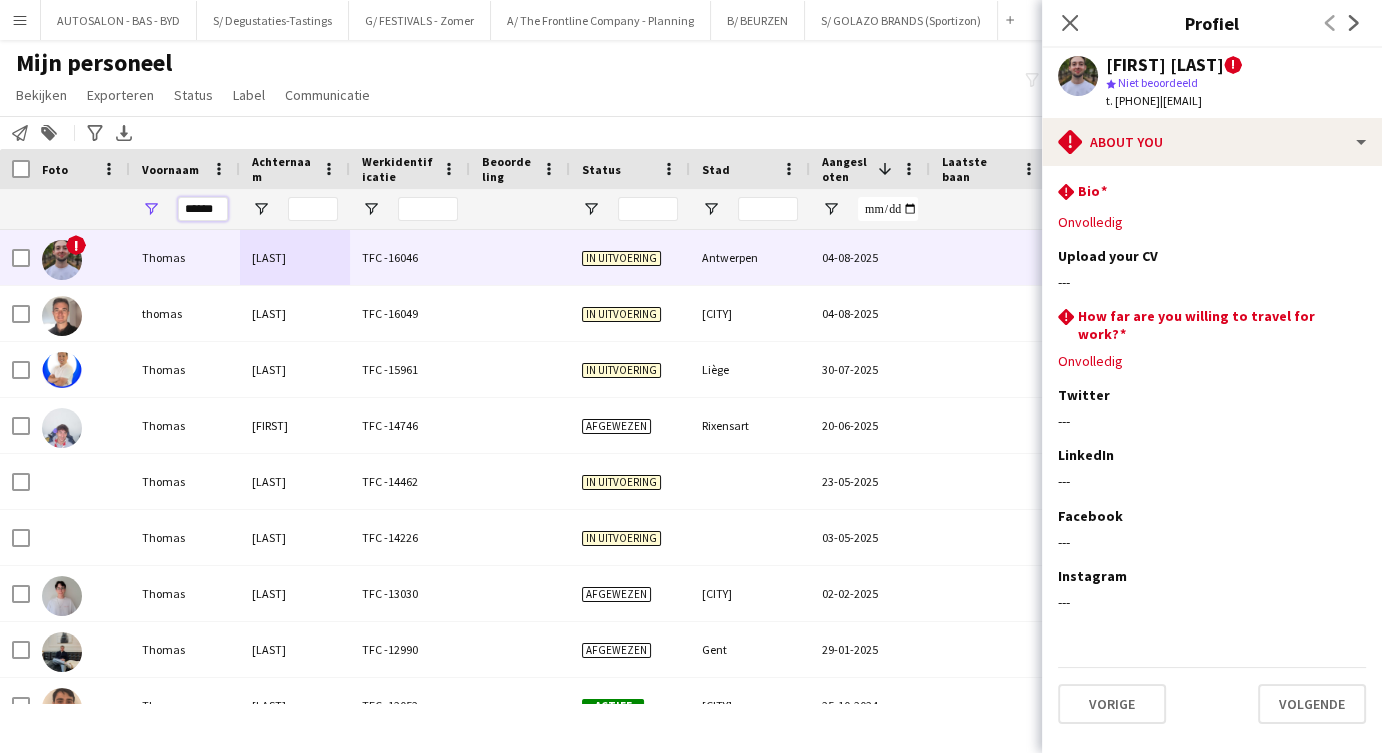 click on "******" at bounding box center [203, 209] 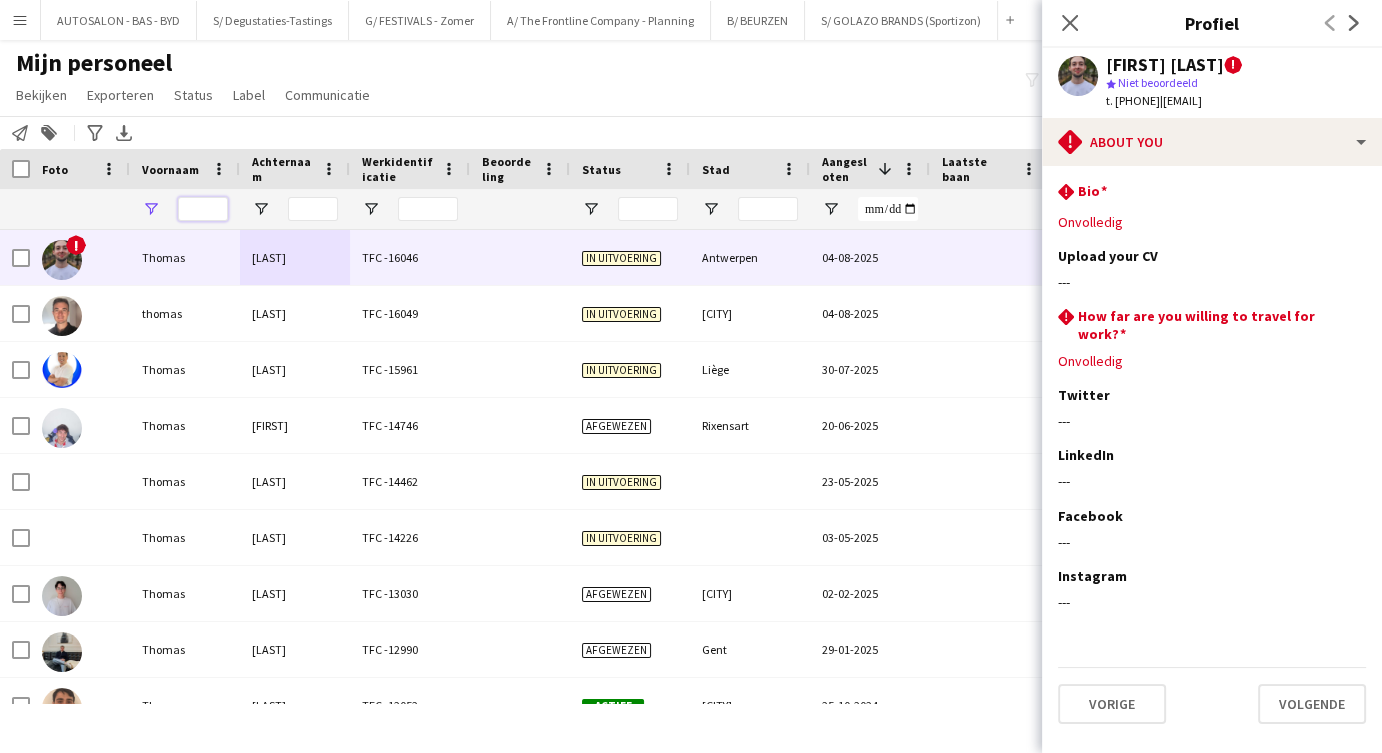 type 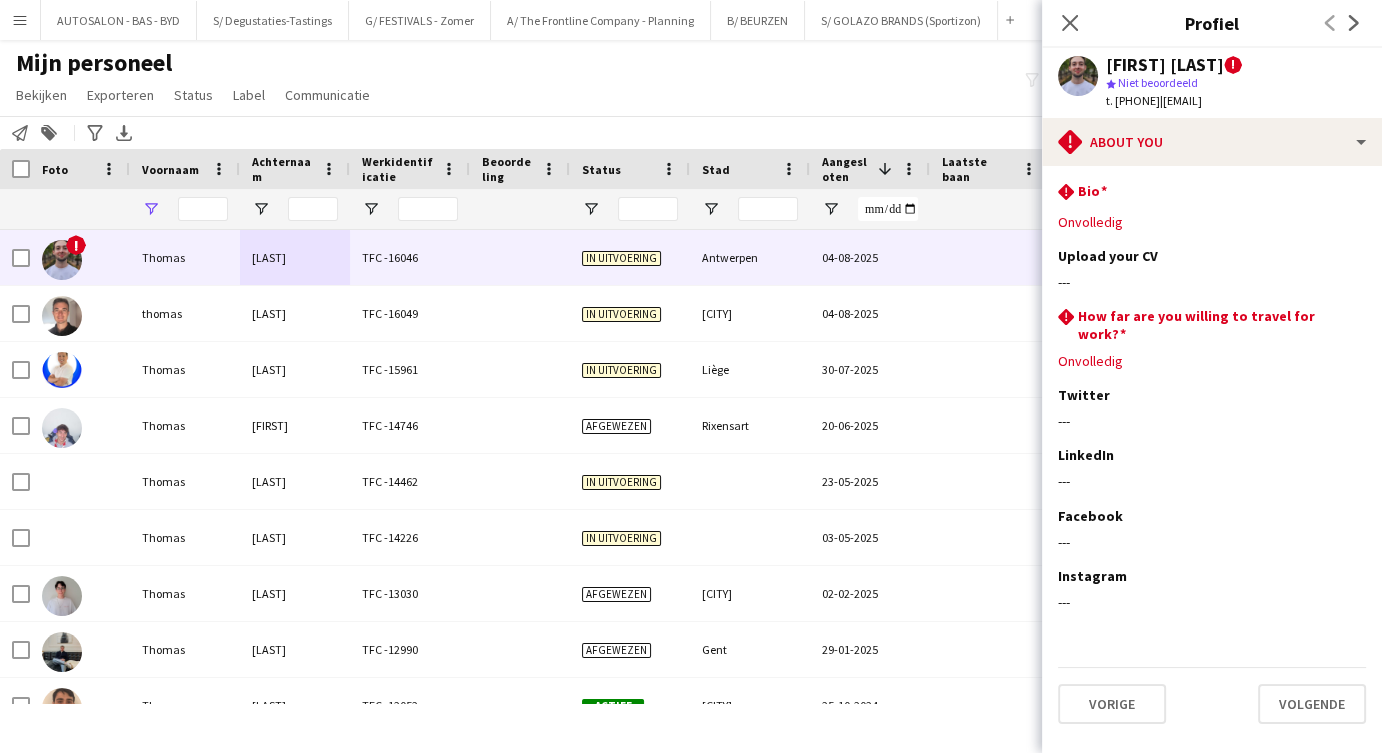 click at bounding box center (990, 209) 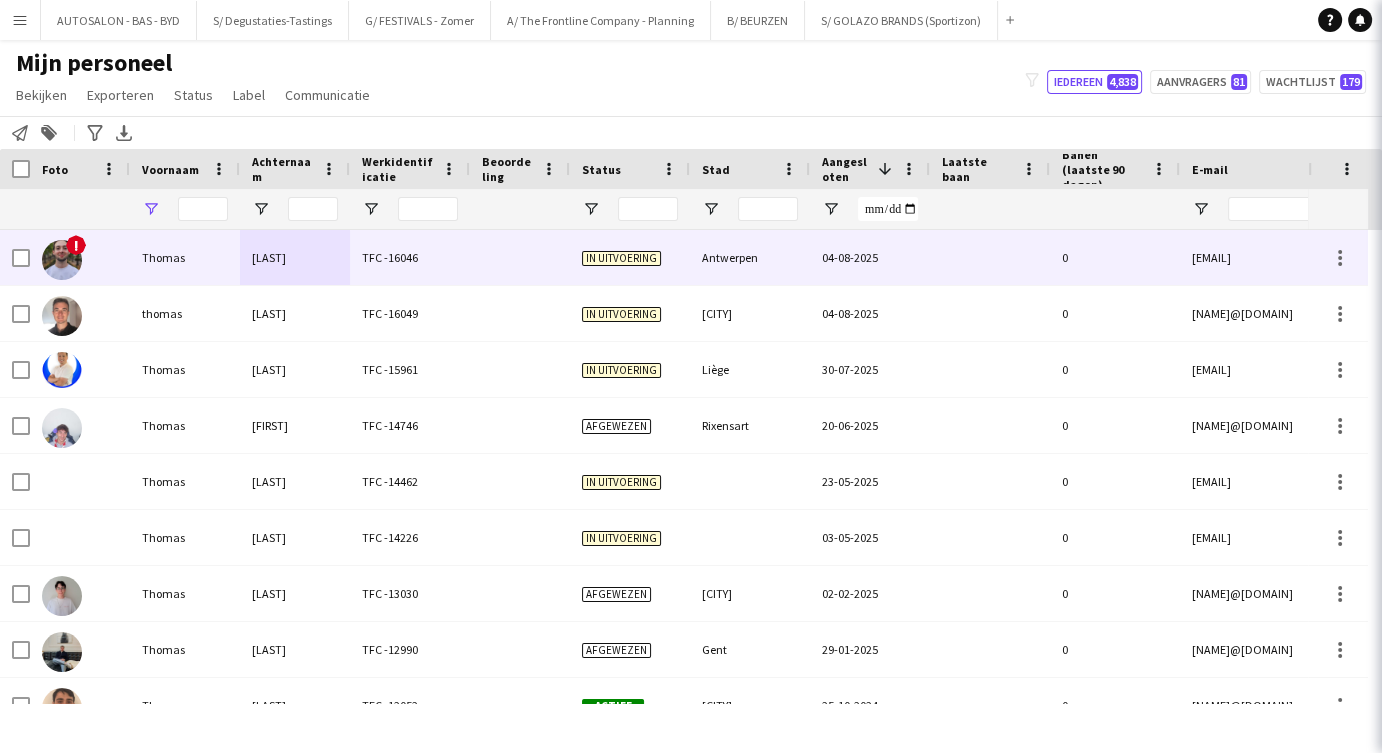 click on "Sluit pop-in" 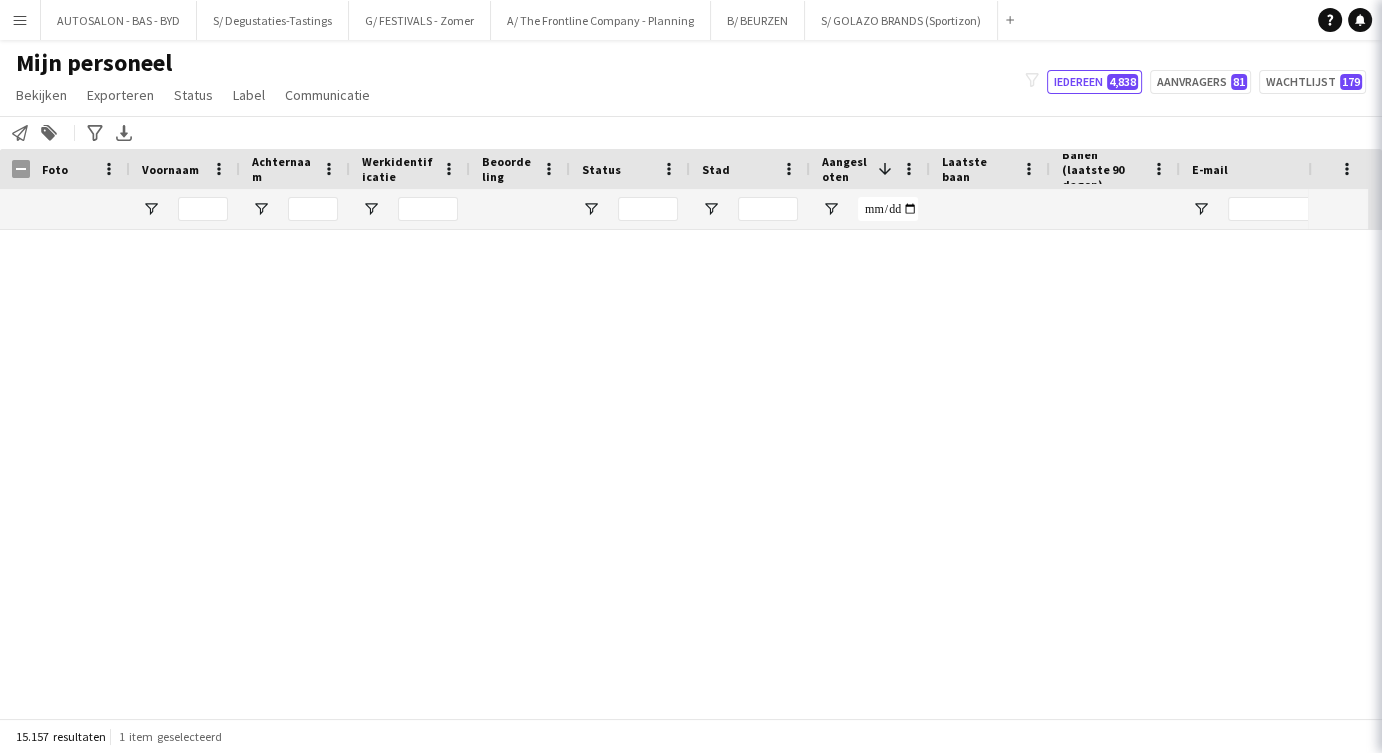 click on "[LAST]" at bounding box center [295, 257] 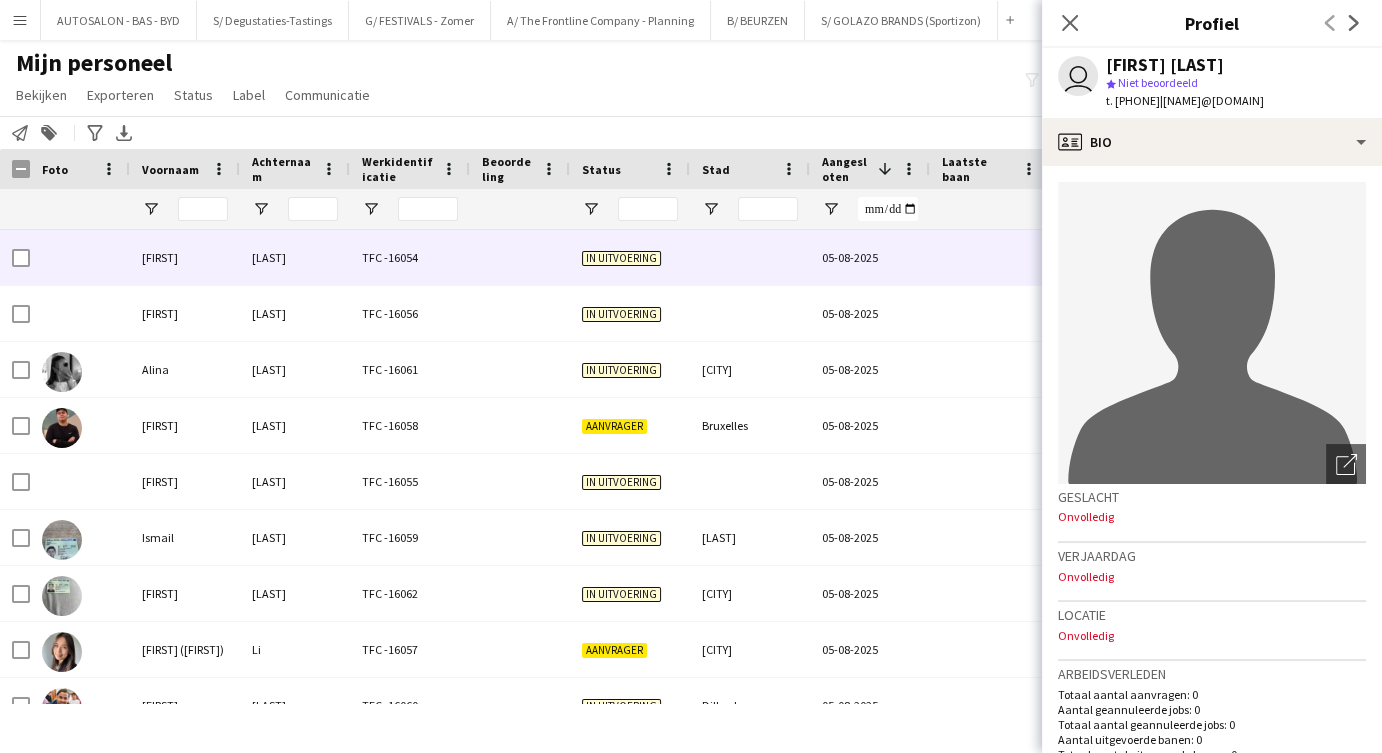 click on "Mijn personeel   Bekijken   Weergaven  Standaardweergave Nieuwe weergave Bekijk bijwerken Weergave verwijderen Naam bewerken Weergave aanpassen Filters aanpassen Filters resetten Weergave resetten Alles resetten  Exporteren  Nieuwe startersrapport Exporteren als XLSX Exporteren als PDF  Status  Bewerken  Label  Nieuwe tag  Tag bewerken  Autosalon (201) Duits - basis (10) Duits - Goed (6) Duits - Zeer Goed (3) Engels - Basis (264) Engels - Goed (230) Engels - Zeer Goed (138) Frans - Basis (246) Frans - Goed (190) Frans - Zeer Goed (148) Nederlands - Basis (266) Nederlands - Goed (261) Nederlands - Zeer Goed (254) NIET GEVALIDEERD (163) NONA TEAM Degustaties (46) Steylaerts (10) SYSTEEM UITLEGGEN (20) Team Biertappen - vat vervangen (2) Team Capitole (0) Team Chiefs (7) Team Eventmodels (0) Team Festivals Zomer (7) Team Horeca (12) Team LIDL (1) Team Maasmechelen Village (8) TEAM SmartLab Waasland Automotive (5) Team Up Your Bizz (18) Via student.be (te verwerken) (3)  Toevoegen aan label  Autosalon (201)" 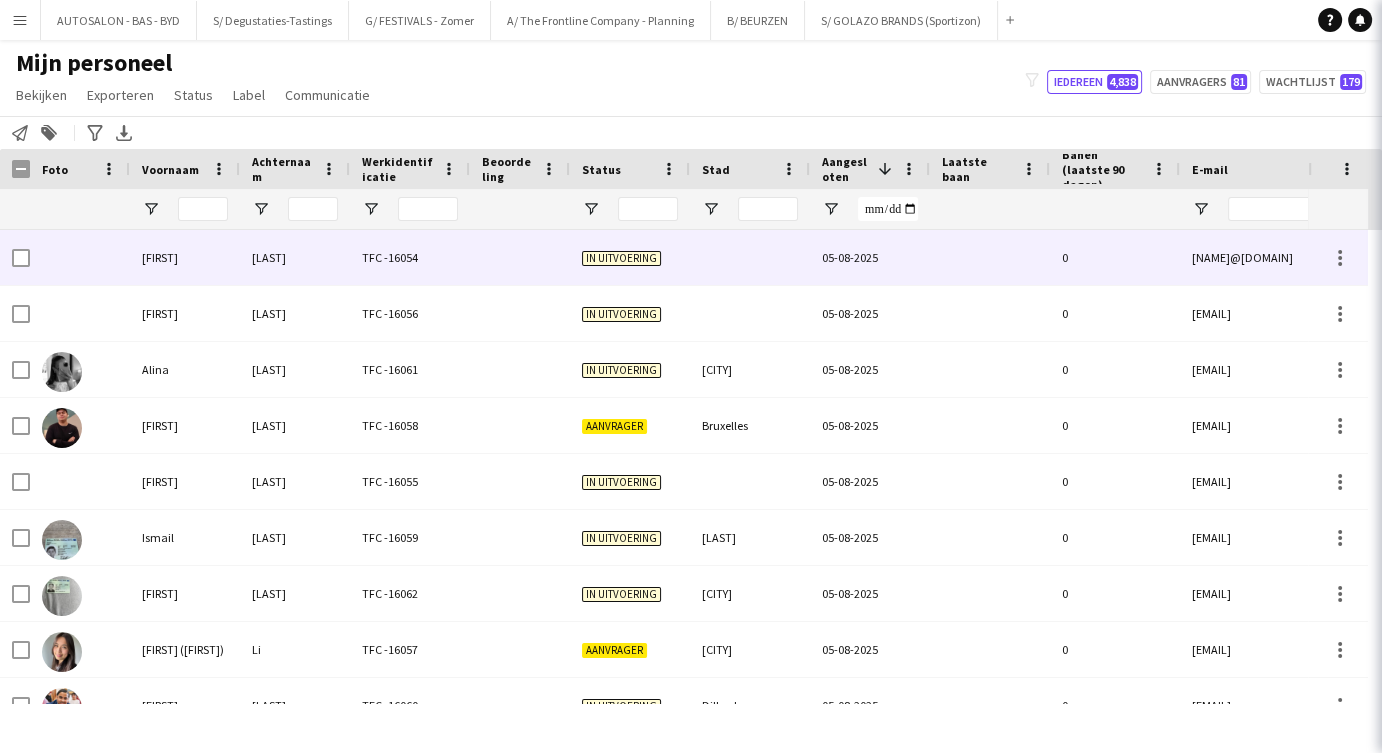 click on "Sluit pop-in" 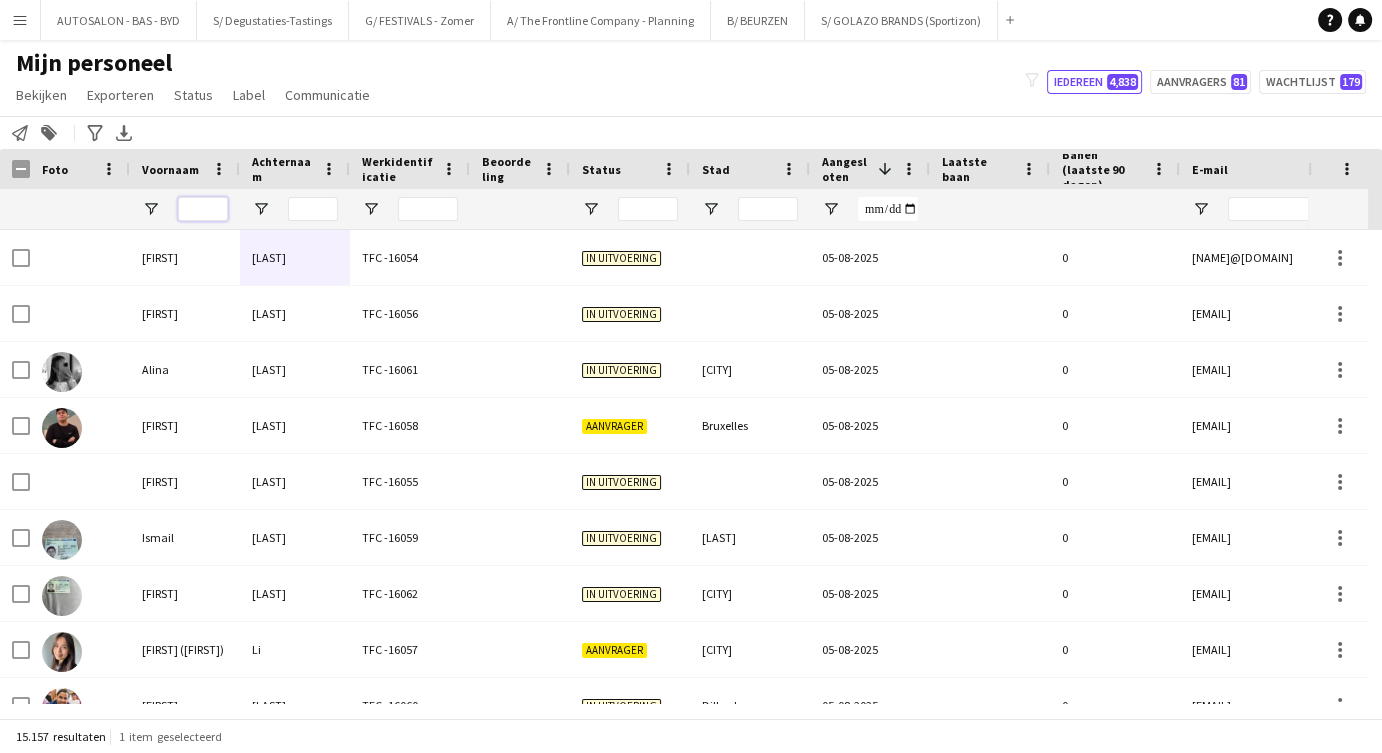 click at bounding box center [203, 209] 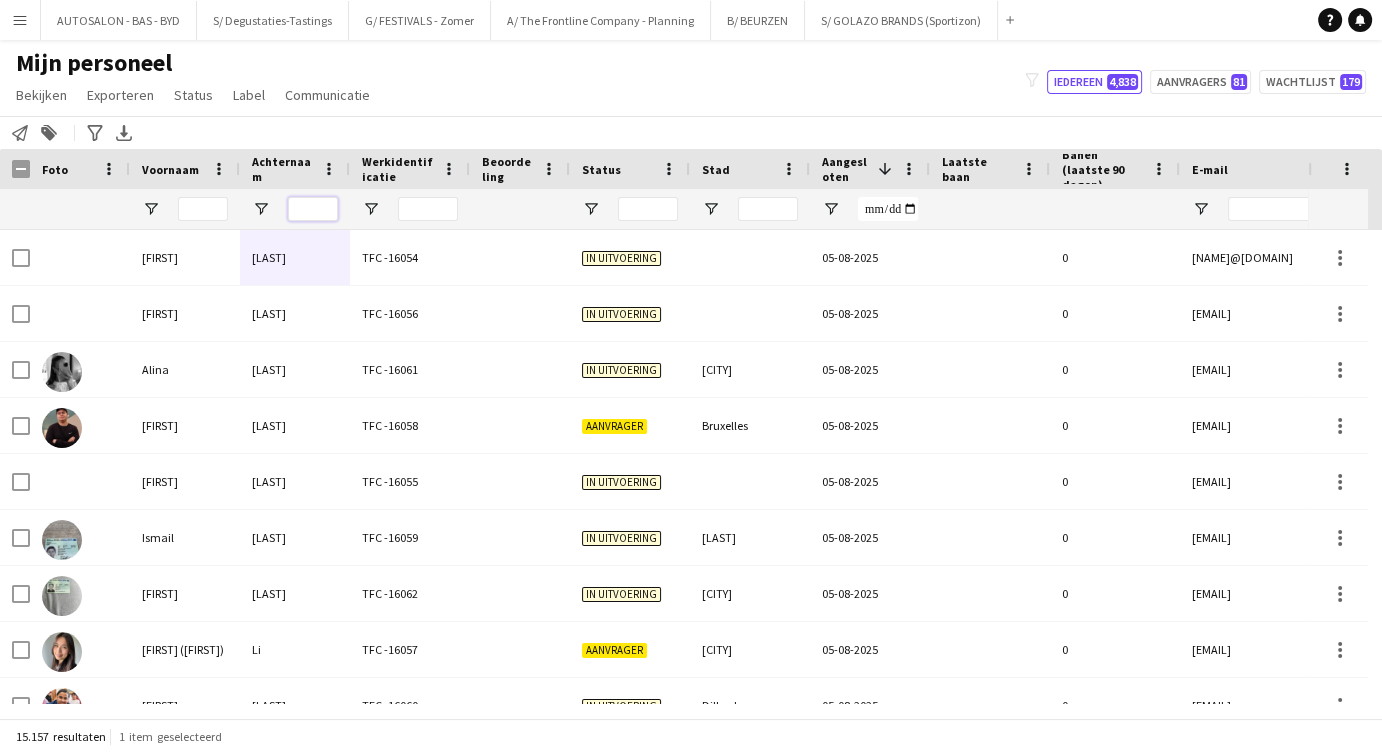 click at bounding box center [313, 209] 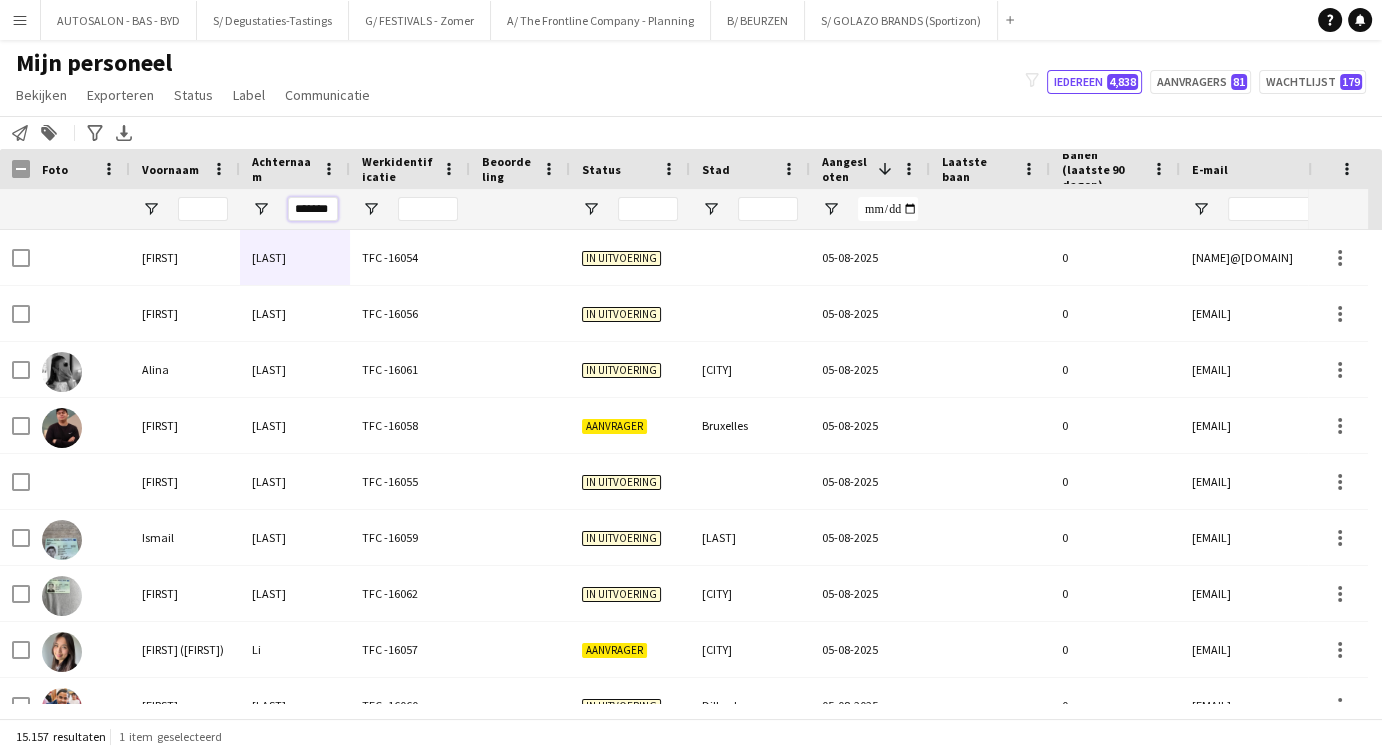 scroll, scrollTop: 0, scrollLeft: 0, axis: both 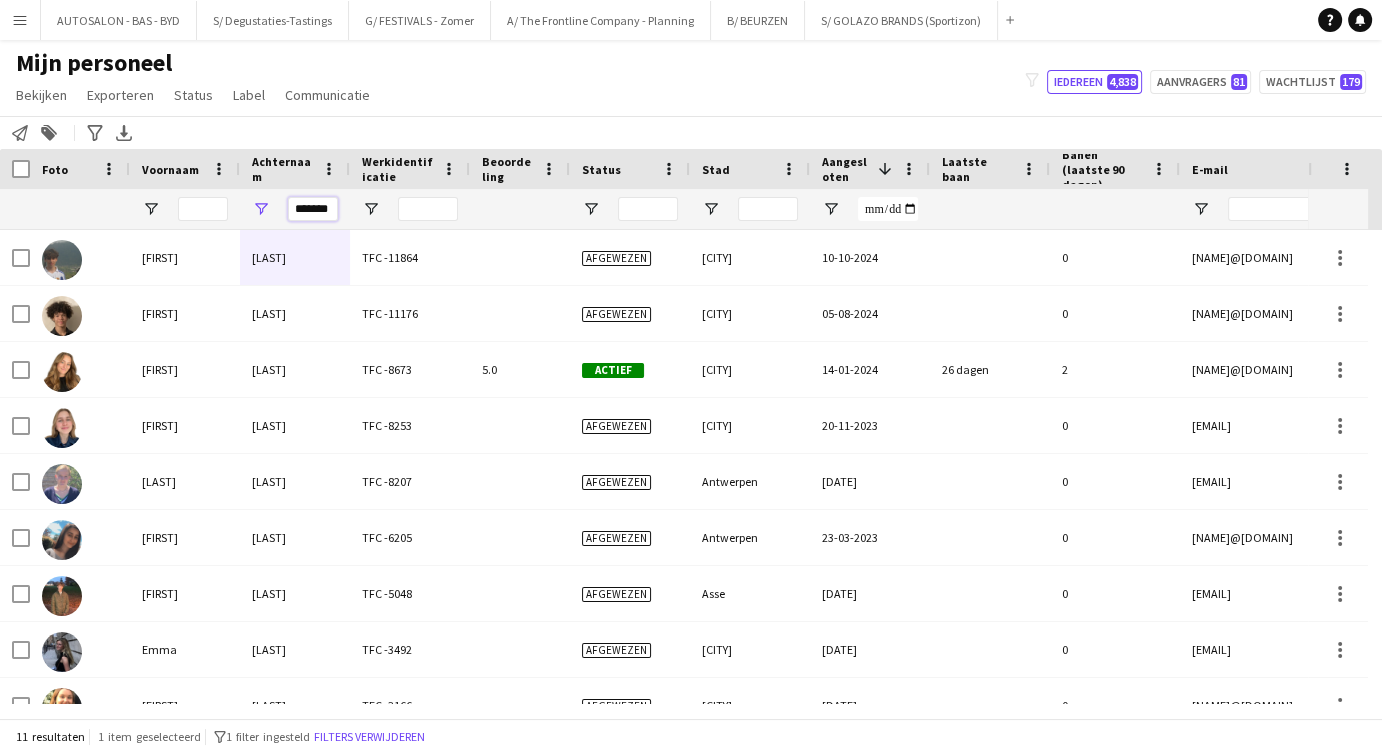 type on "*******" 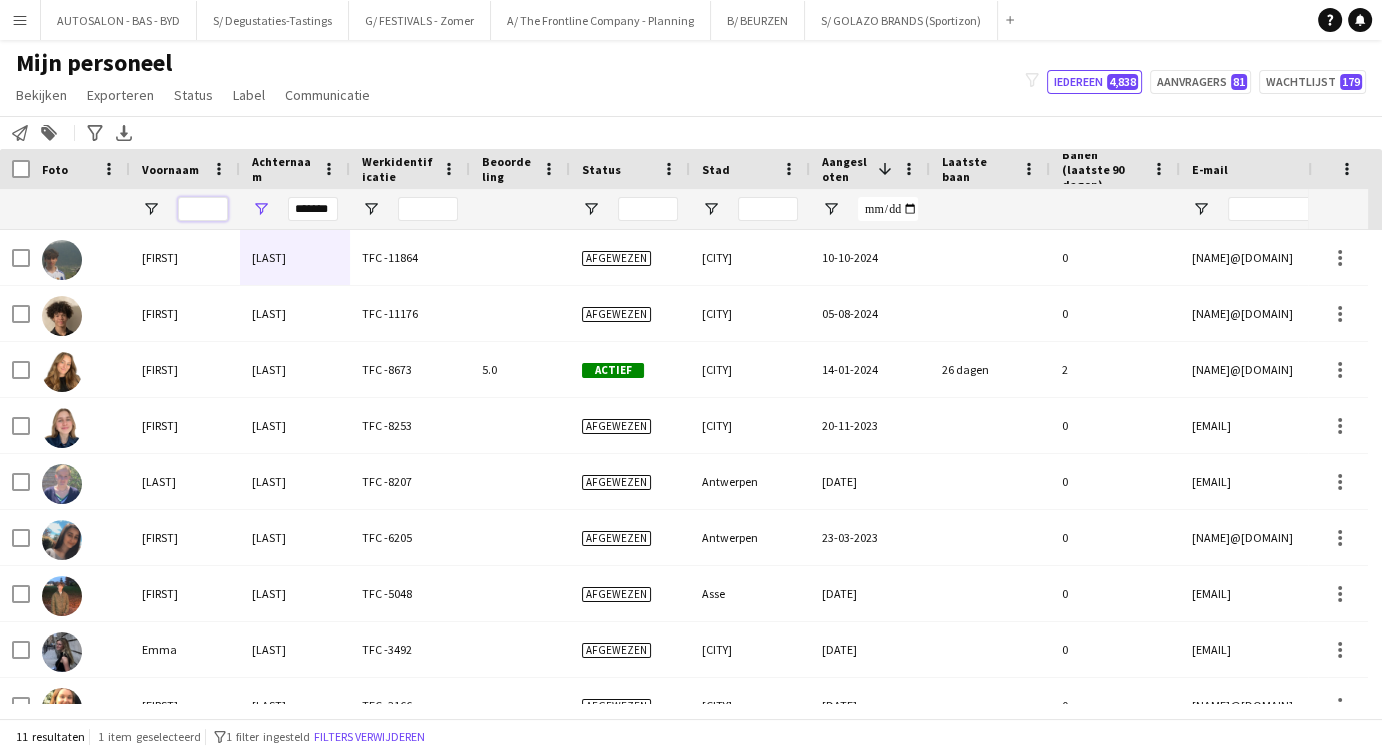 click at bounding box center (203, 209) 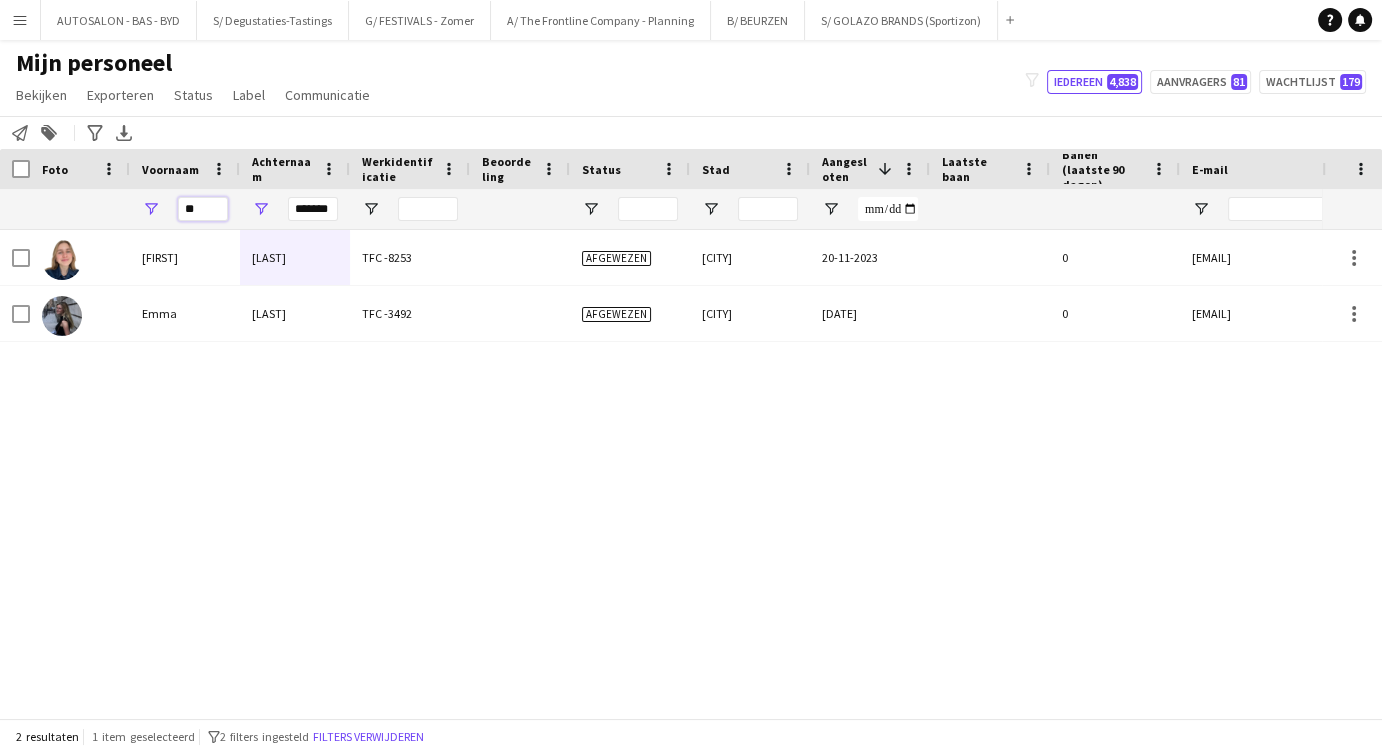 type on "**" 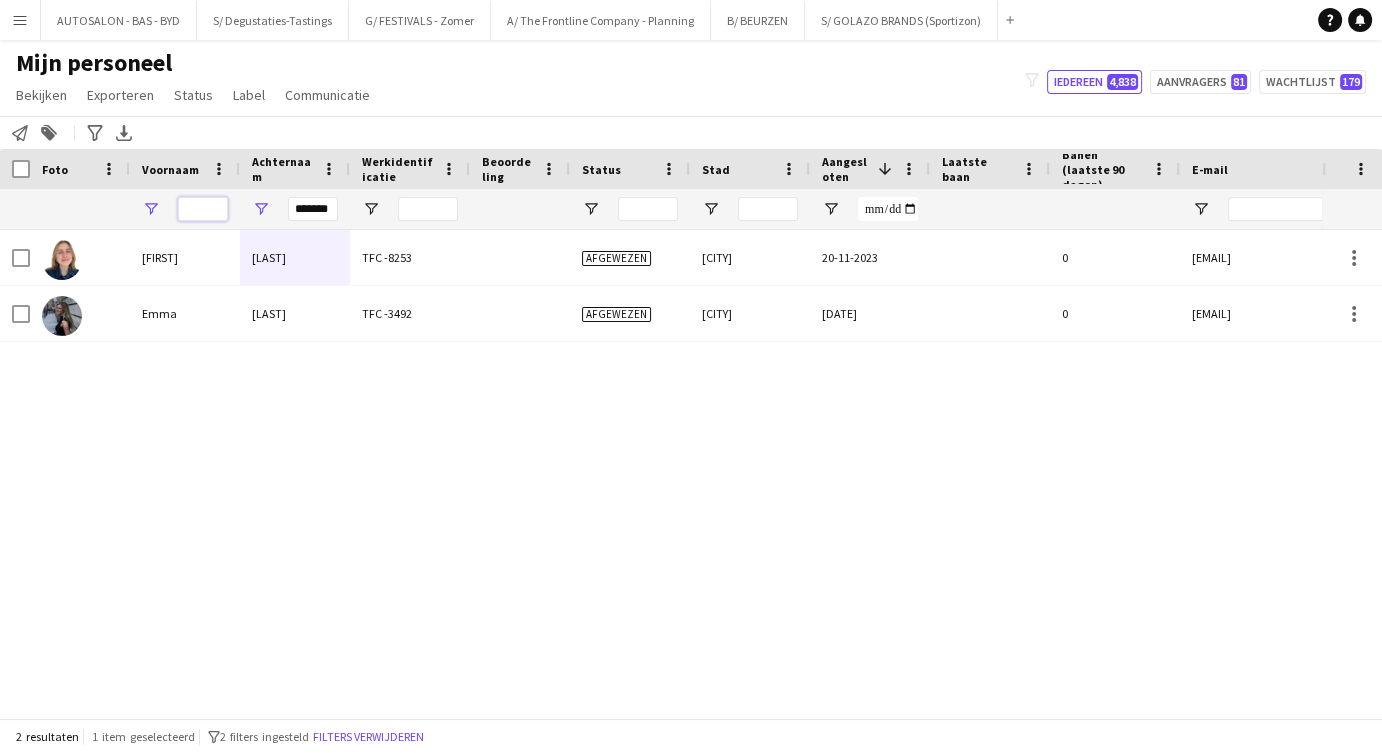 type 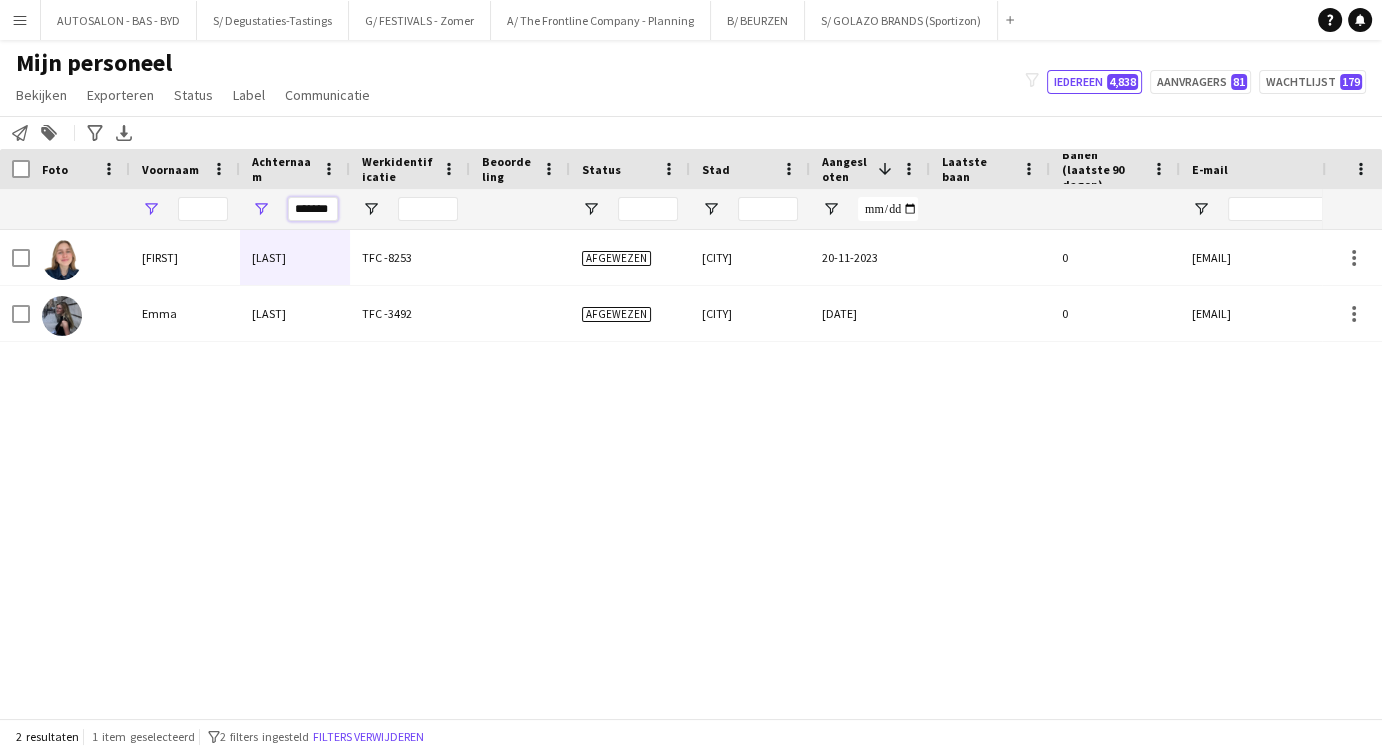 click on "*******" at bounding box center (313, 209) 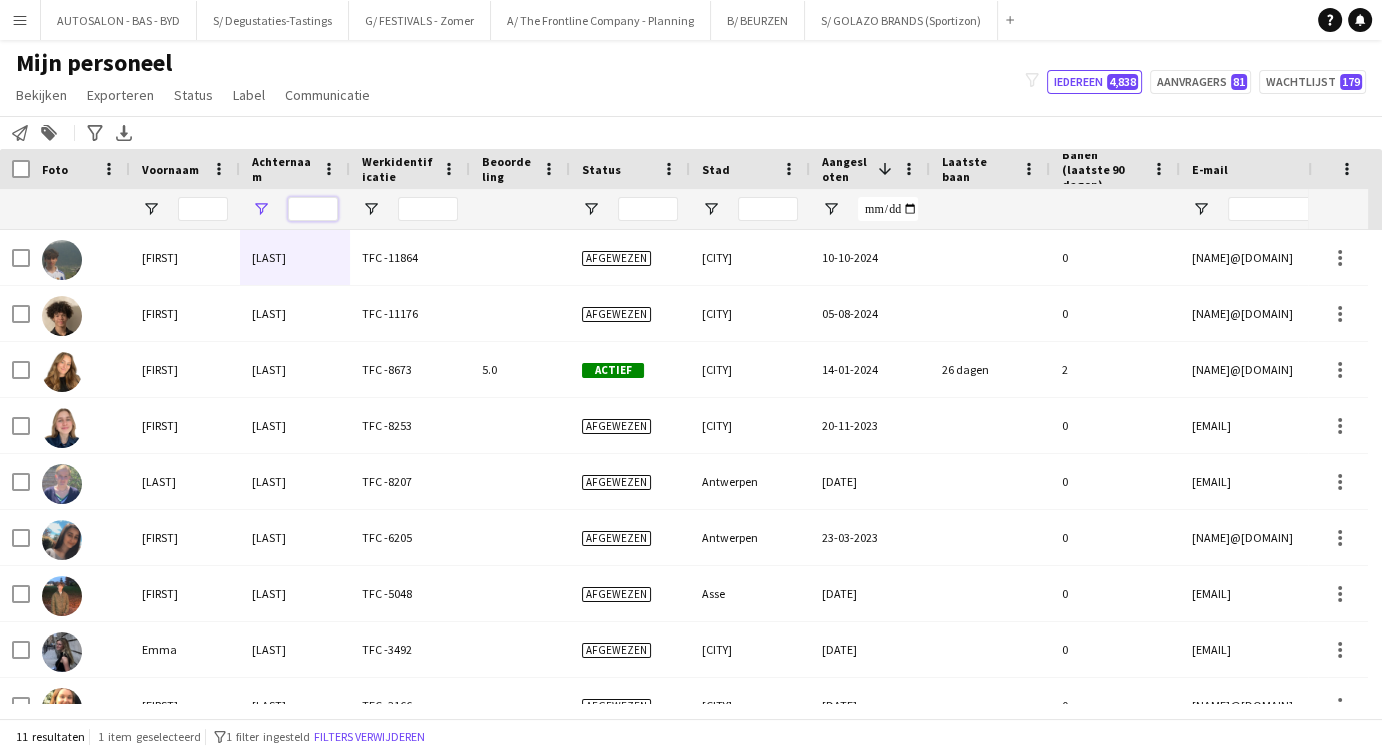 type 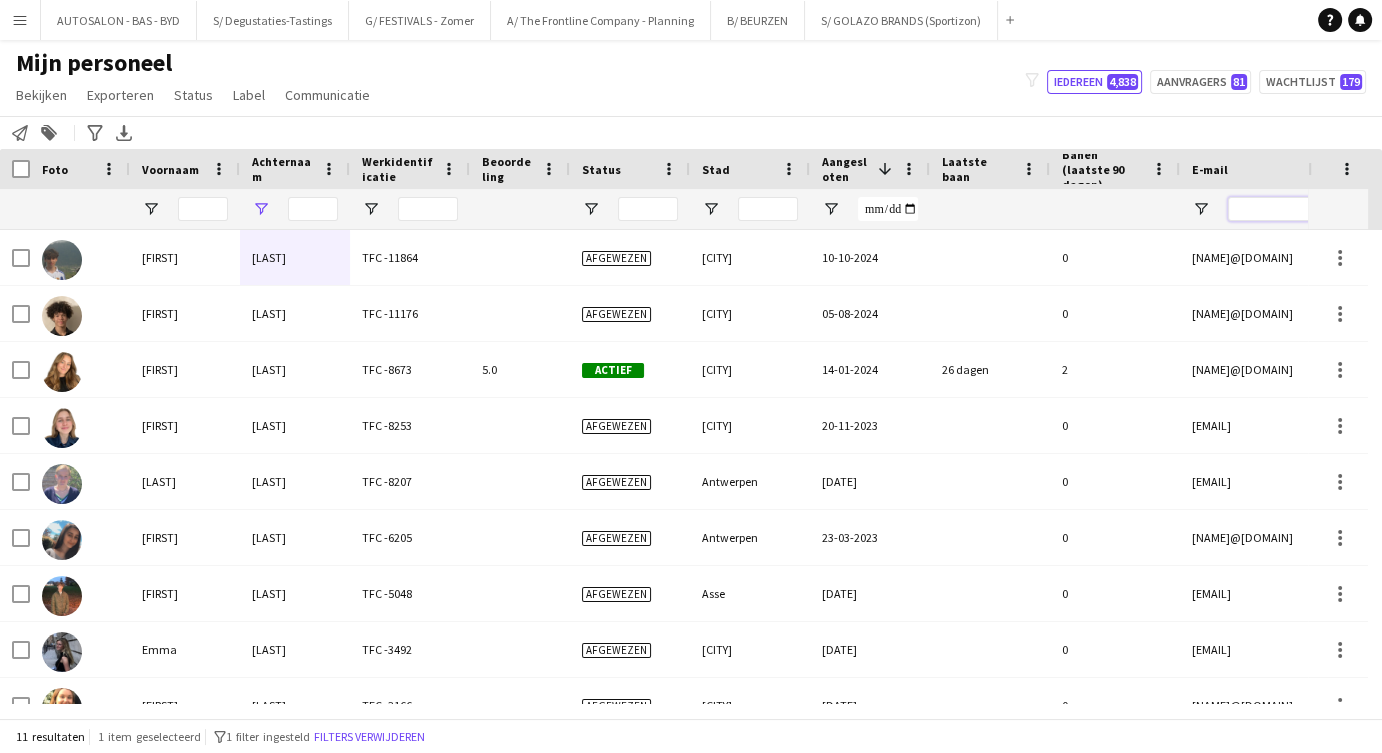 click at bounding box center [1398, 209] 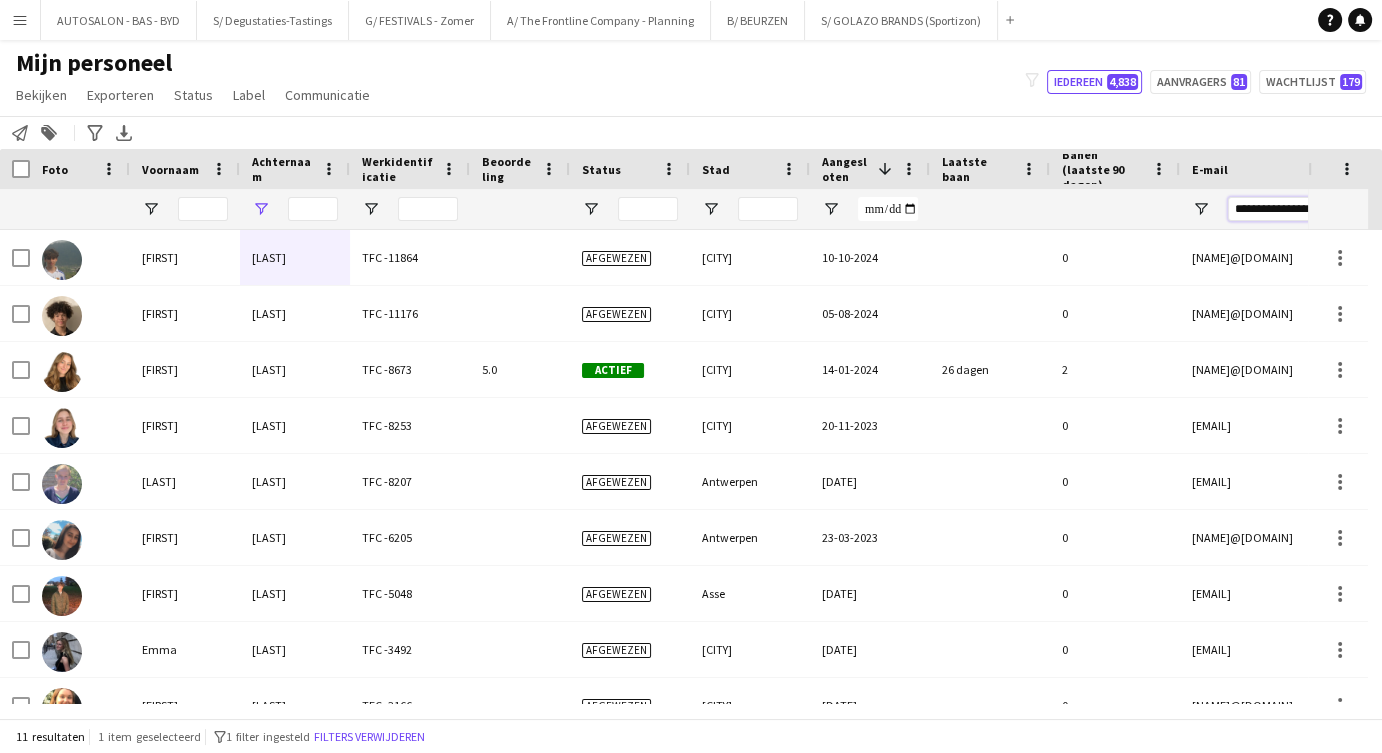 click on "**********" at bounding box center (1398, 209) 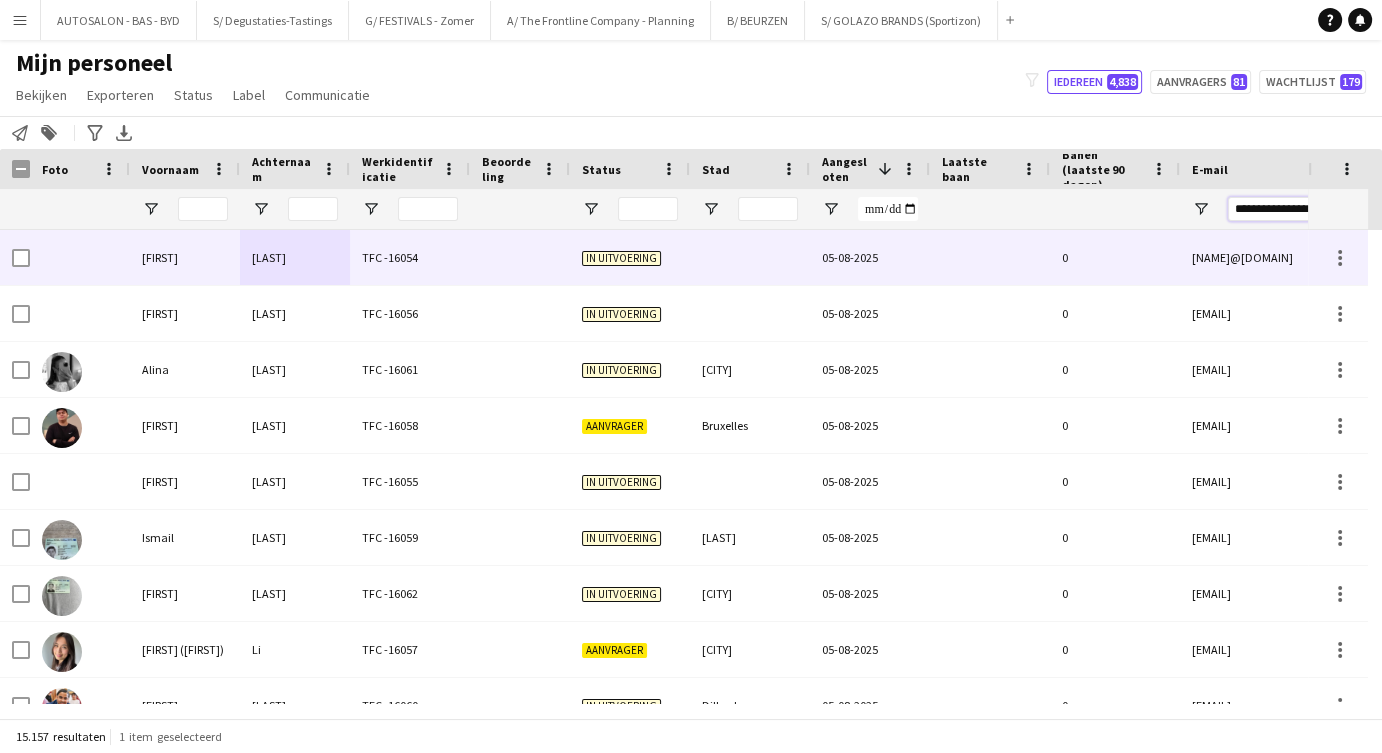 scroll, scrollTop: 0, scrollLeft: 74, axis: horizontal 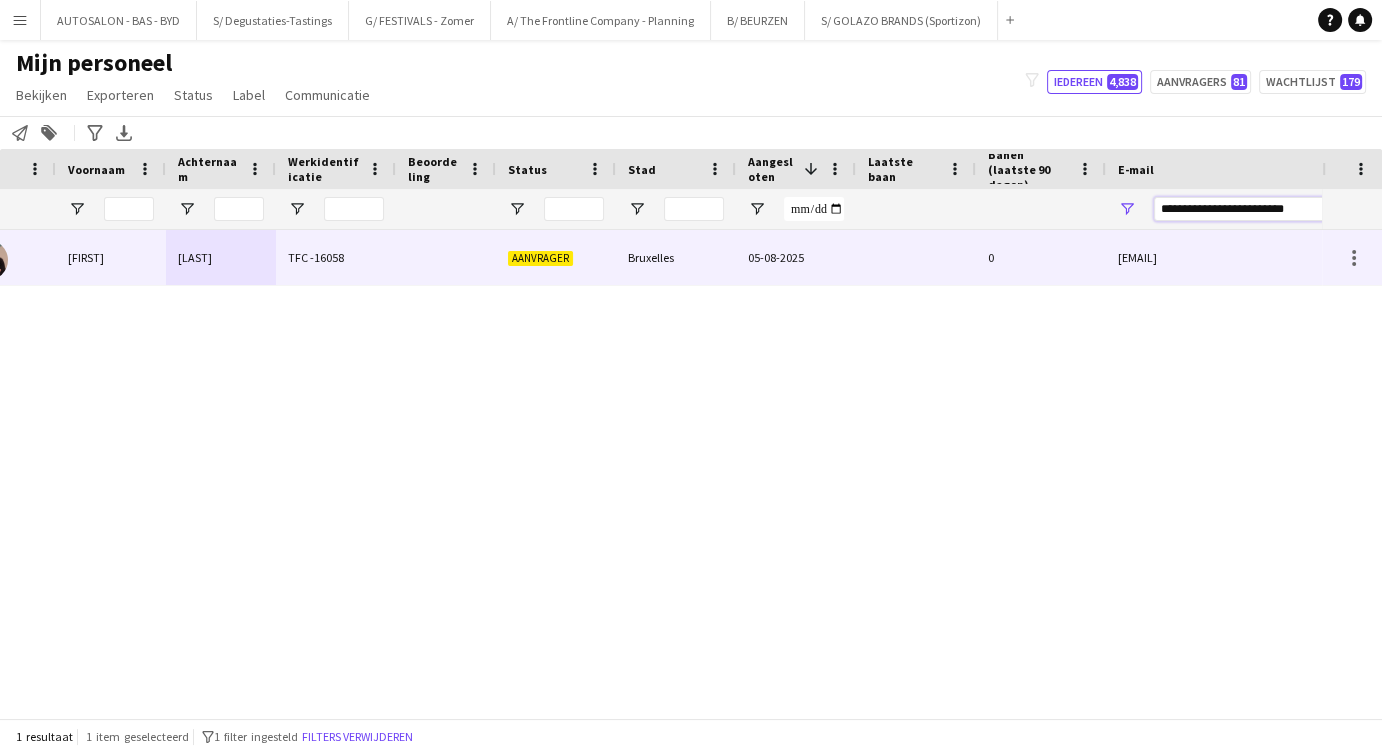 type on "**********" 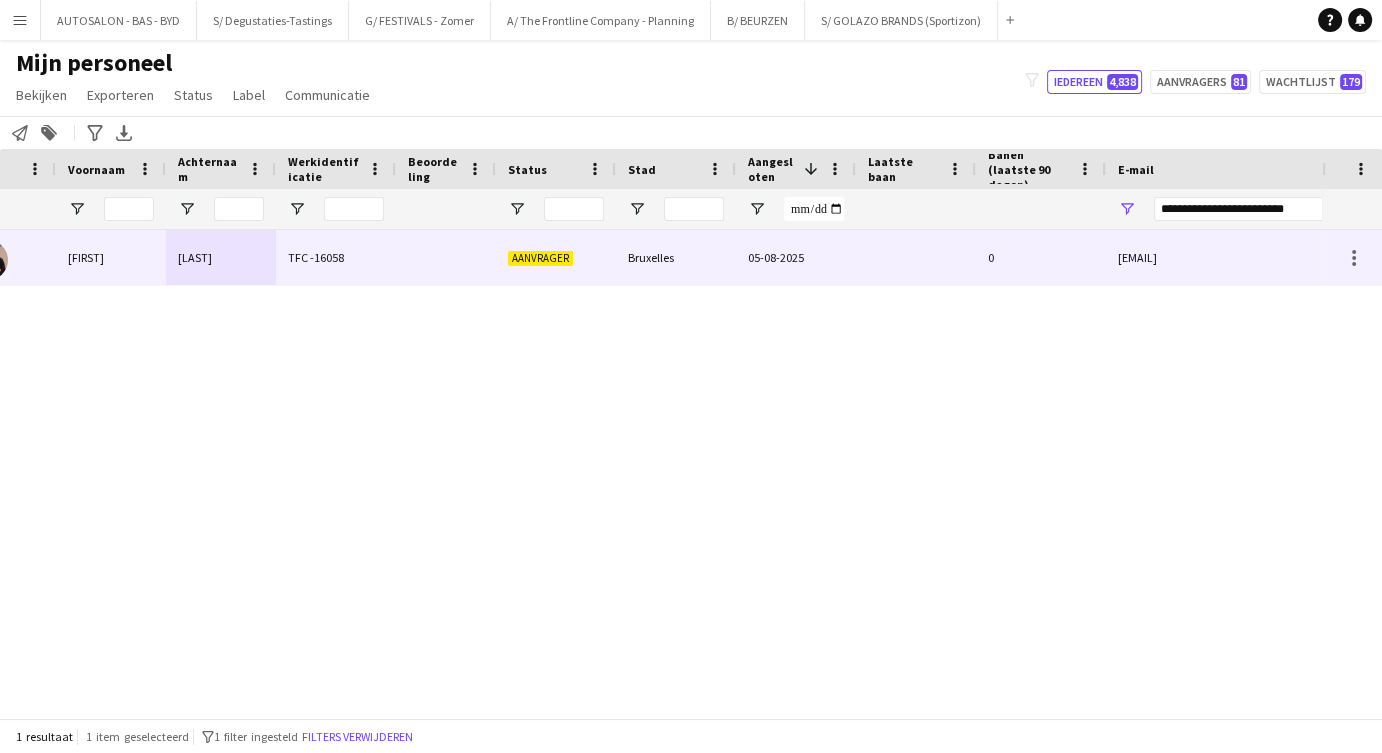 click on "TFC -16058" at bounding box center [336, 257] 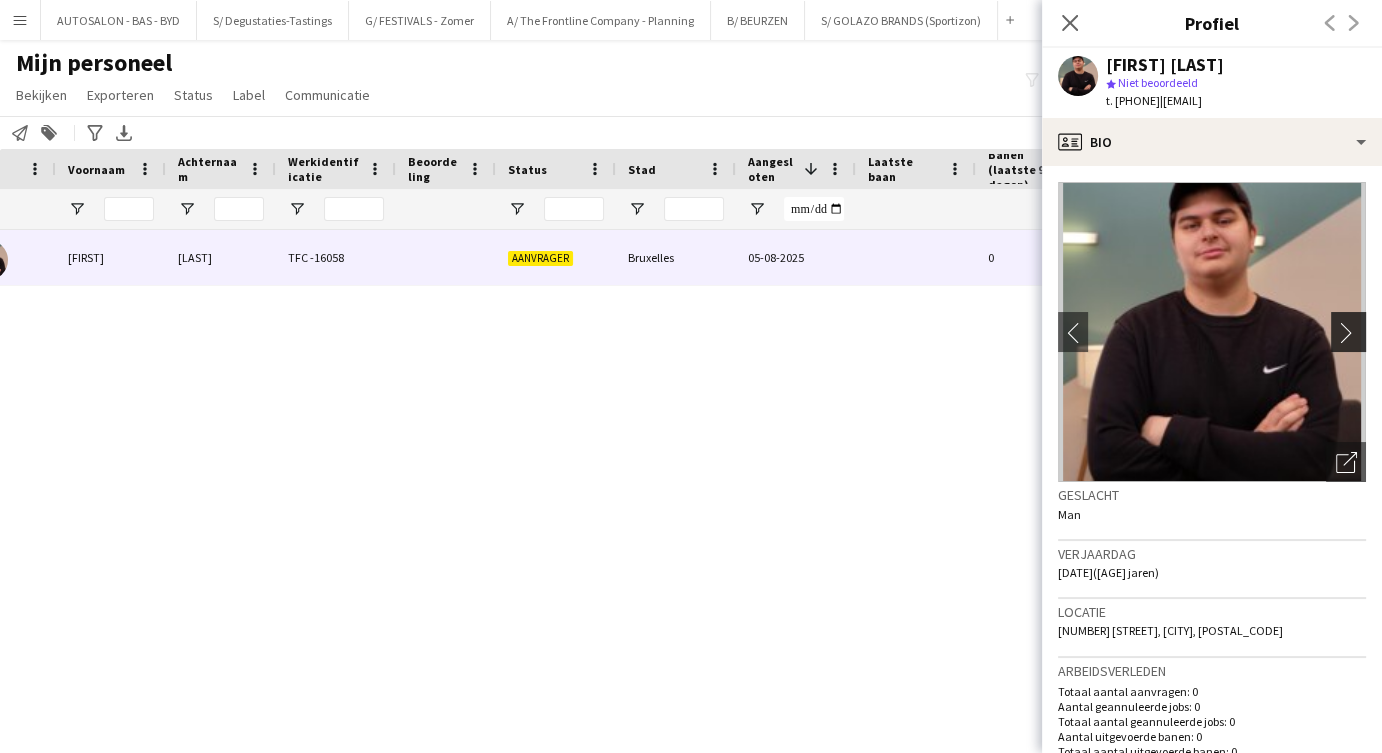 click on "chevron-right" 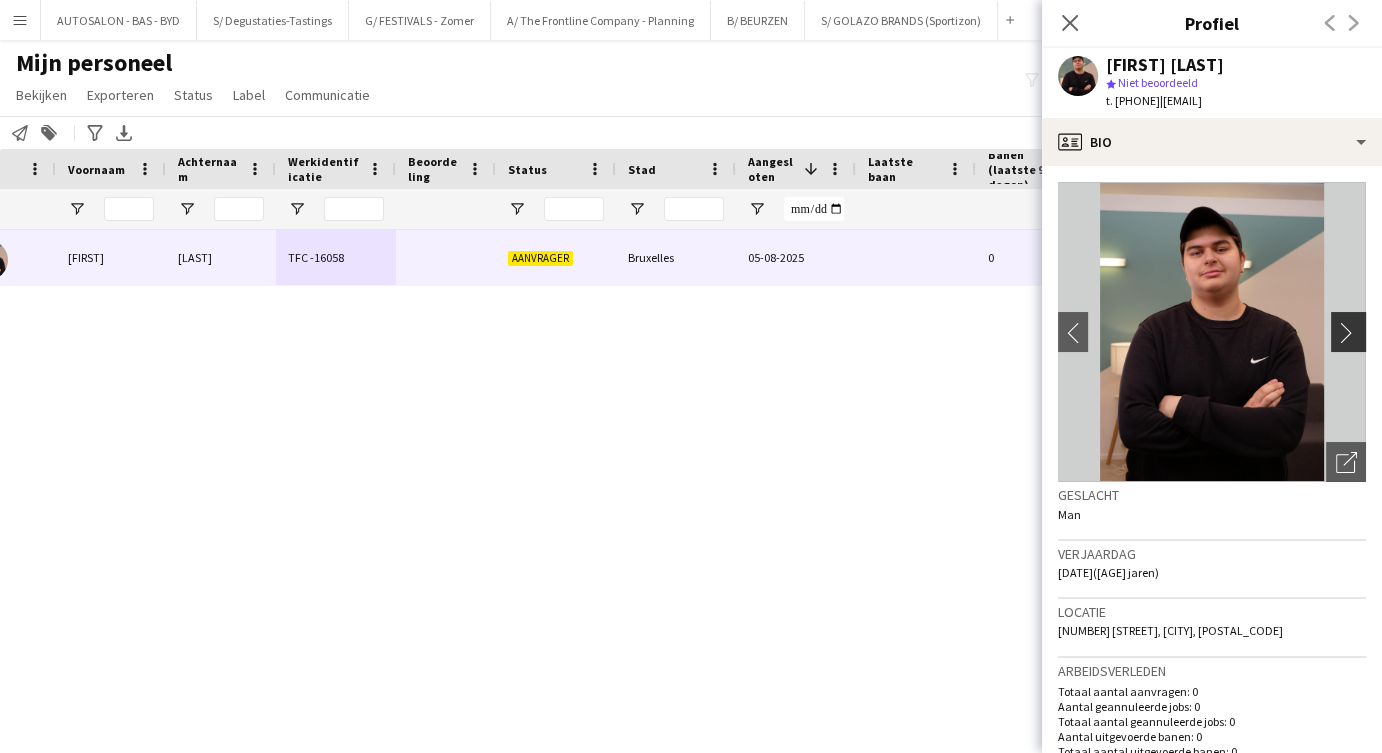 click on "chevron-right" 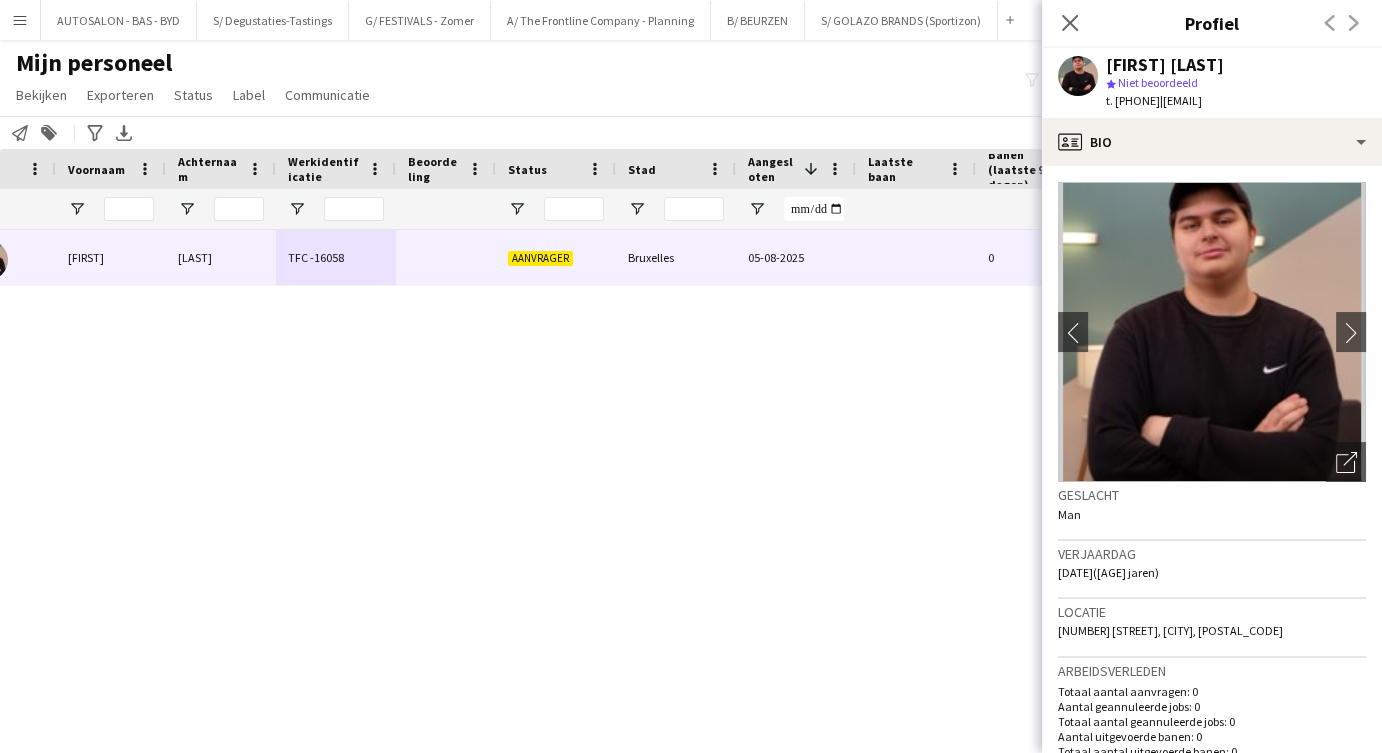 click on "Geslacht Man Verjaardag [DATE] ([AGE] jaren) Locatie [NUMBER] [STREET], [CITY], [POSTAL_CODE] Arbeidsverleden Totaal aantal aanvragen: 0 Aantal geannuleerde jobs: 0 Totaal aantal geannuleerde jobs: 0 Aantal uitgevoerde banen: 0 Totaal aantal uitgevoerde banen: 0 Functies
Functies van bedrijf bewerken
Vaste Medewerker   Vaardigheden
Vaardigheden van bemanningsbedrijf bewerken
ok-circled2
background
Layer 1
cross-circle-red
background
Layer 1
Kinderanimatie/ Animation d'enfants
Freelancer heeft een foto ter verificatie van vaardigheid geüpload. Klik om te bekijken
Tags
Tags van crew bedrijf bewerken
Onvolledig   Kenmerken   Yes  XXL ," 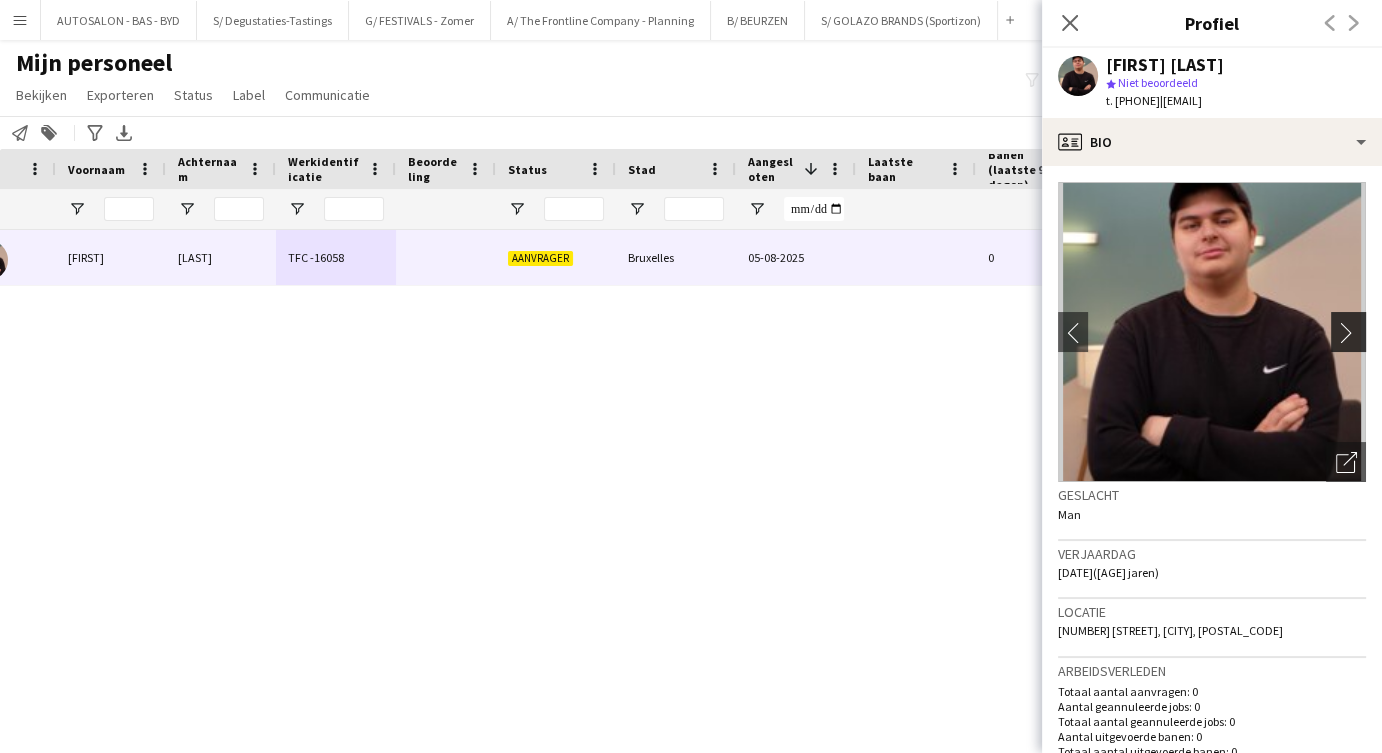 click on "chevron-right" 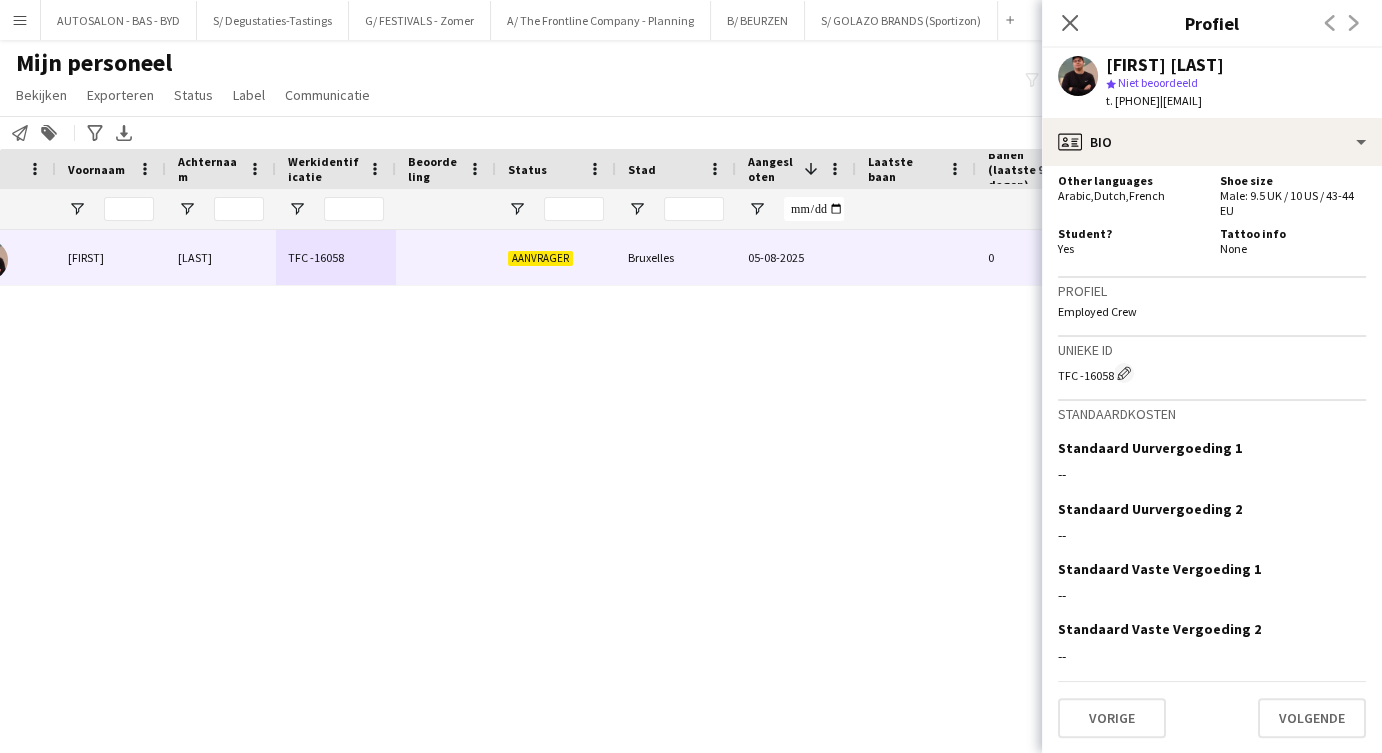 scroll, scrollTop: 577, scrollLeft: 0, axis: vertical 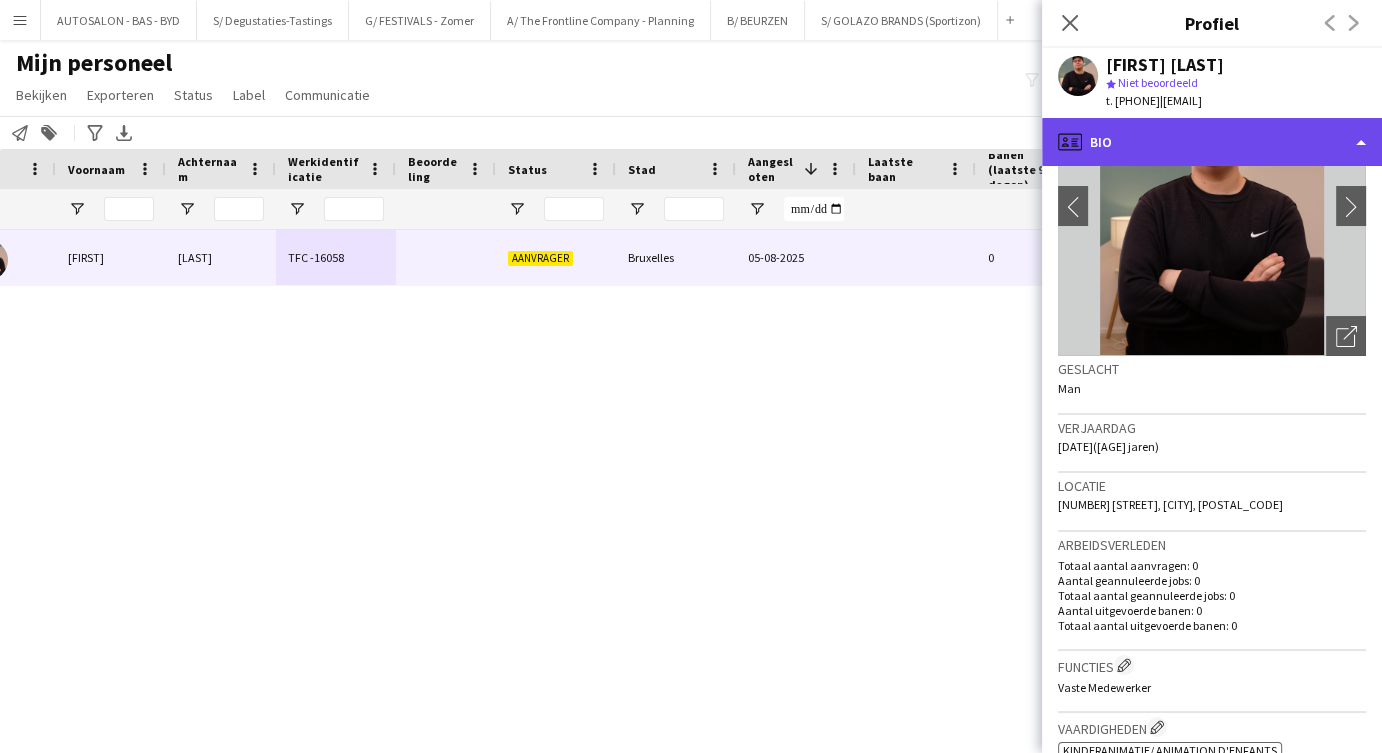 click on "profile
Bio" 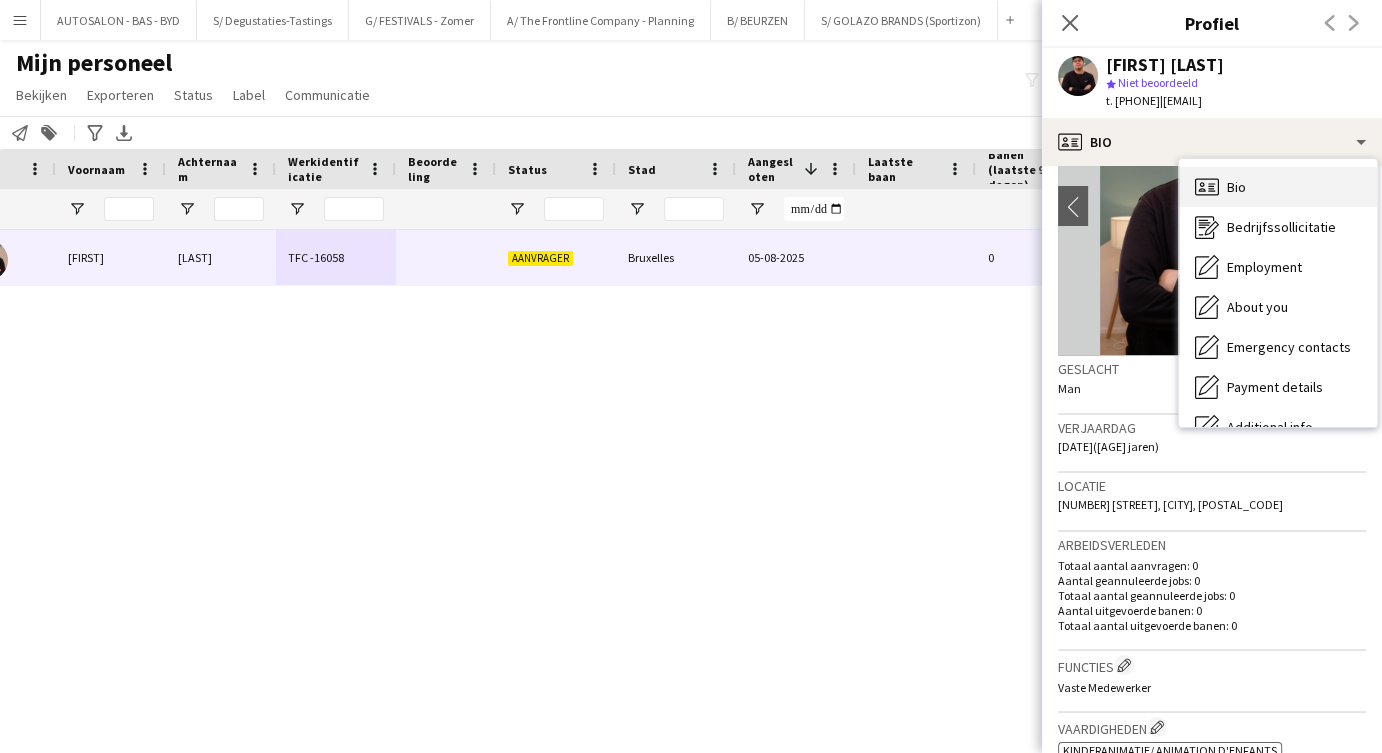 click on "Bio" at bounding box center [1236, 187] 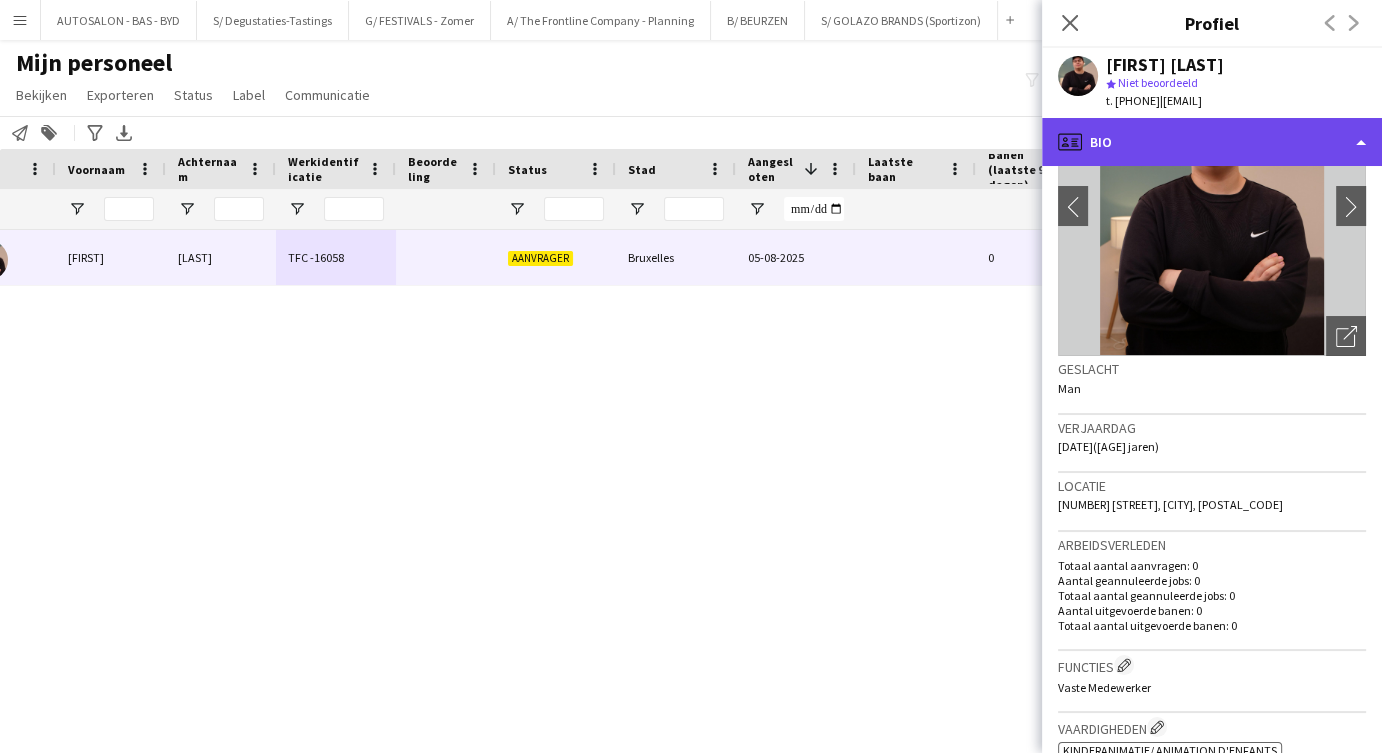 click on "profile
Bio" 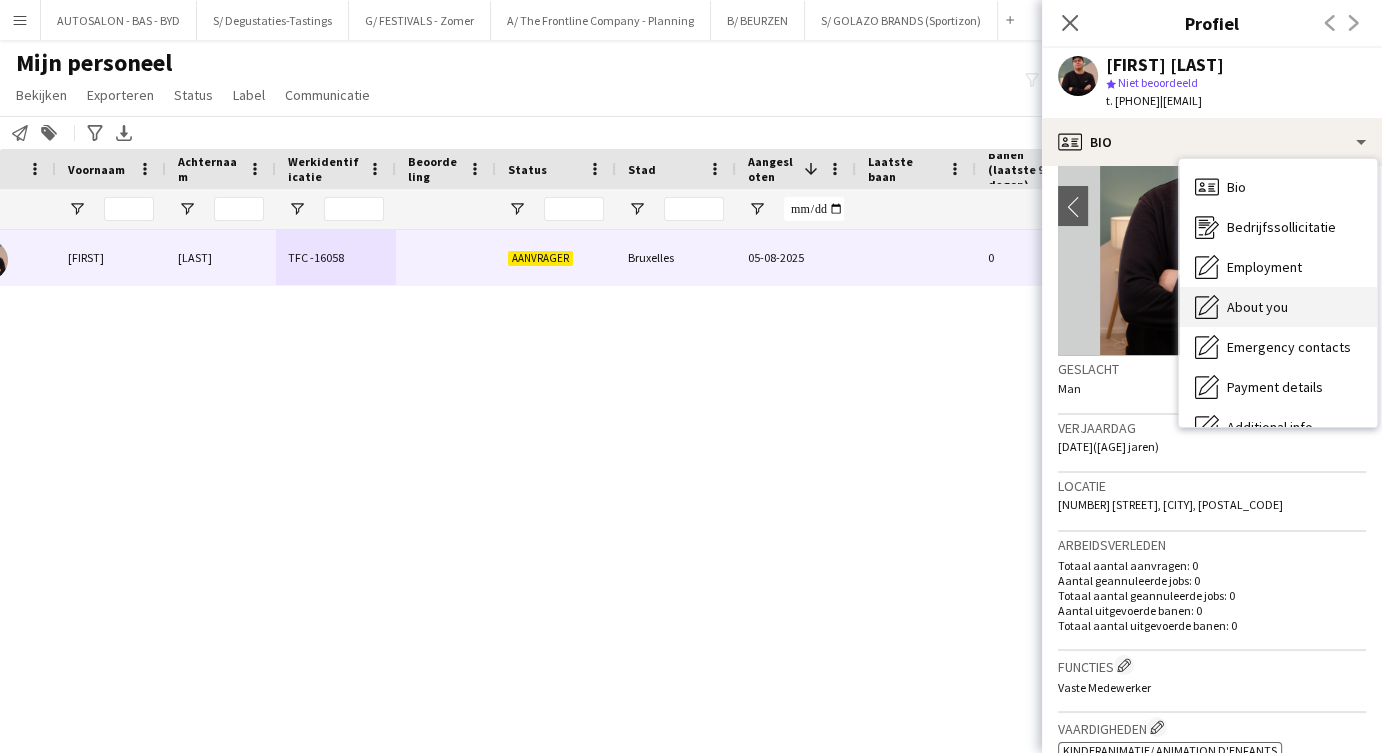click on "About you" at bounding box center (1257, 307) 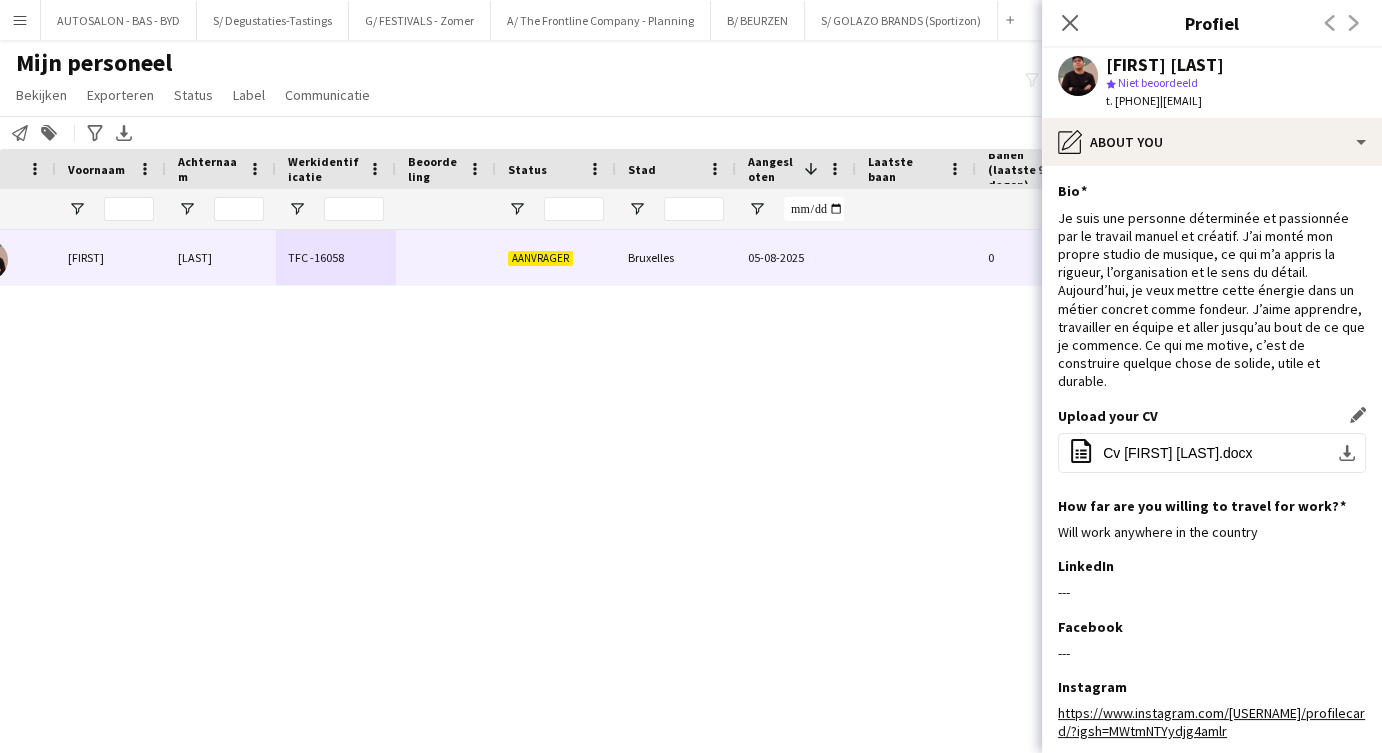 click on "Upload your CV
Dit veld bewerken
office-file-sheet
Cv [FIRST] [LAST].docx
download-bottom" 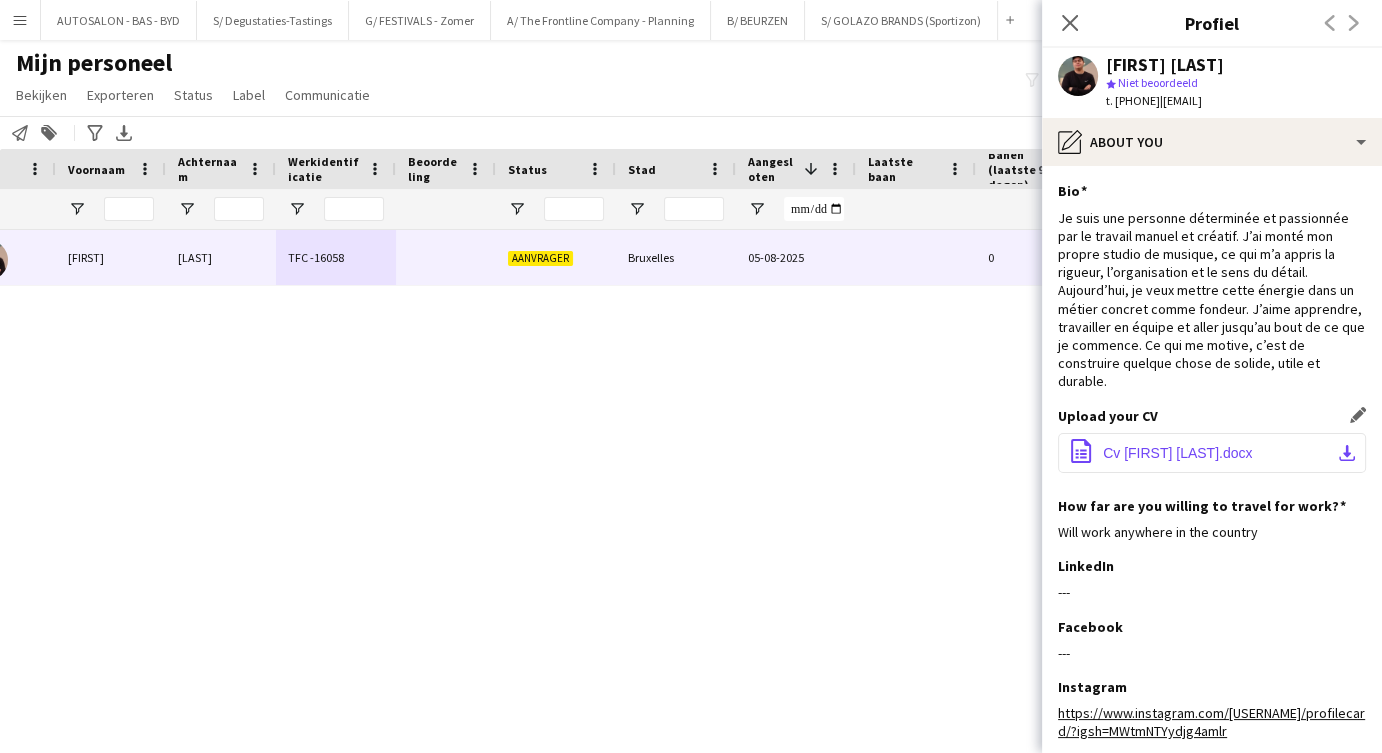 click on "office-file-sheet
Cv [FIRST] [LAST].docx
download-bottom" 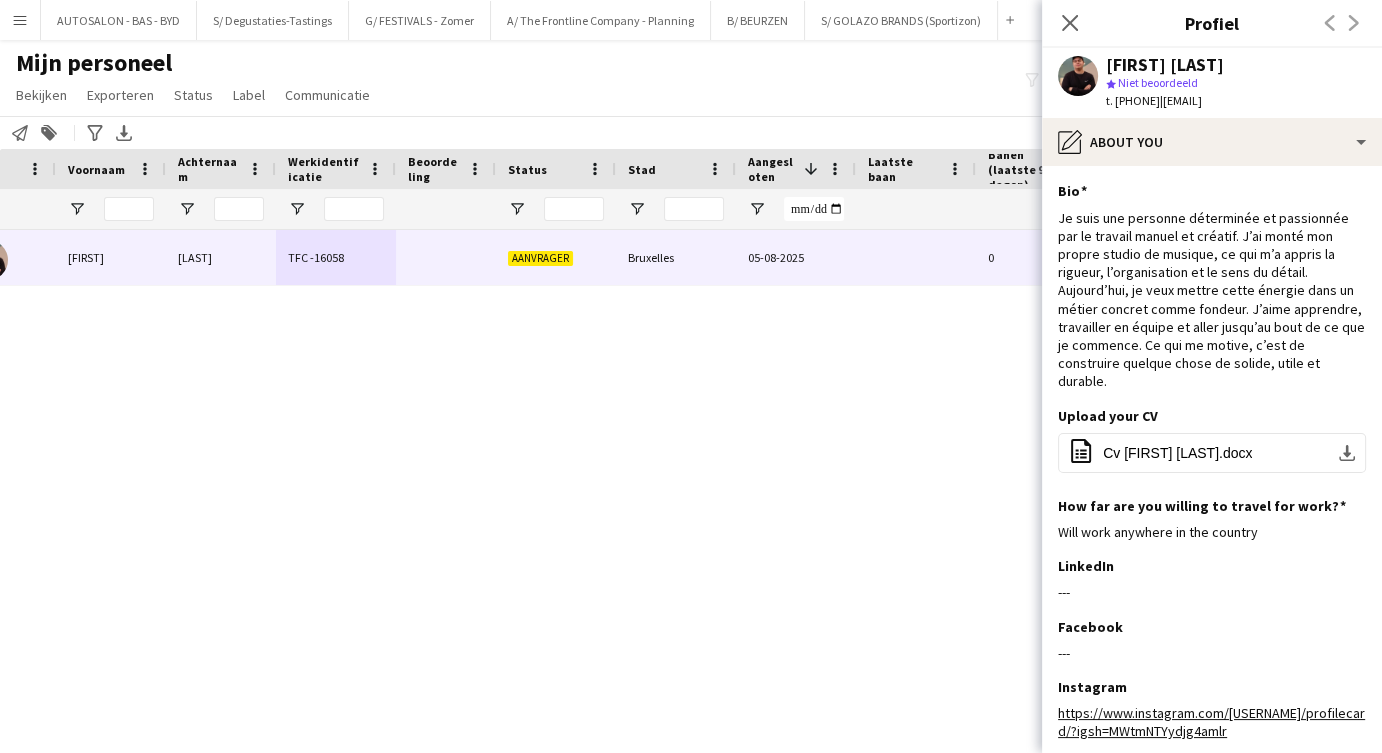 click on "[FIRST] [LAST] TFC -16058 Aanvrager [CITY] [DATE] [NUMBER] [EMAIL] [PHONE]" at bounding box center [661, 467] 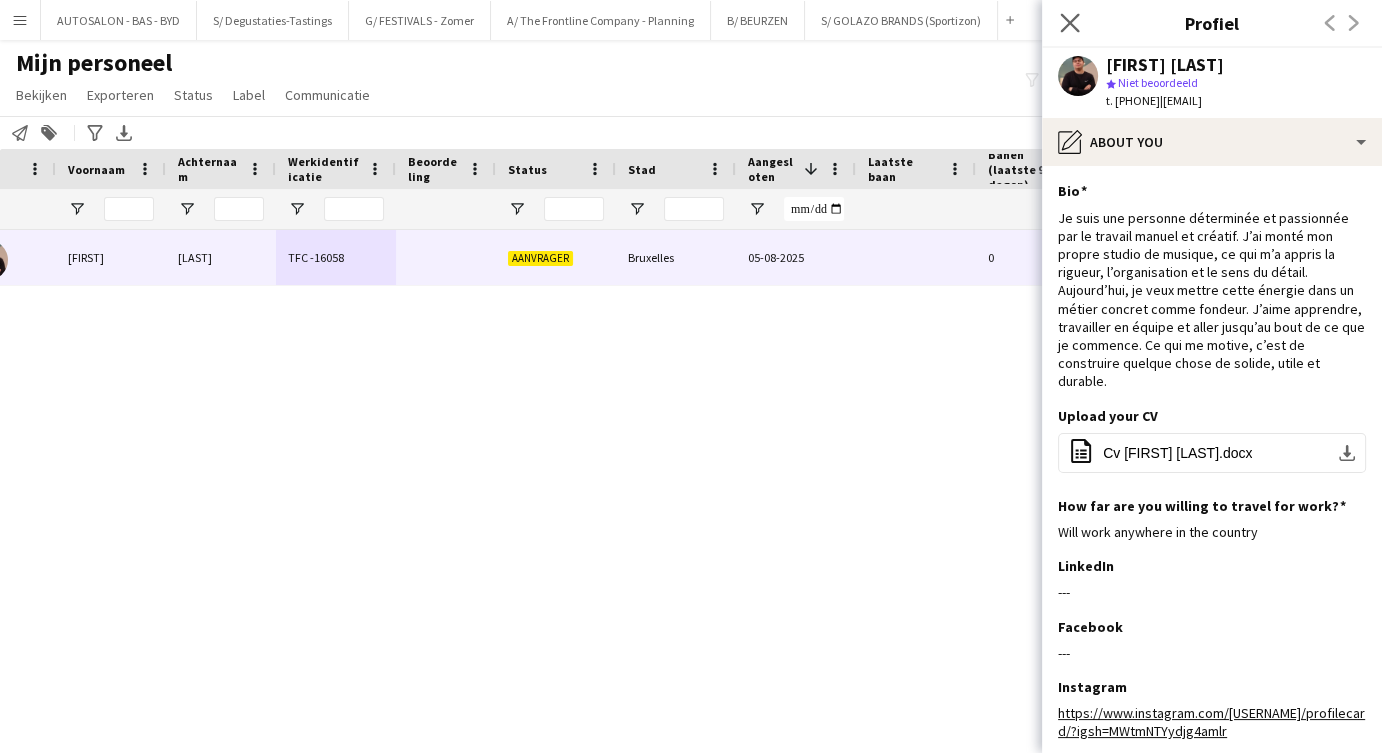 click on "Sluit pop-in" 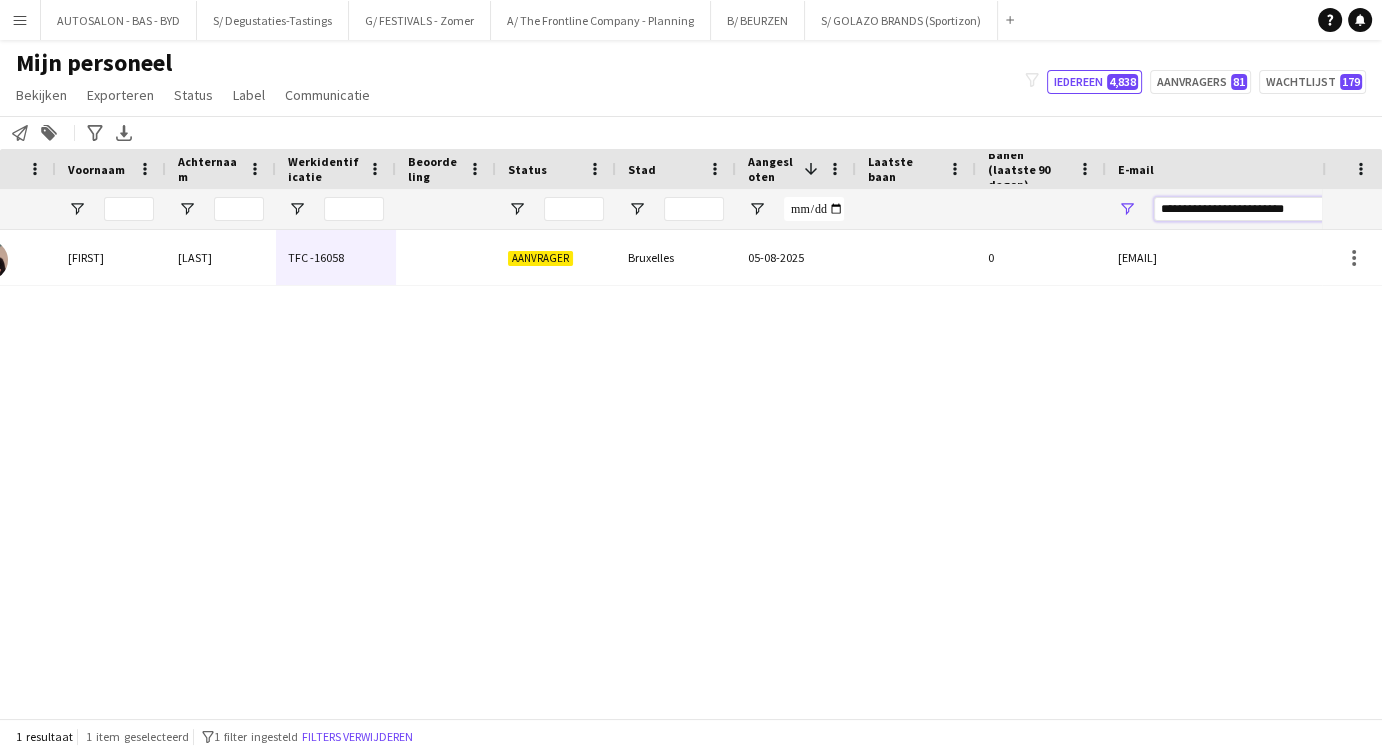 click on "**********" at bounding box center [1324, 209] 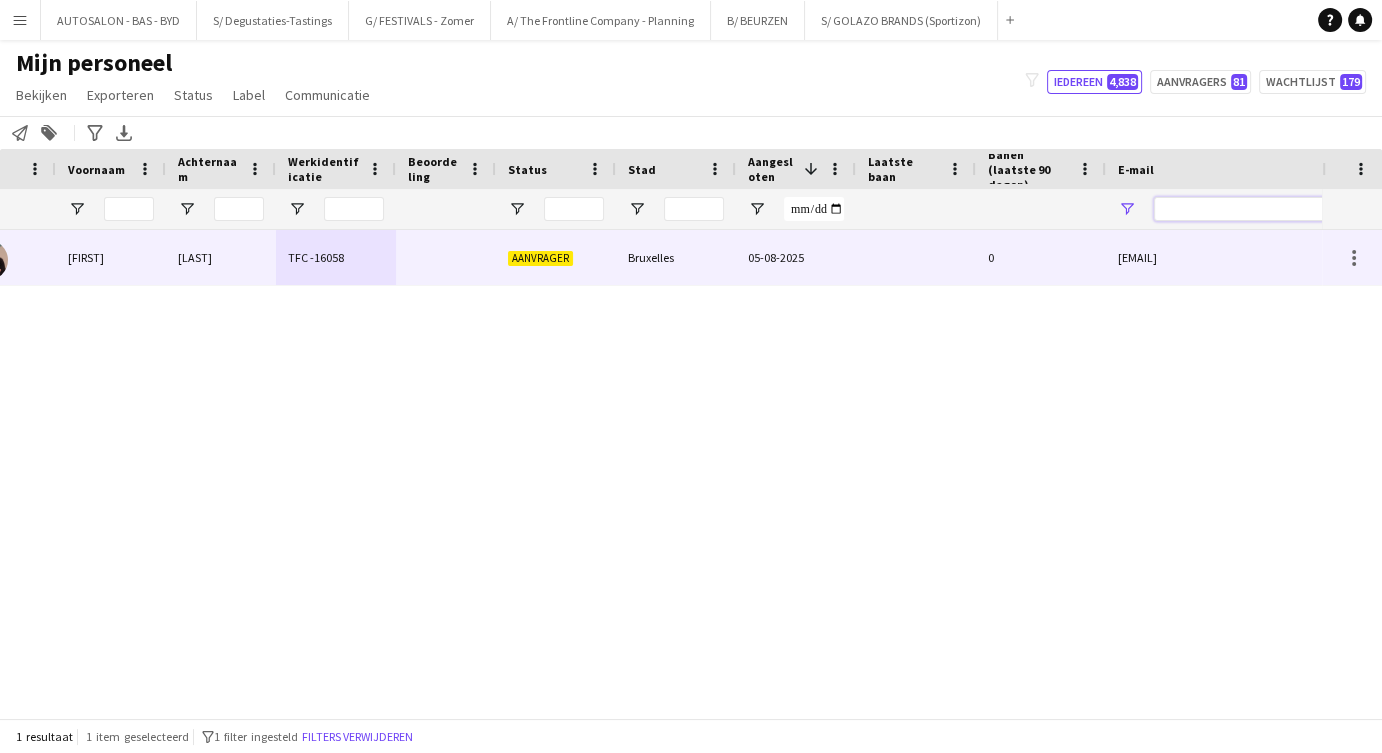 type 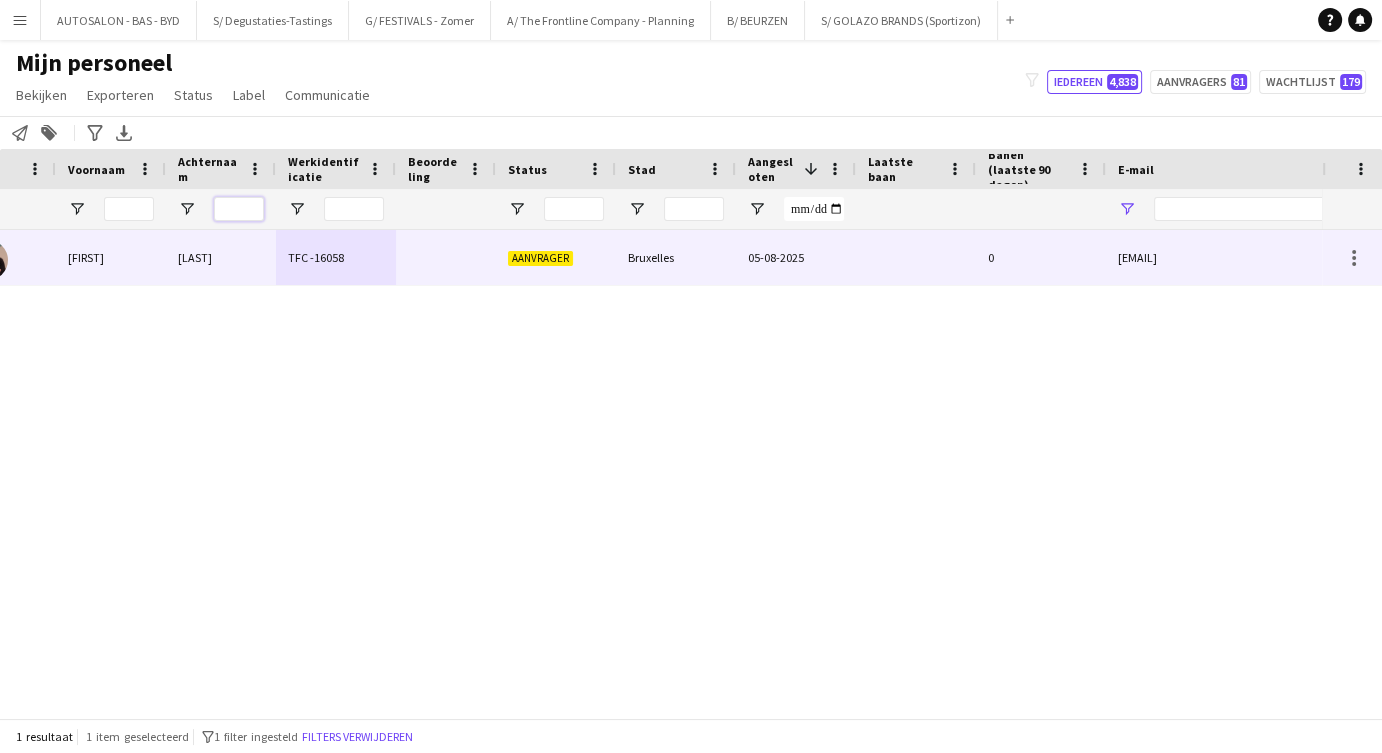 click at bounding box center [239, 209] 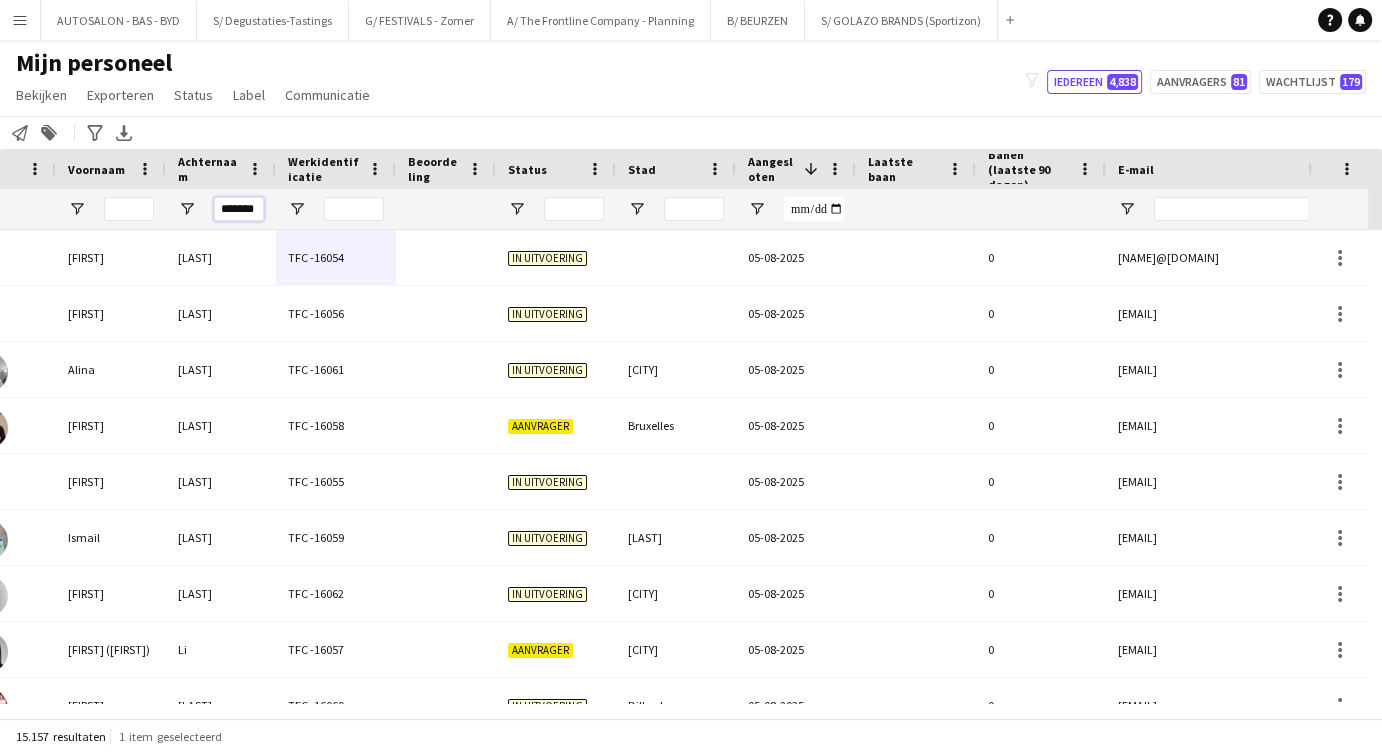 type on "*******" 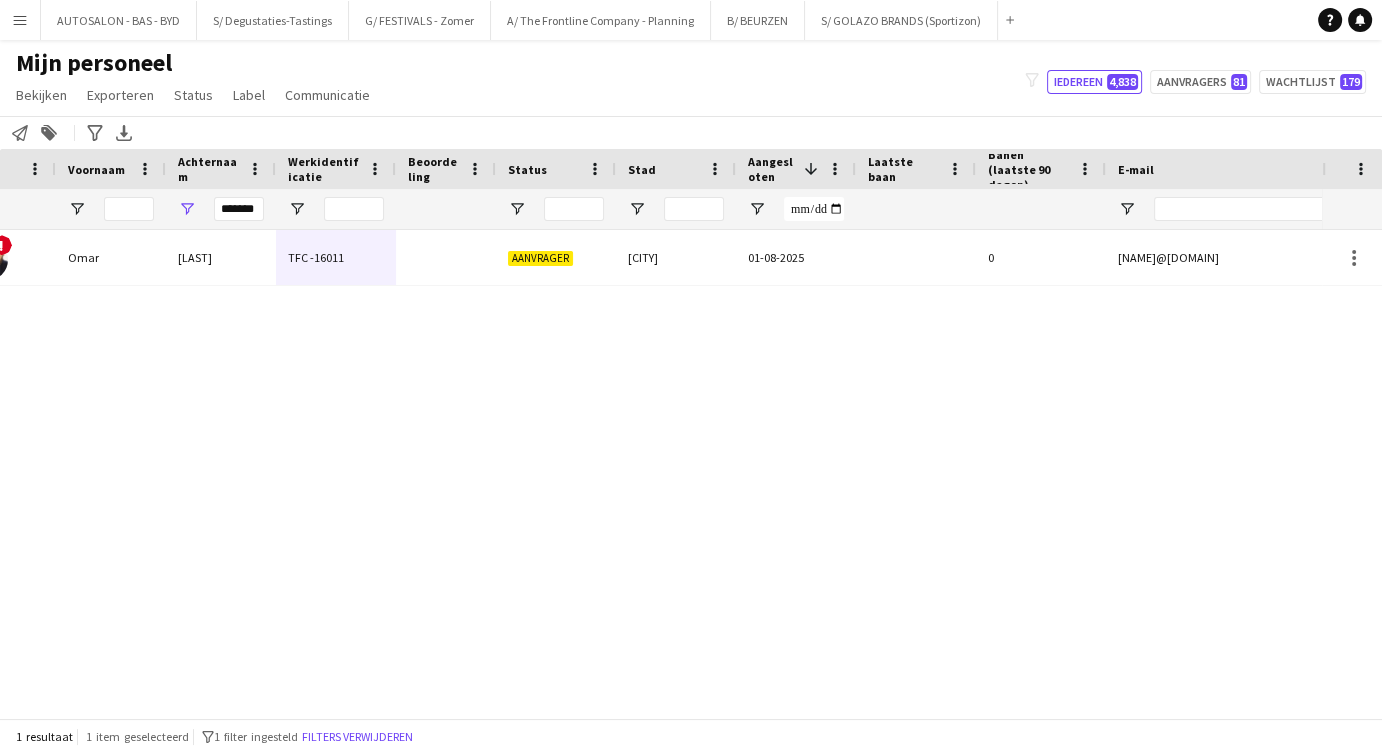 click on "[LAST]" at bounding box center (221, 257) 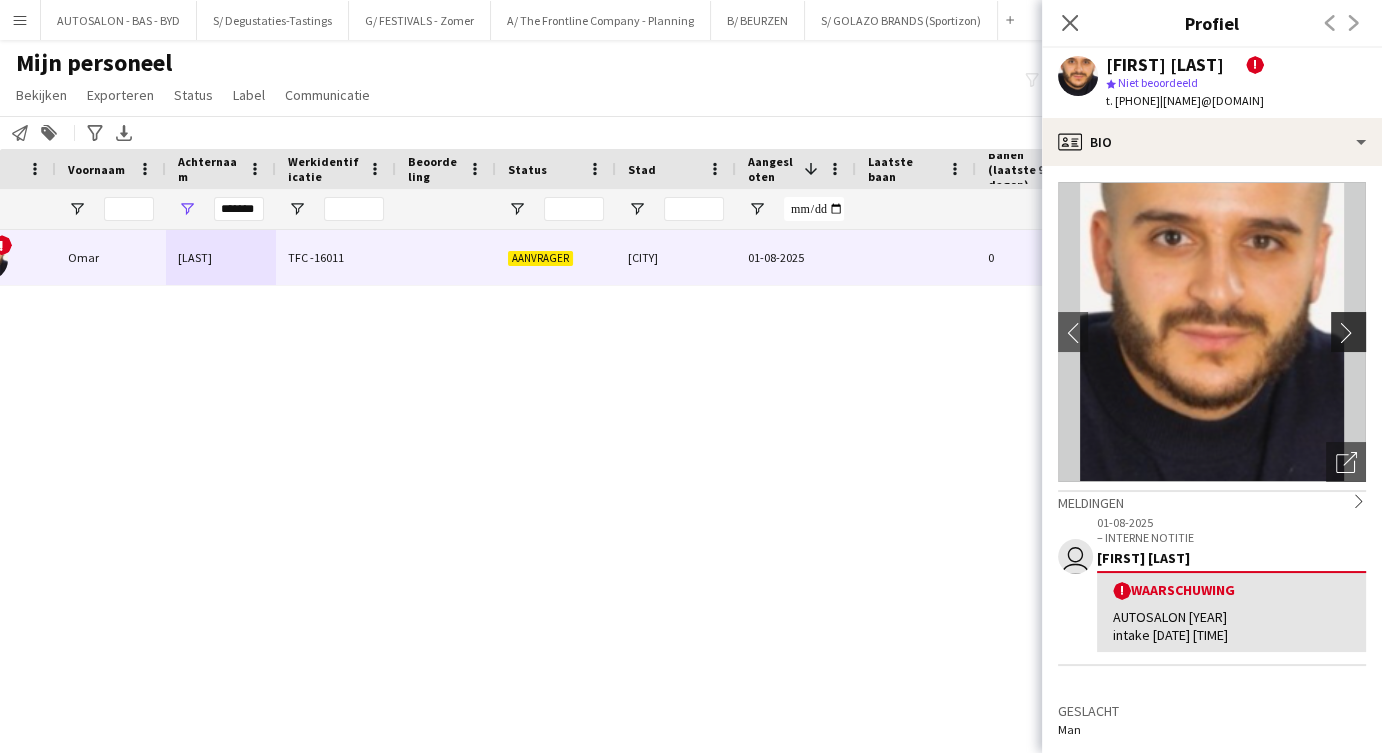 click on "chevron-right" 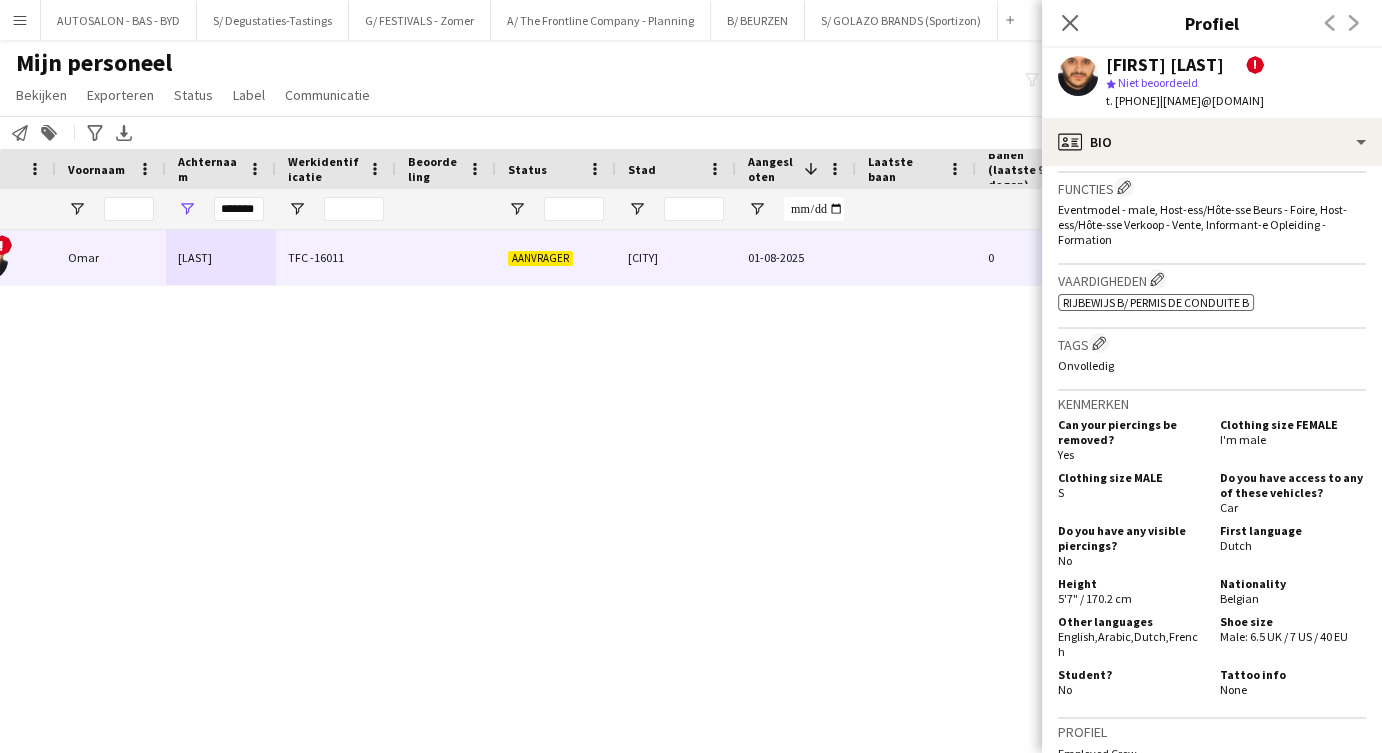scroll, scrollTop: 112, scrollLeft: 0, axis: vertical 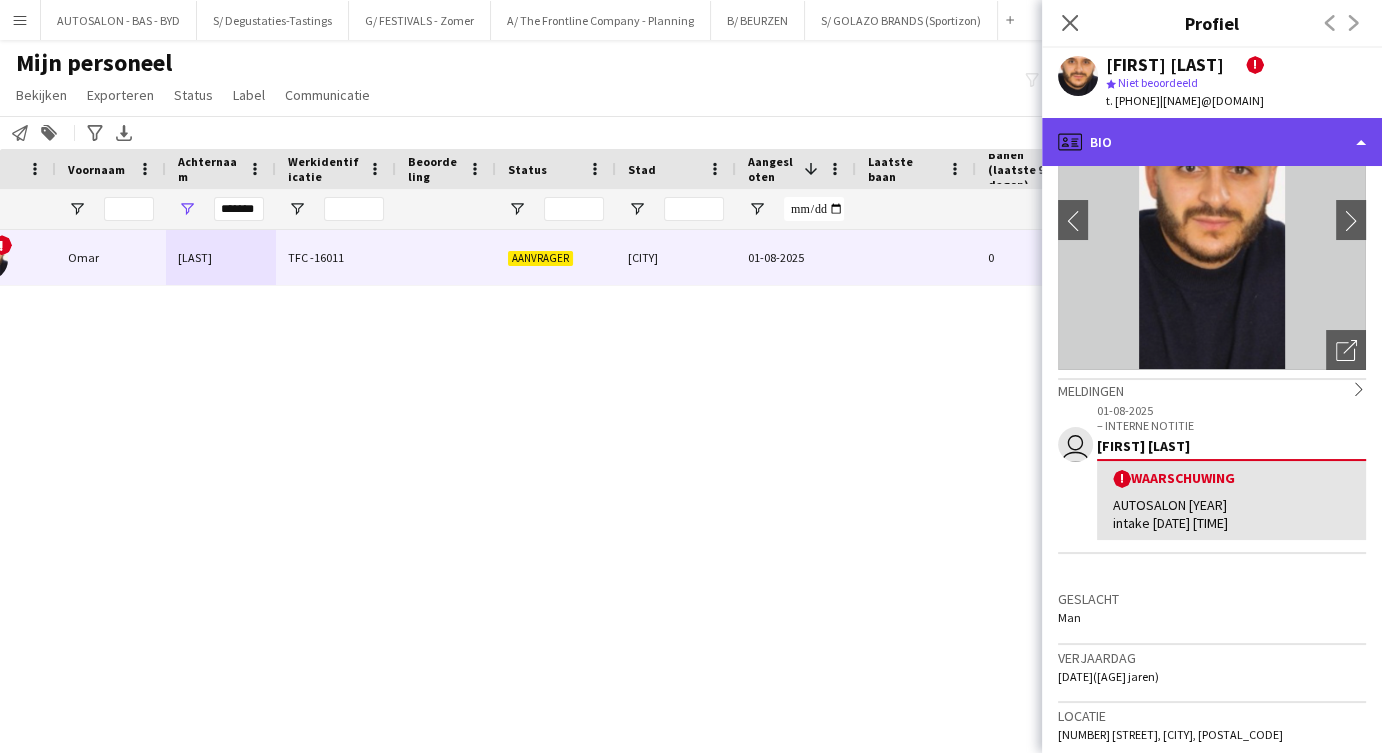 click on "profile
Bio" 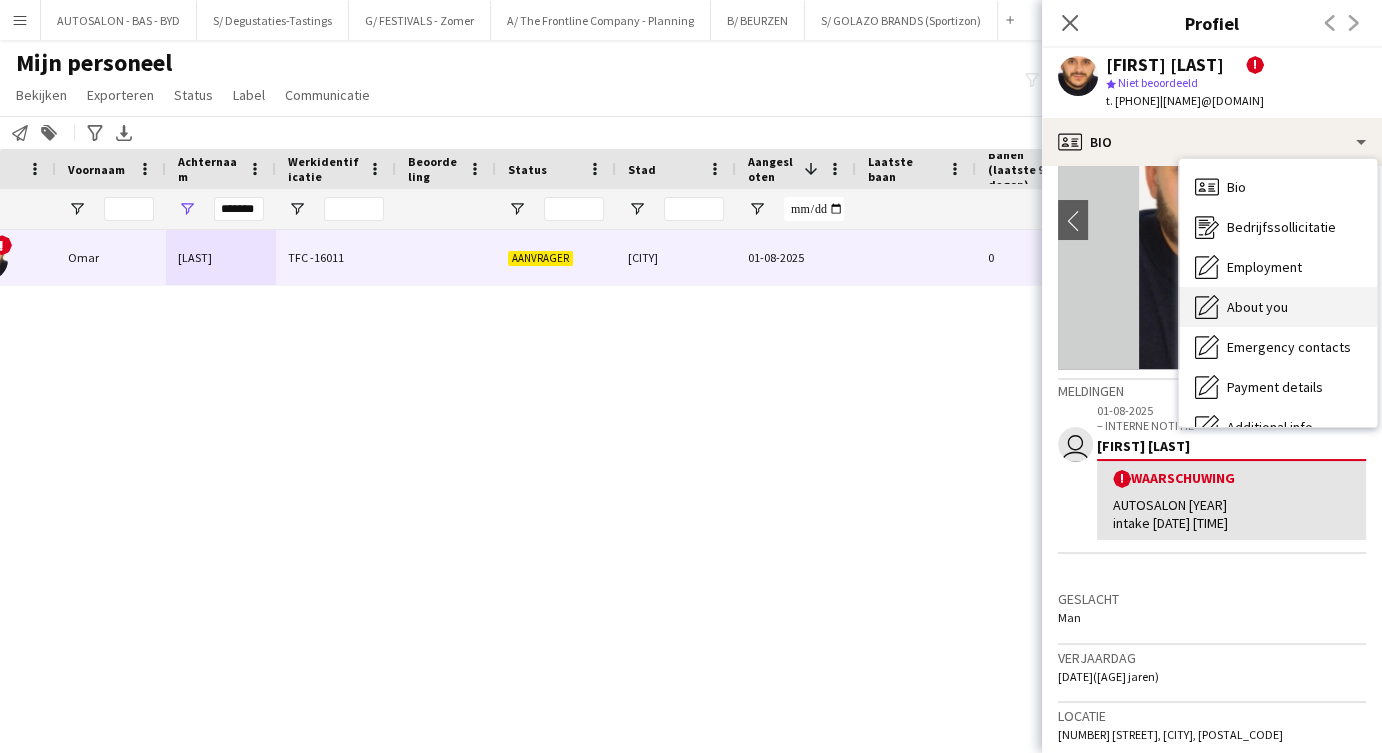 click on "About you" at bounding box center (1257, 307) 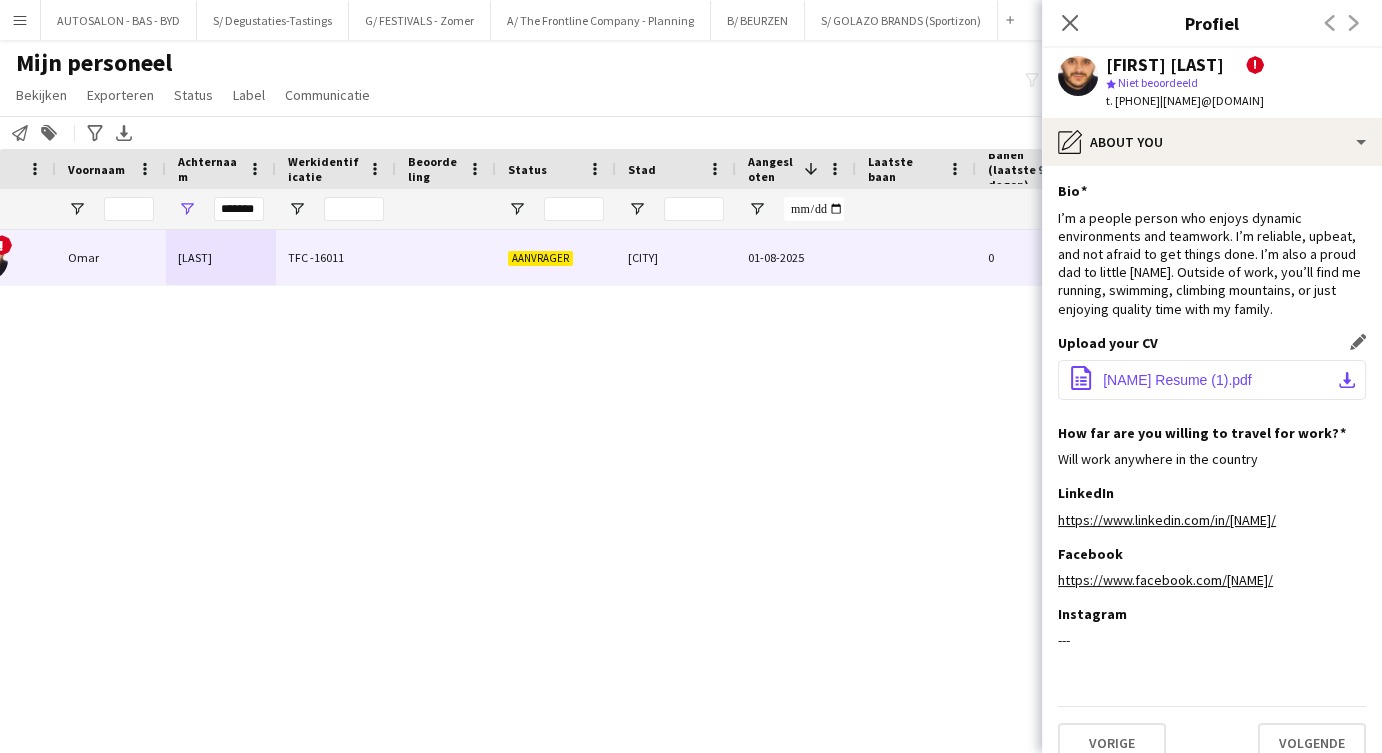 click on "download-bottom" 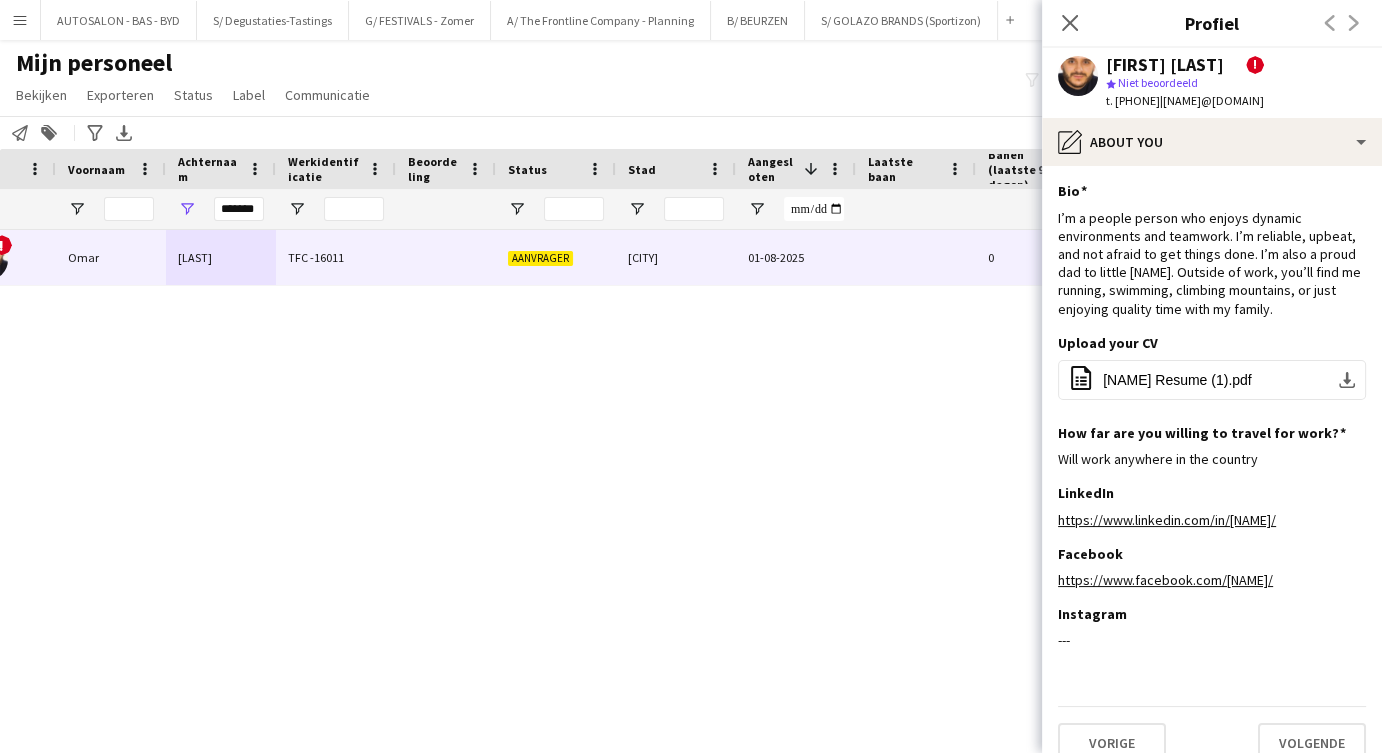 drag, startPoint x: 207, startPoint y: 208, endPoint x: 229, endPoint y: 207, distance: 22.022715 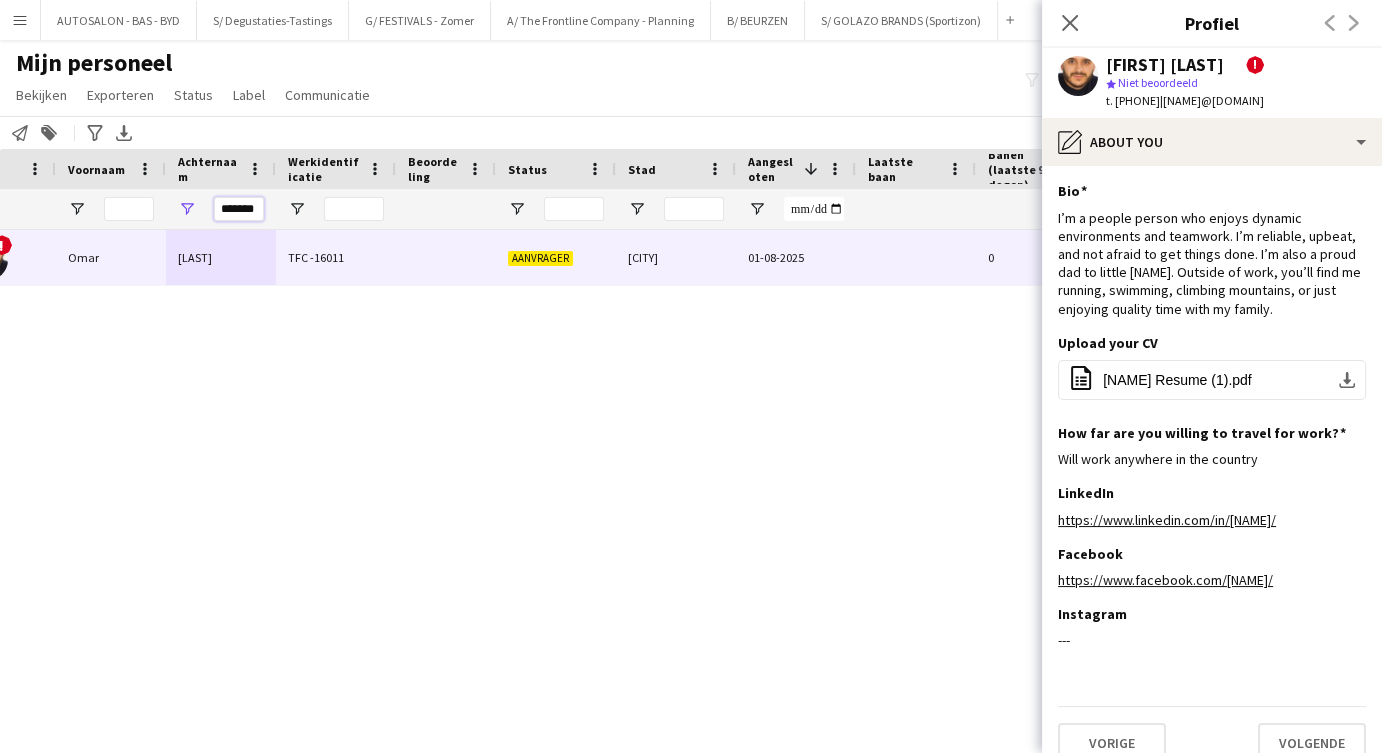 click on "*******" at bounding box center [239, 209] 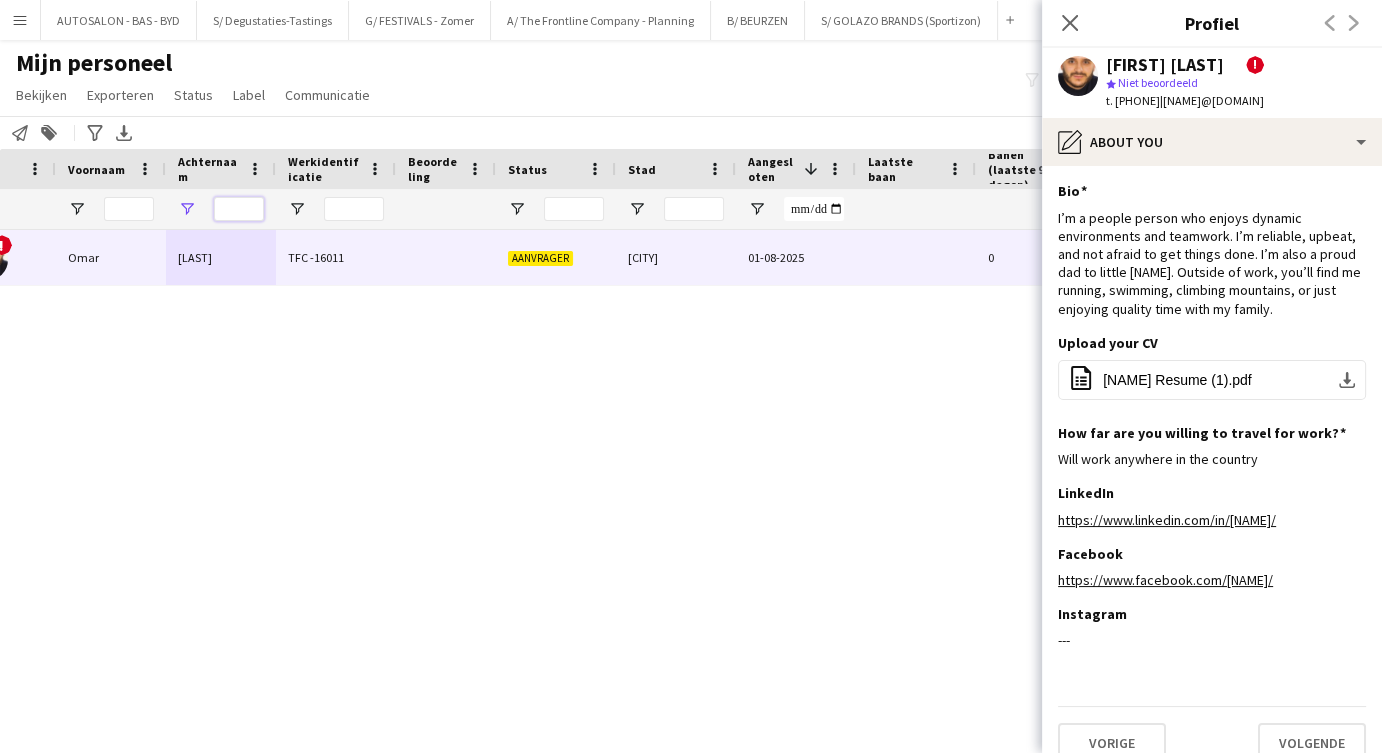 type 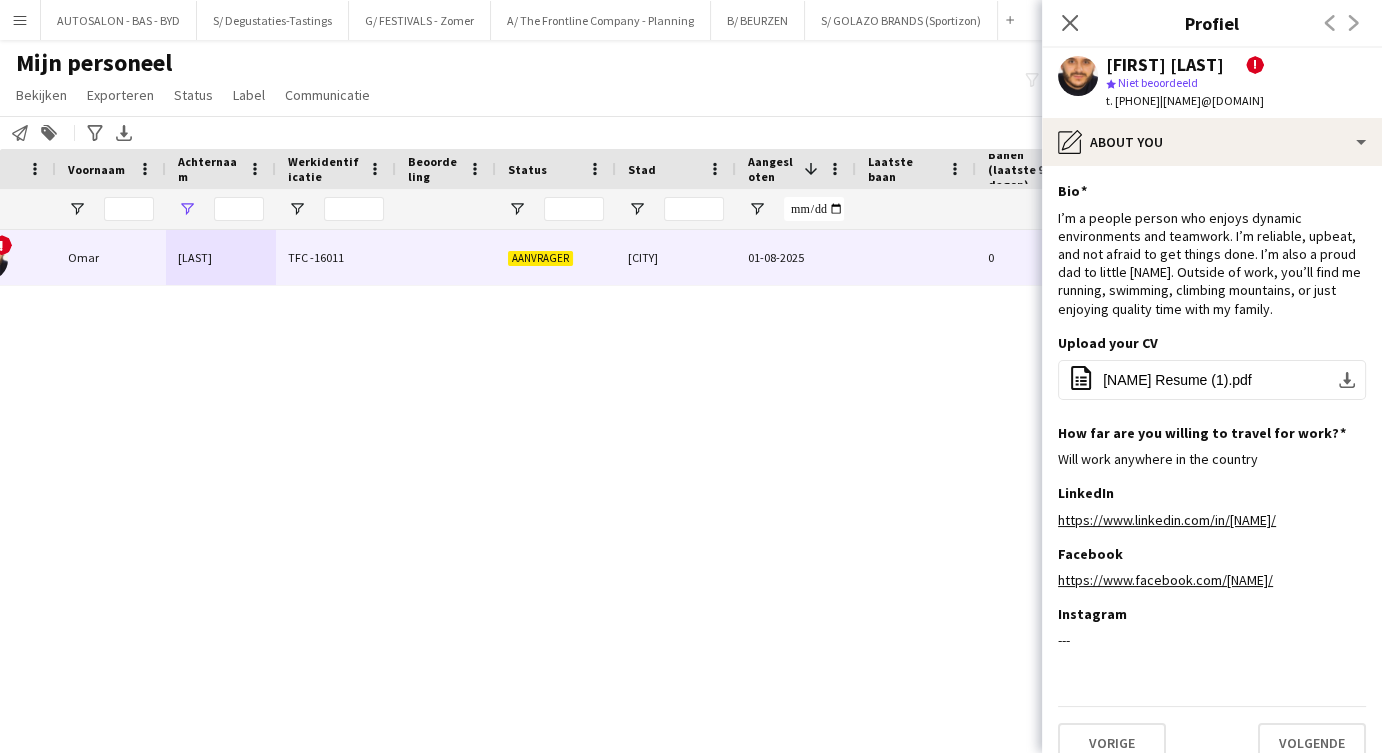 drag, startPoint x: 472, startPoint y: 358, endPoint x: 690, endPoint y: 333, distance: 219.4288 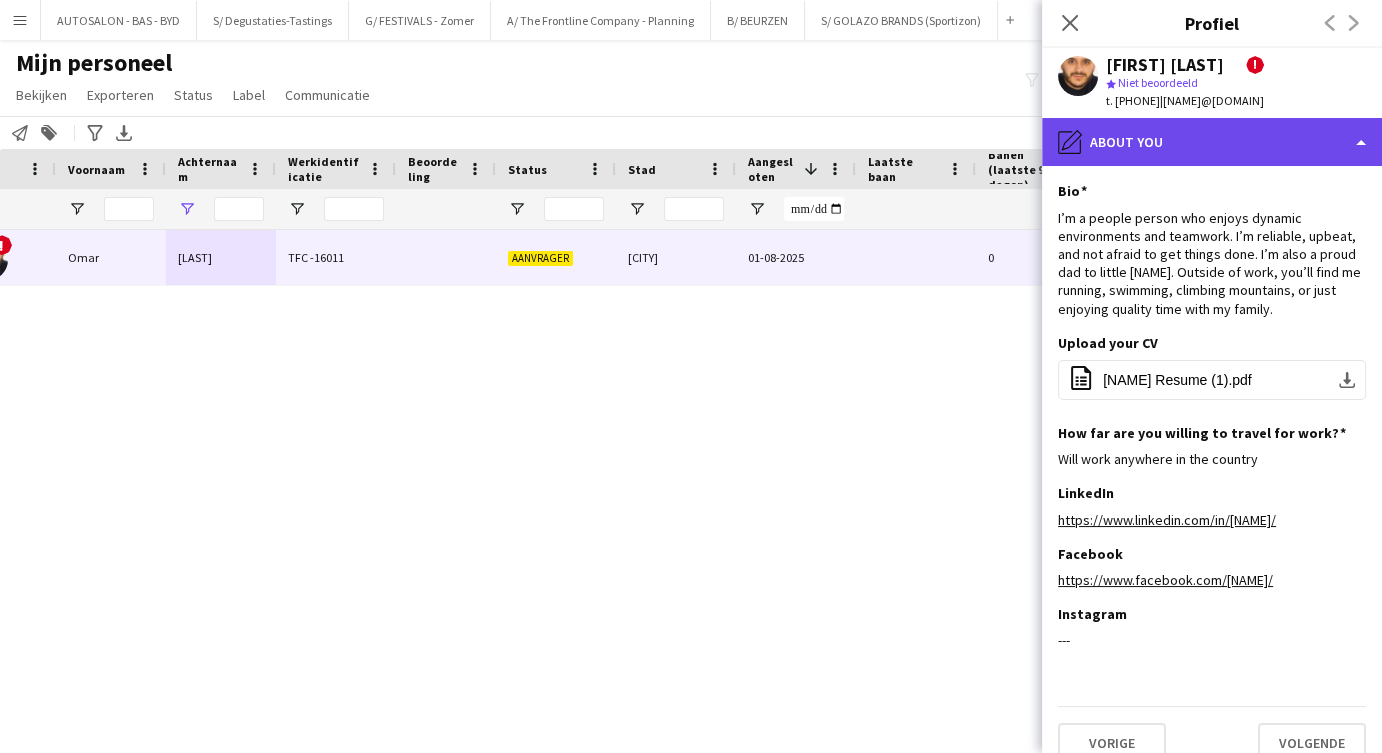 click on "pencil4
About you" 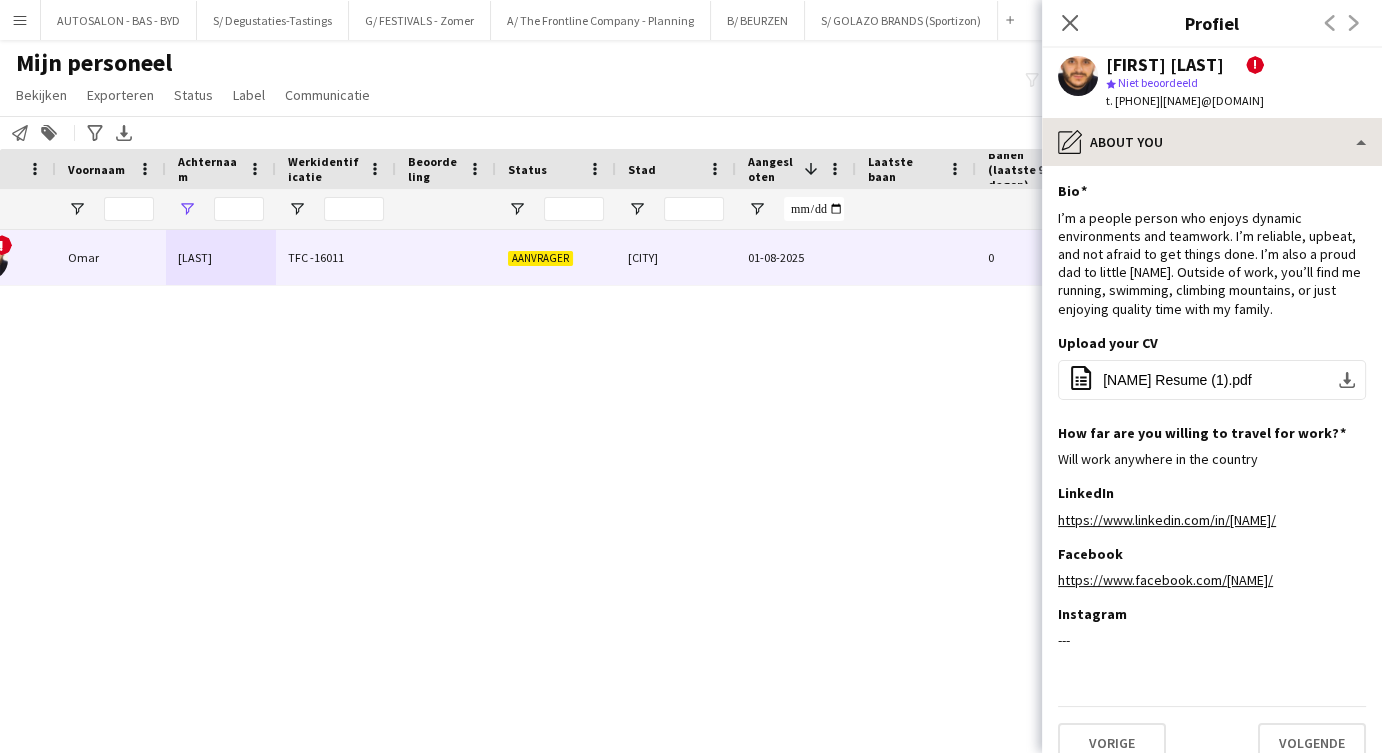 click on "Sluit pop-in" 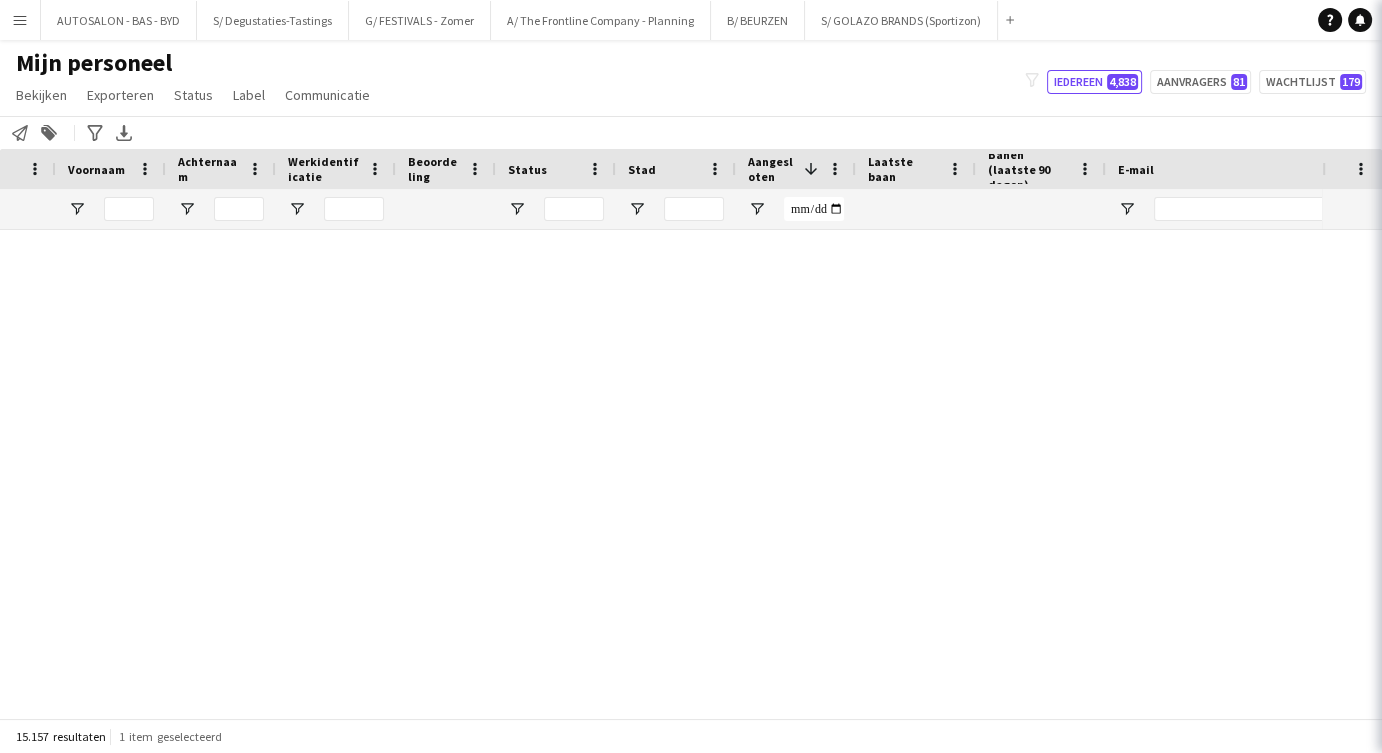 drag, startPoint x: 1196, startPoint y: 153, endPoint x: 240, endPoint y: 212, distance: 957.81885 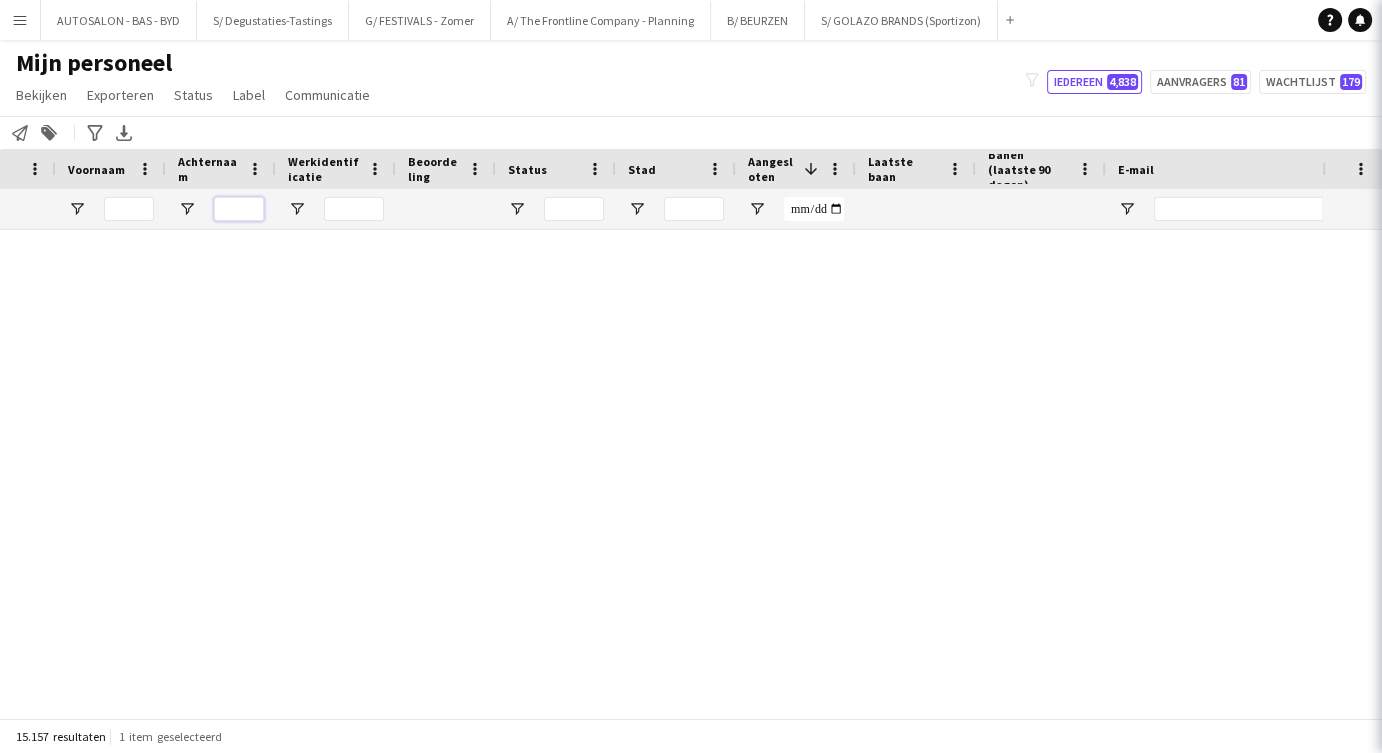 click at bounding box center [239, 209] 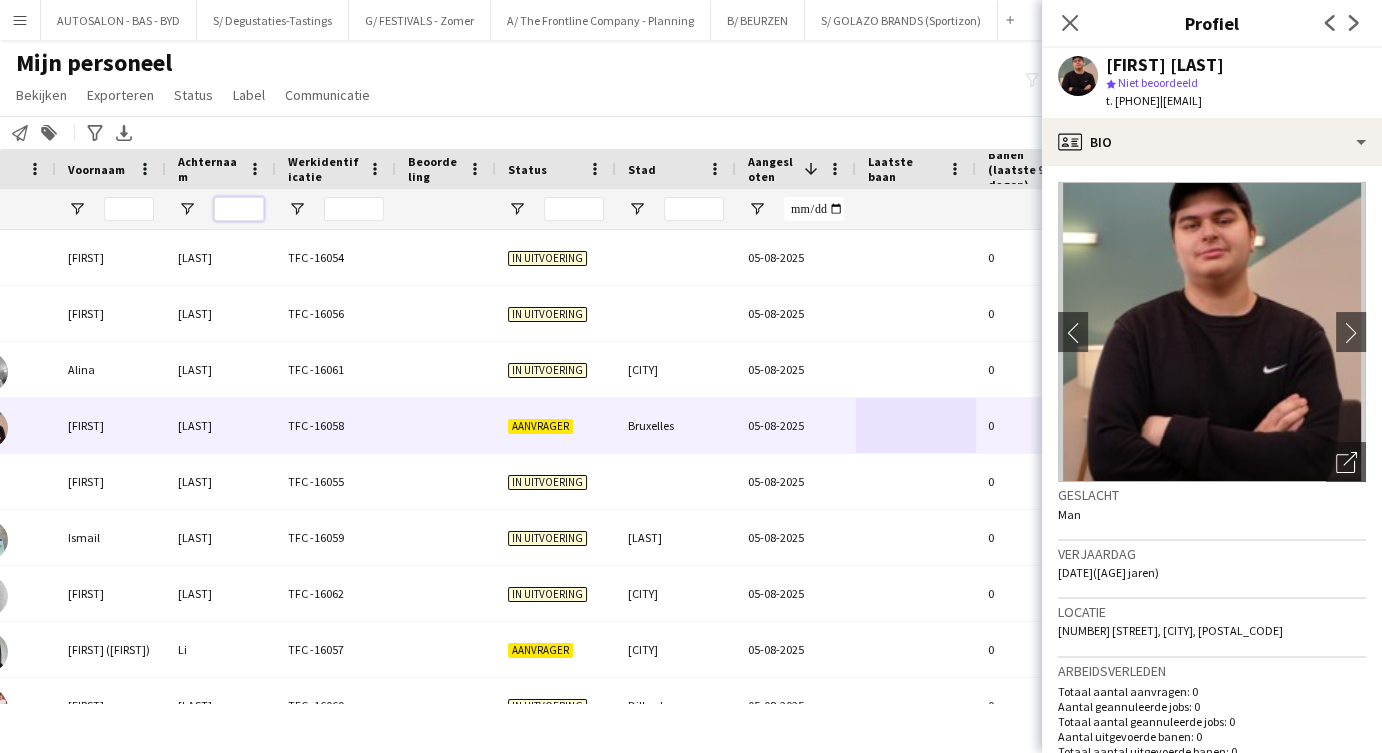 click at bounding box center (239, 209) 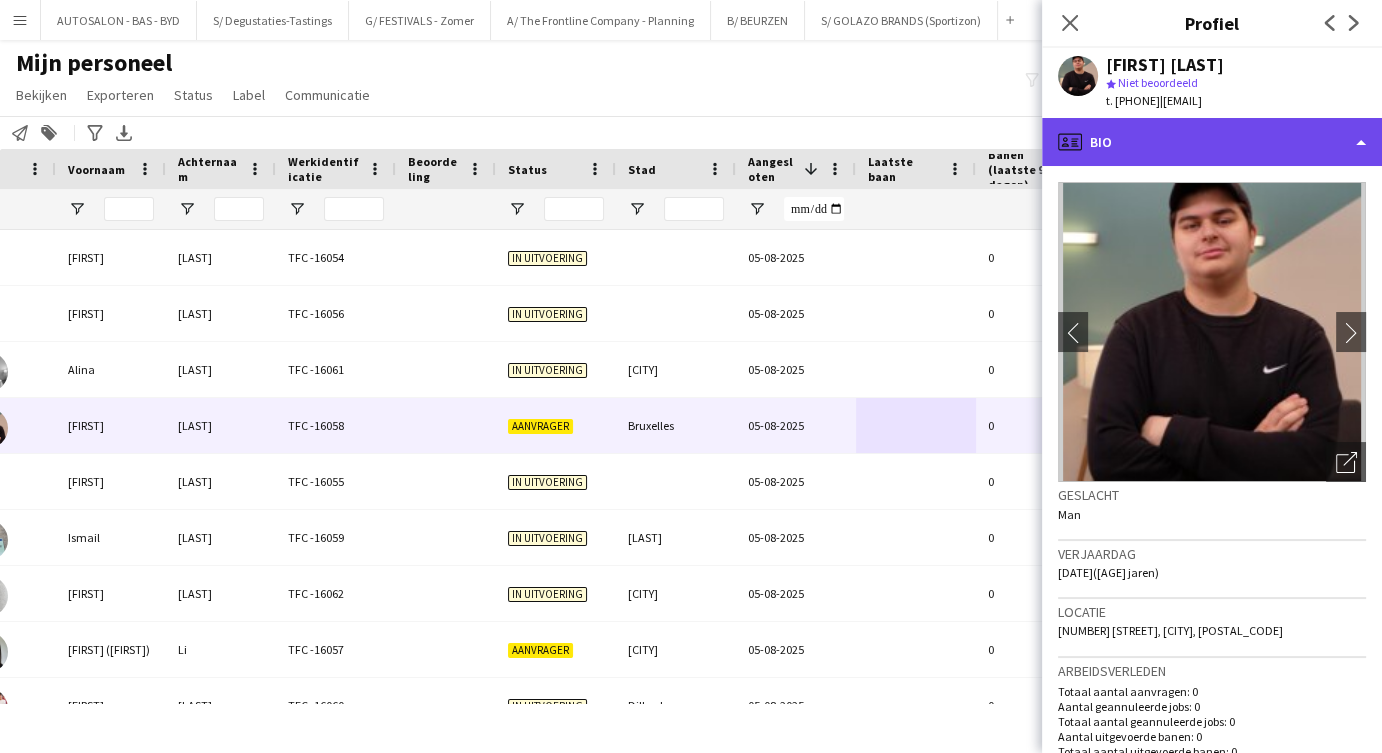 click on "profile
Bio" 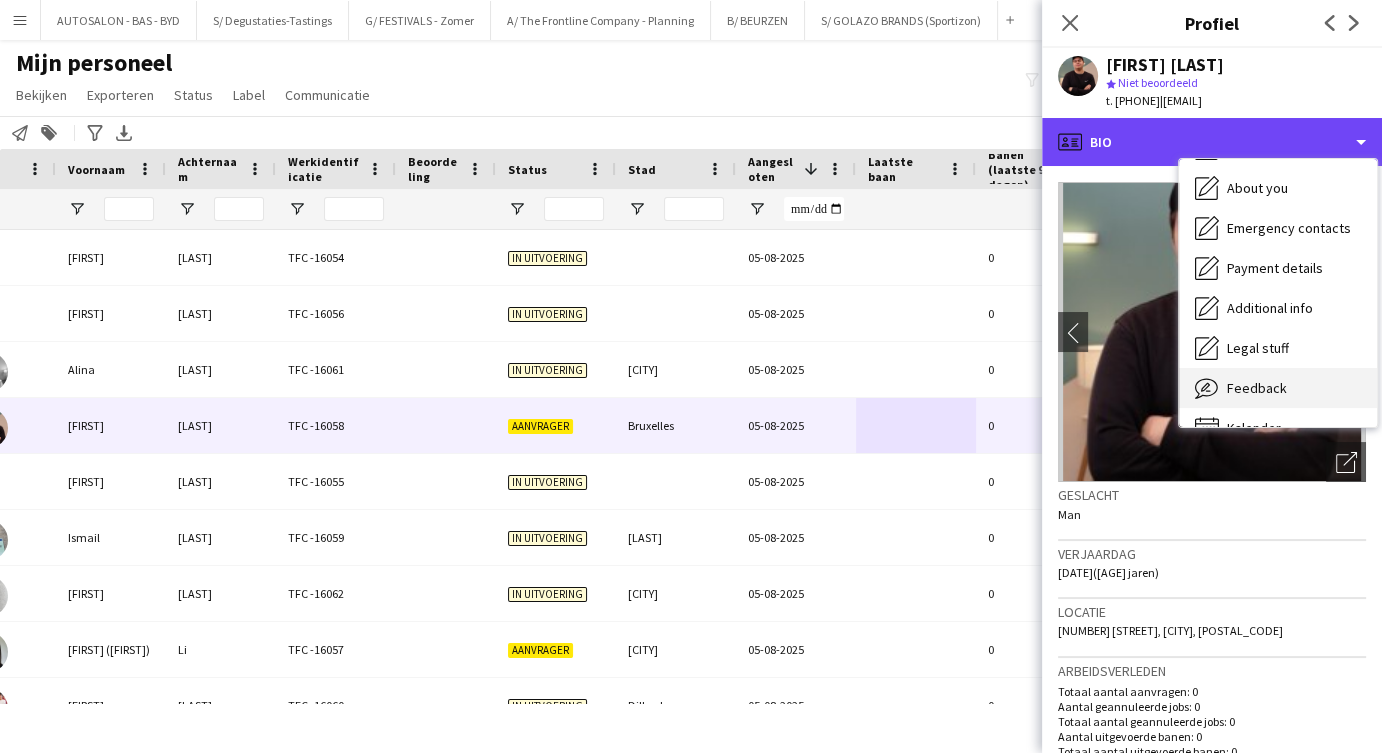 scroll, scrollTop: 147, scrollLeft: 0, axis: vertical 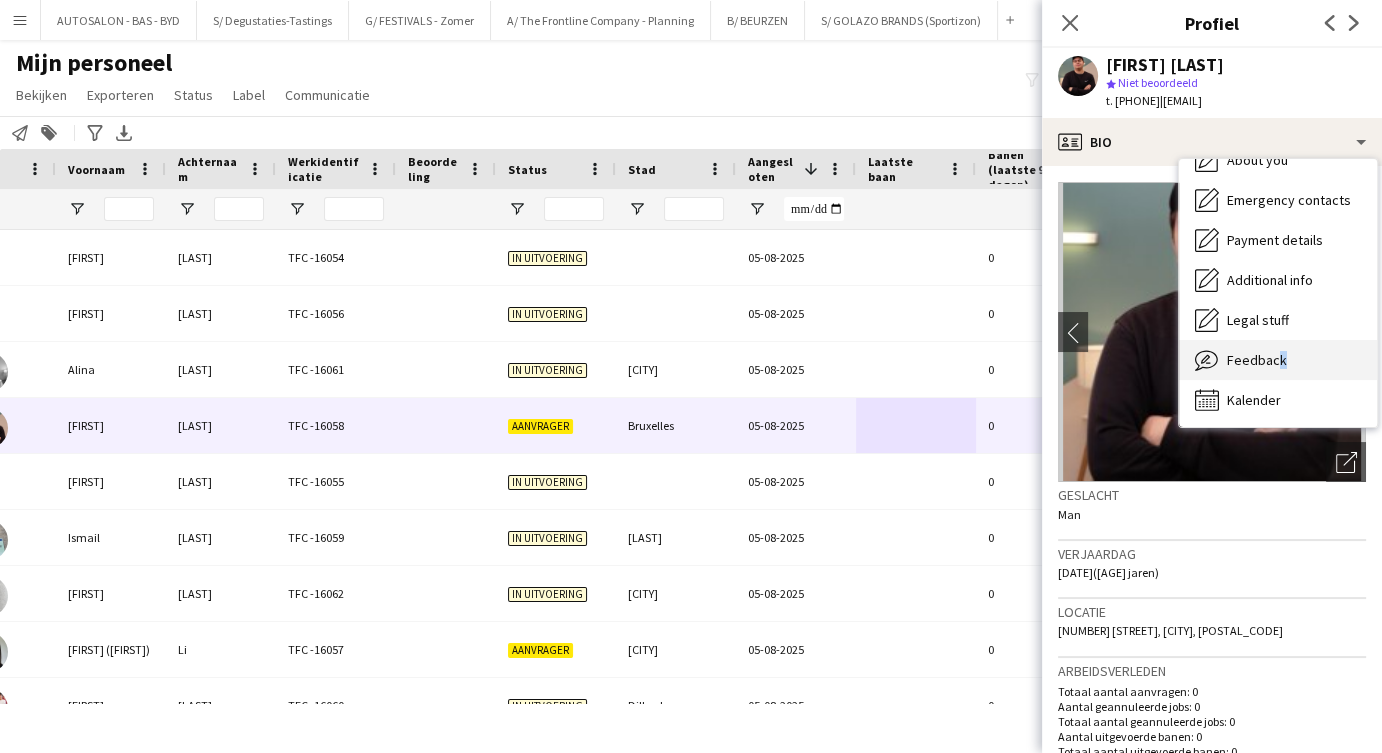 click on "Feedback" at bounding box center [1257, 360] 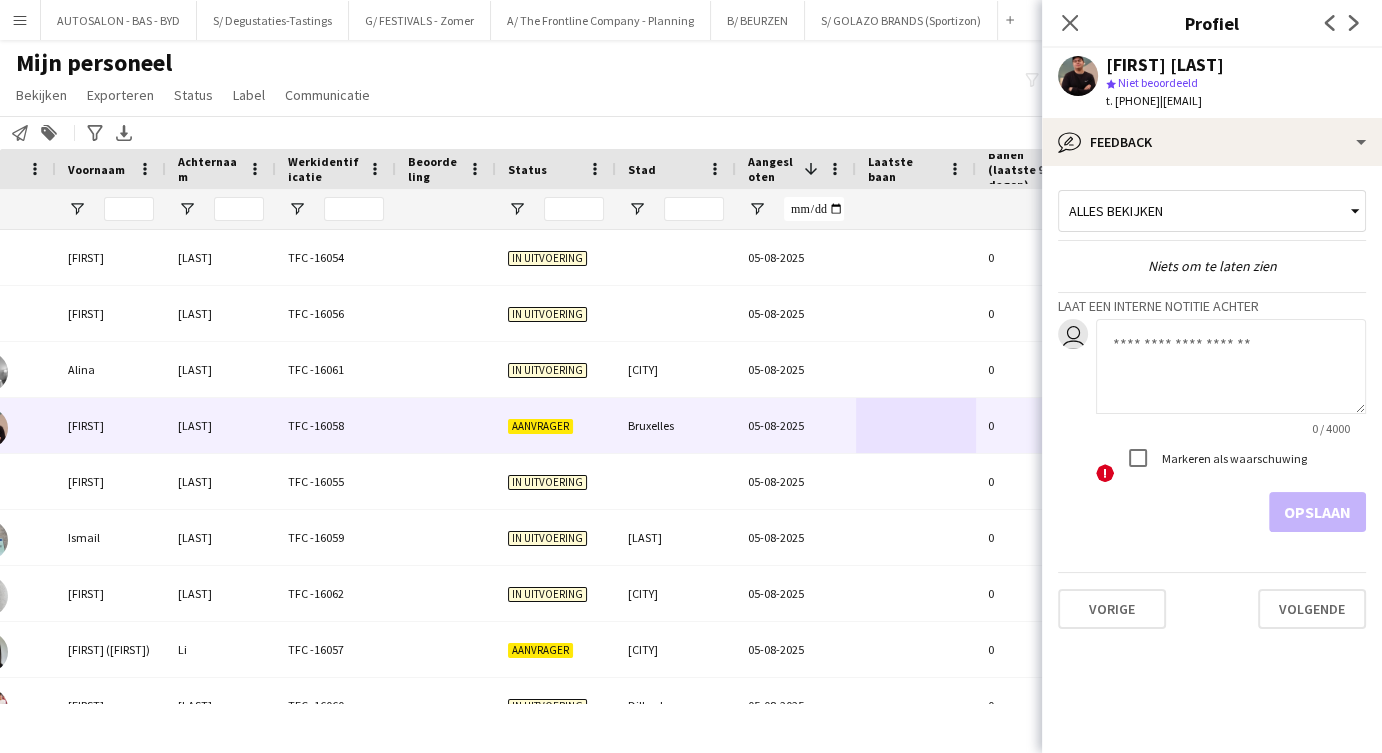 click 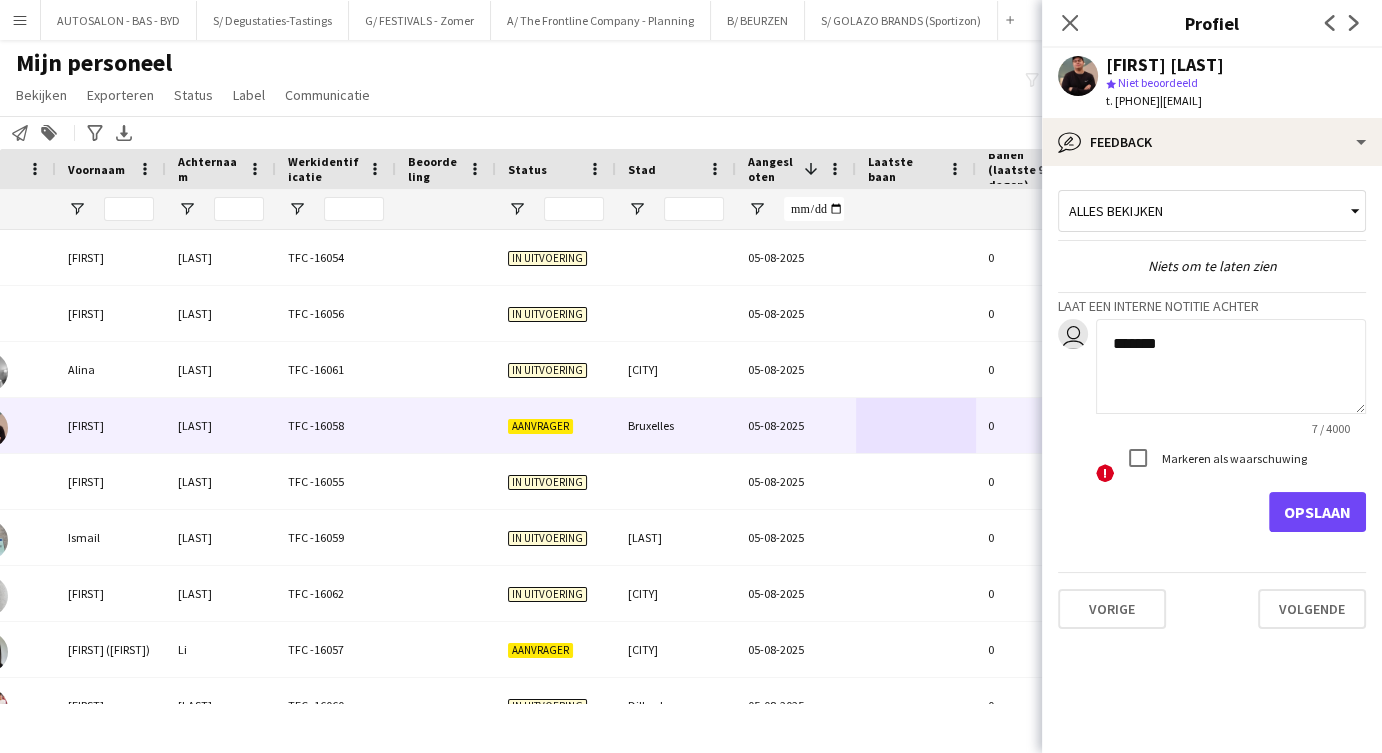 click on "*******" 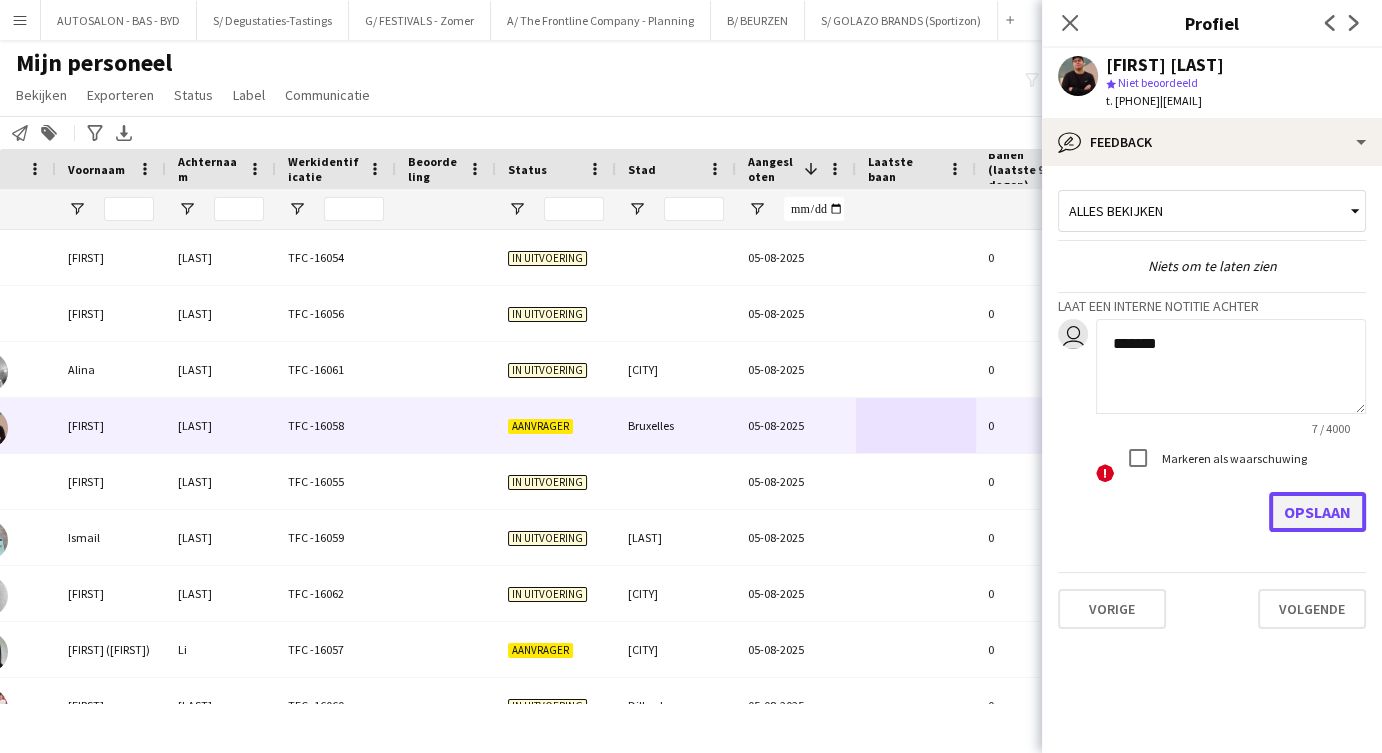 click on "Opslaan" 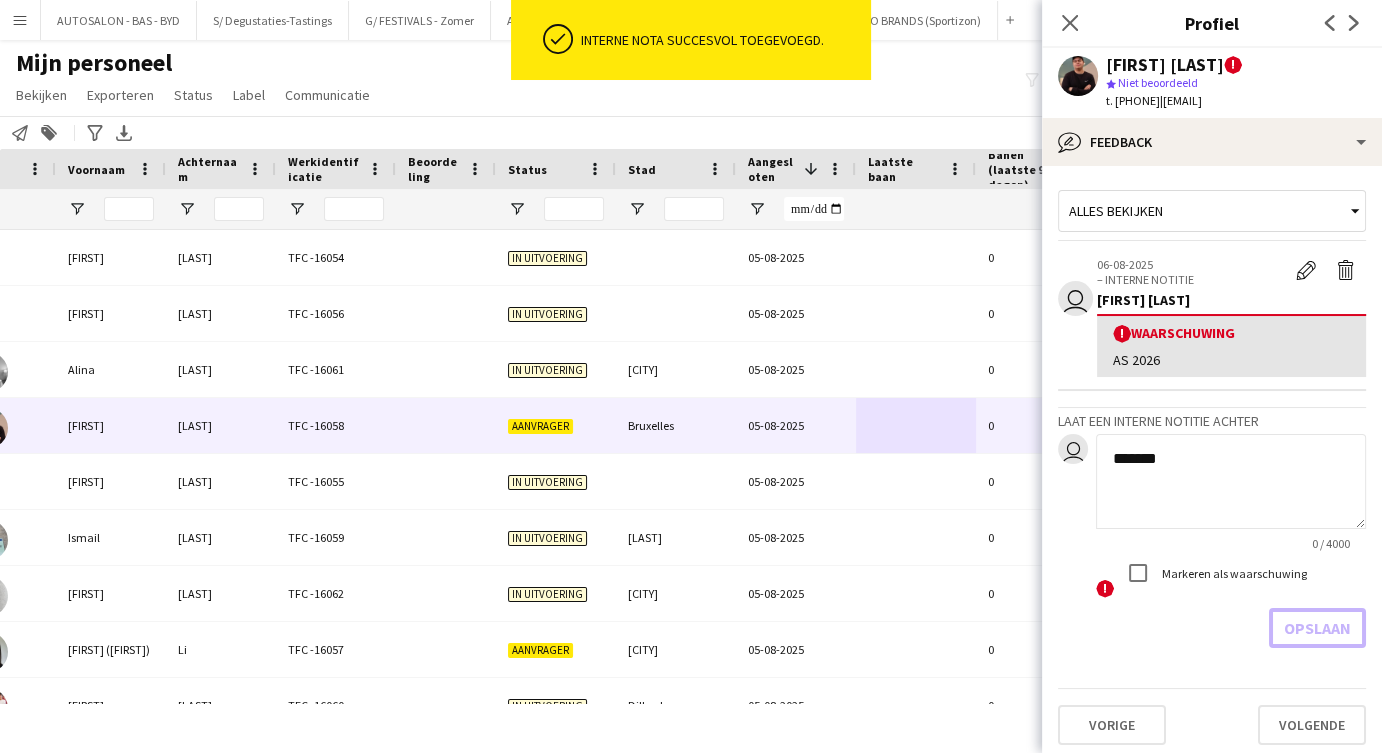 type 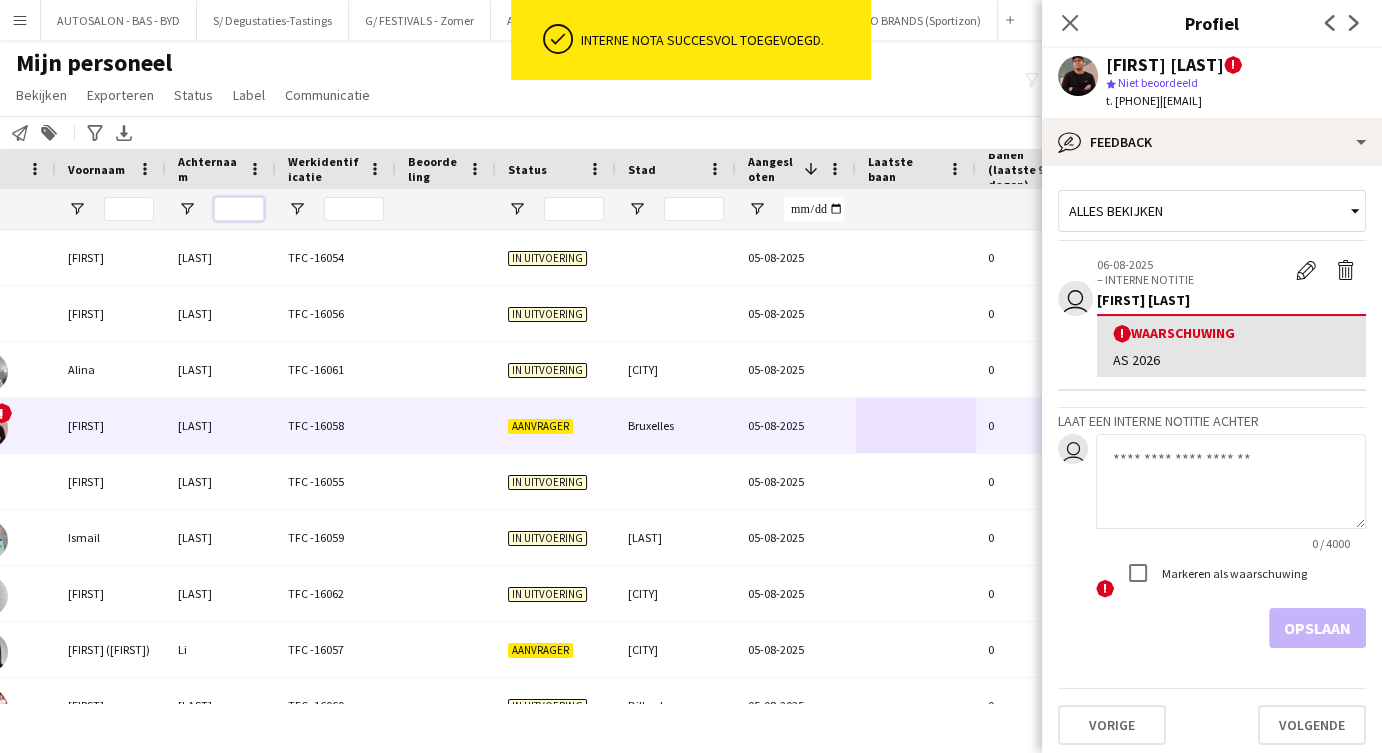 click at bounding box center (239, 209) 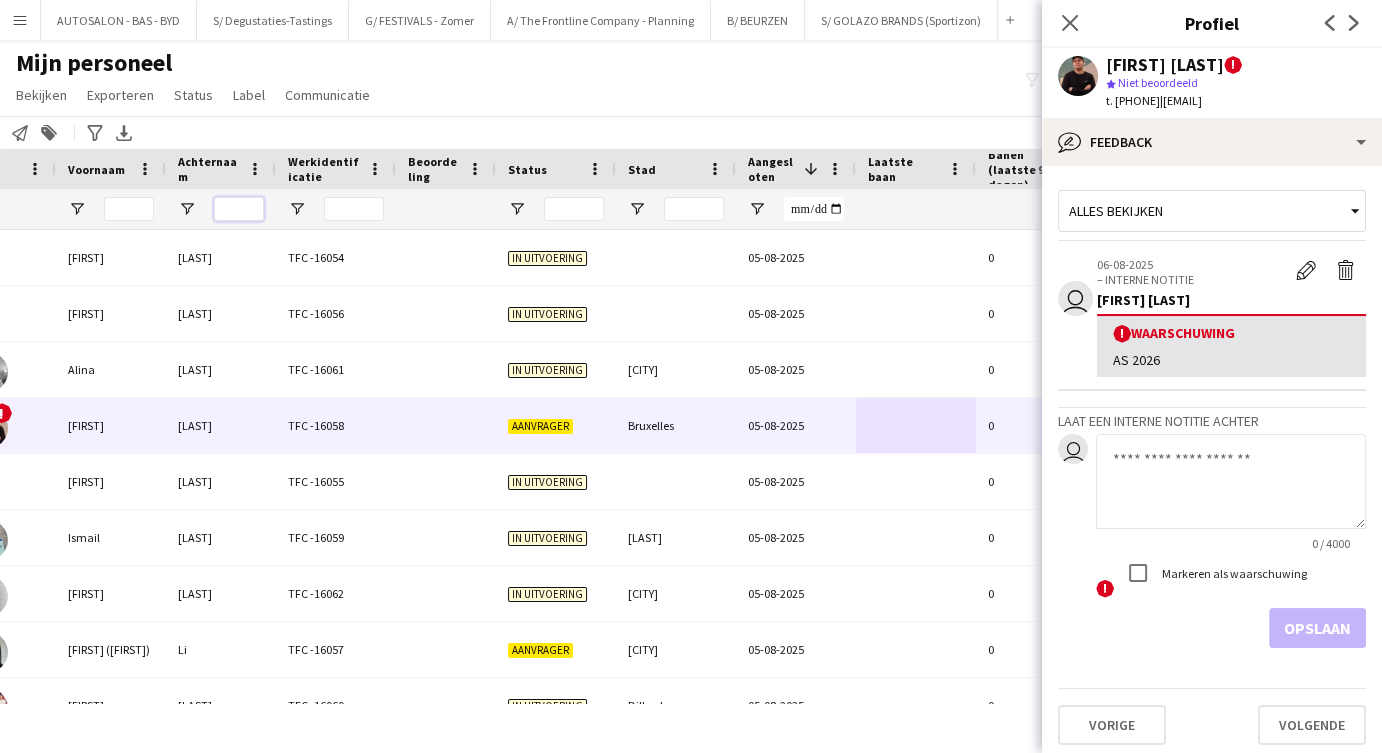 click at bounding box center [239, 209] 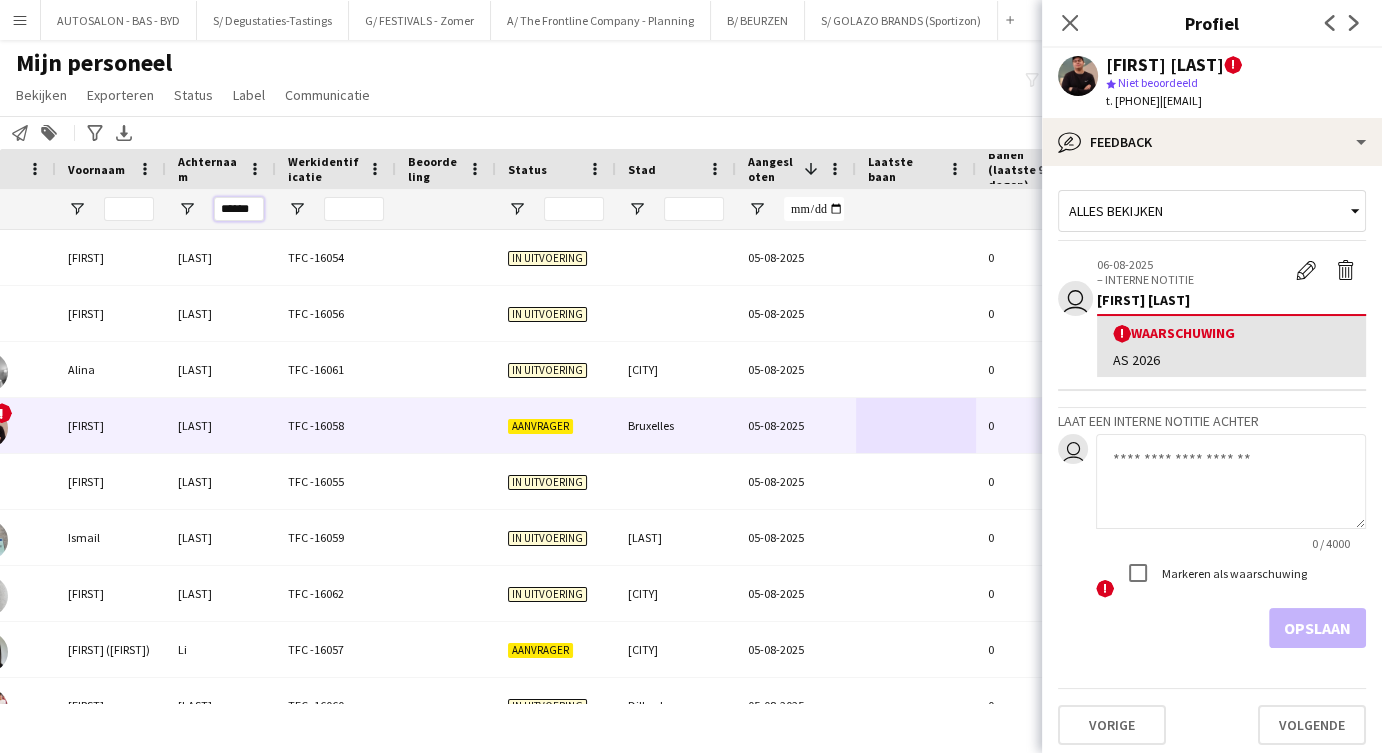 type on "******" 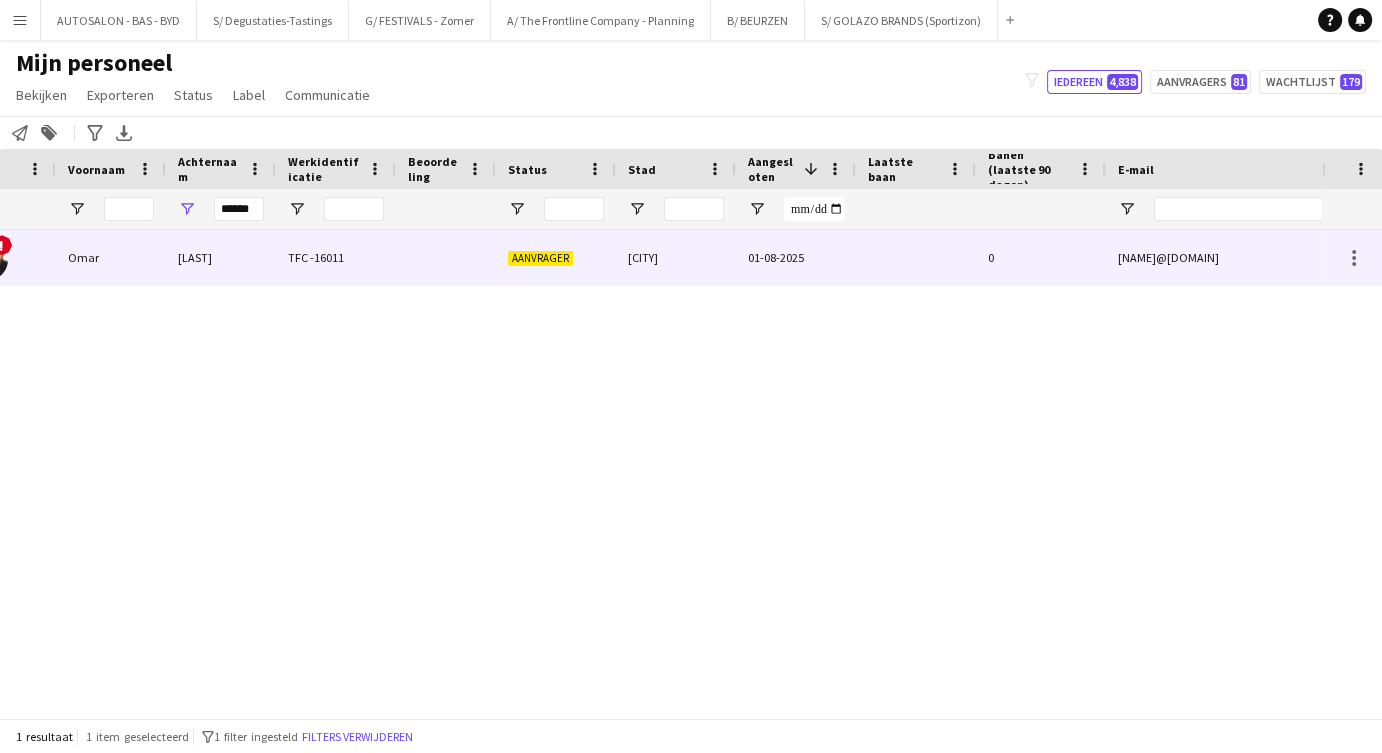 click on "[LAST]" at bounding box center (221, 257) 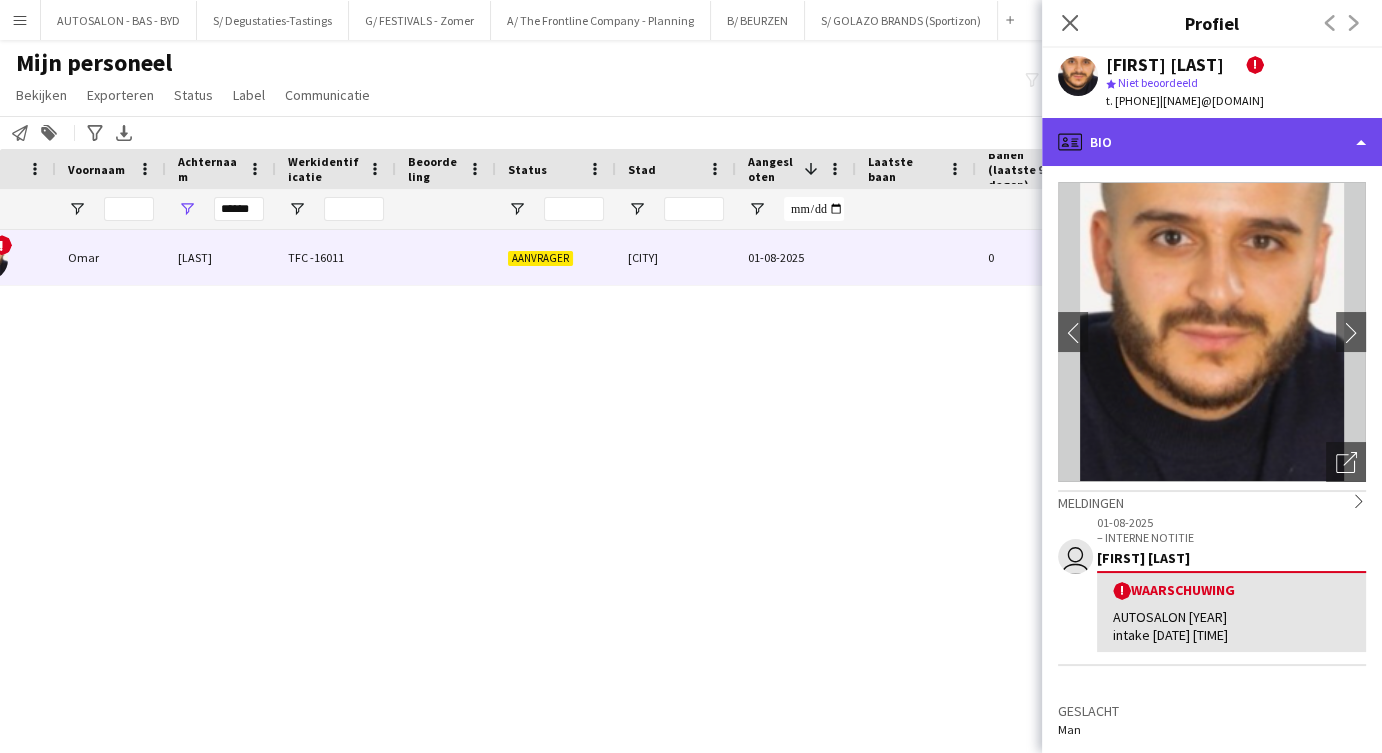click on "profile
Bio" 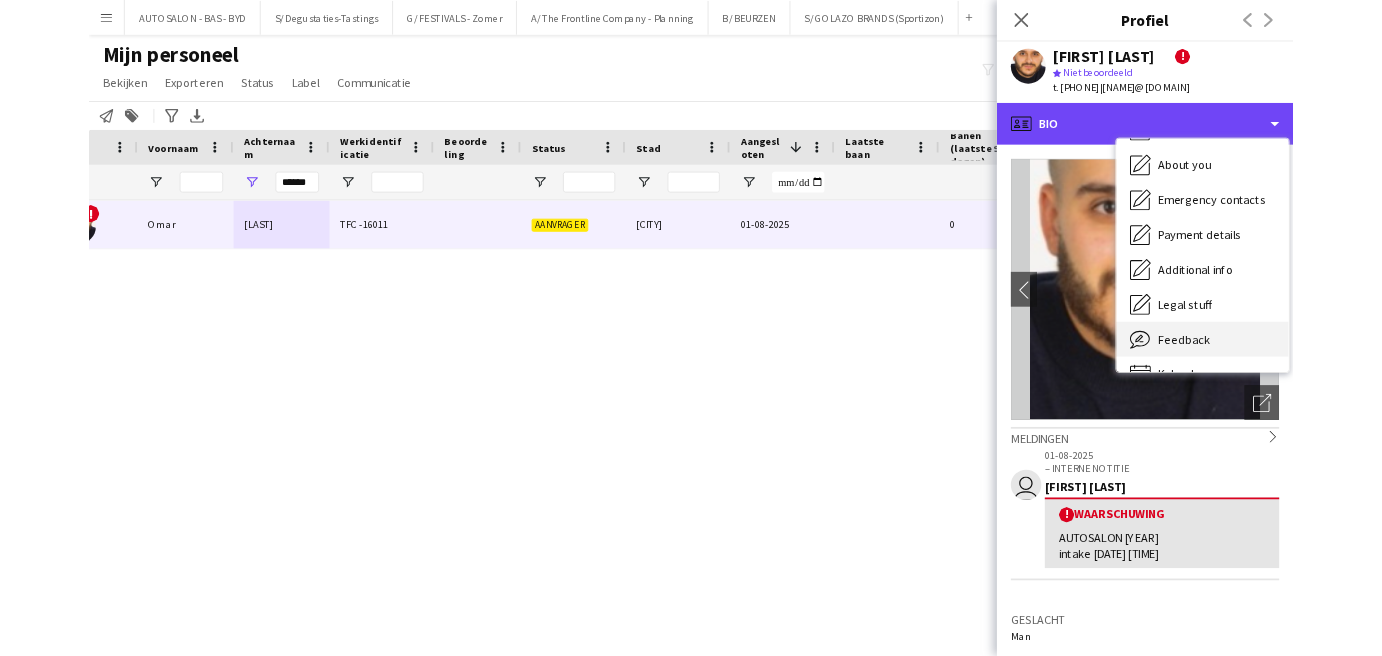 scroll, scrollTop: 147, scrollLeft: 0, axis: vertical 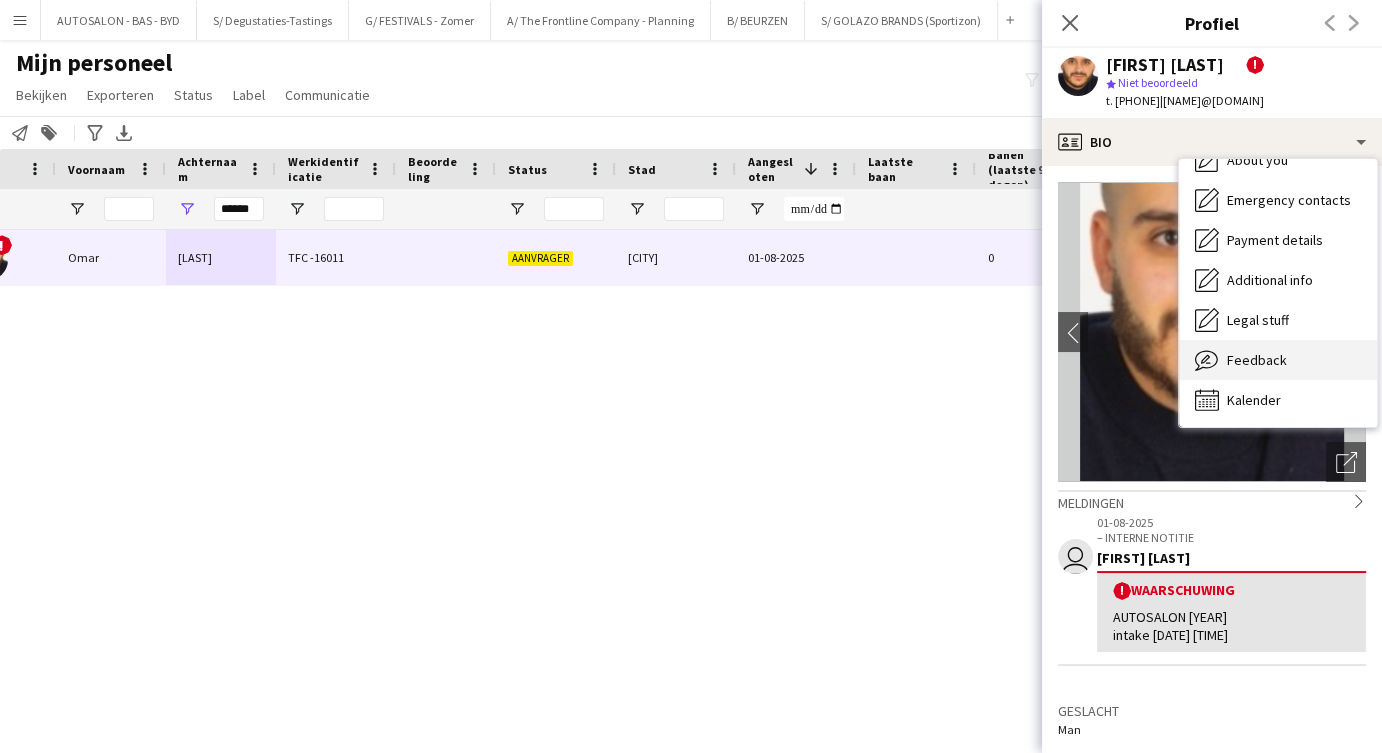 click on "Feedback
Feedback" at bounding box center (1278, 360) 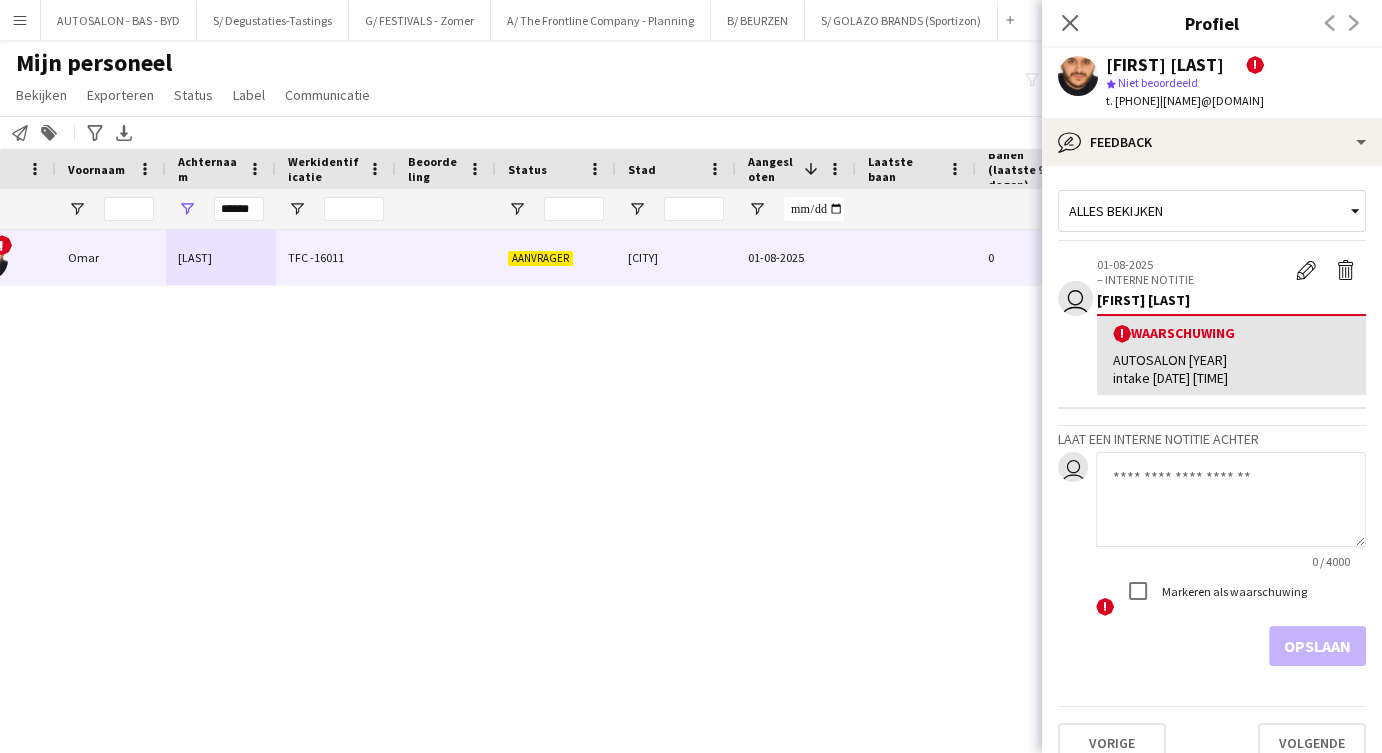 click 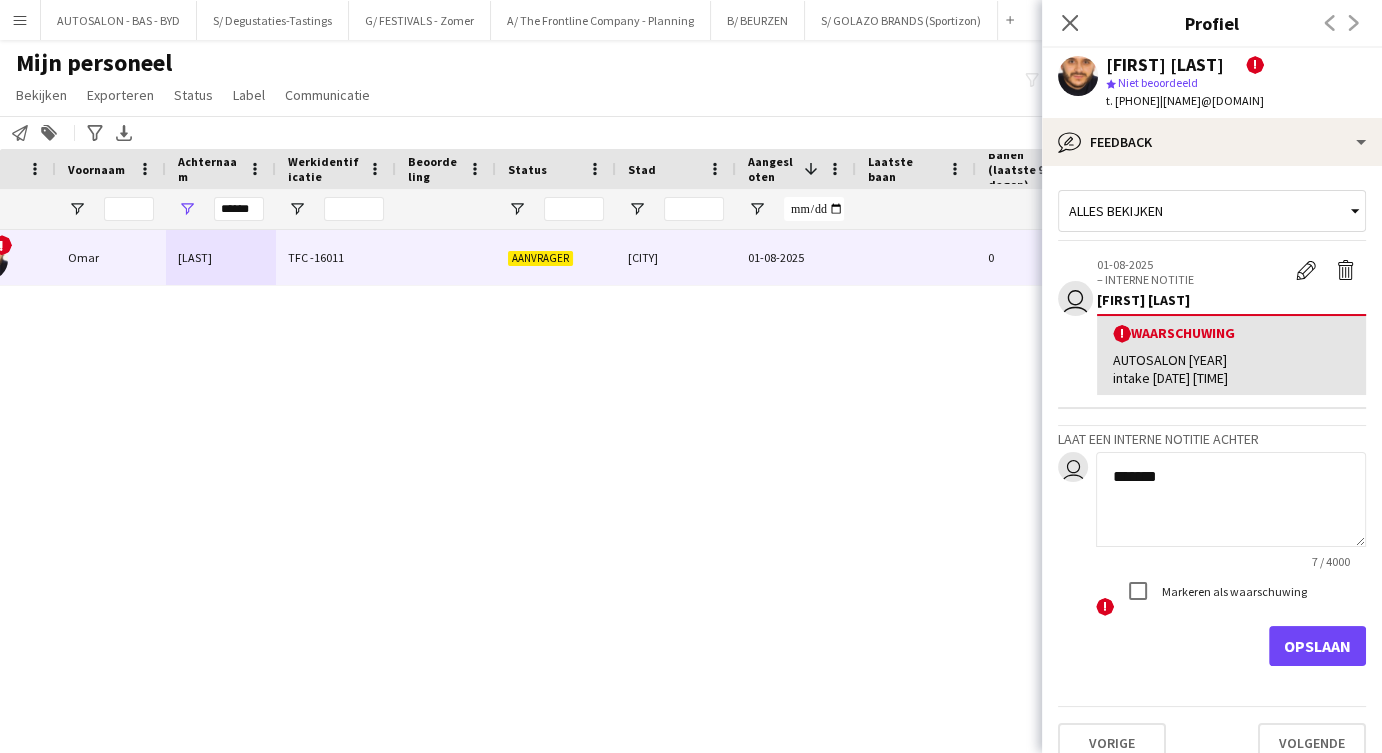 type on "*******" 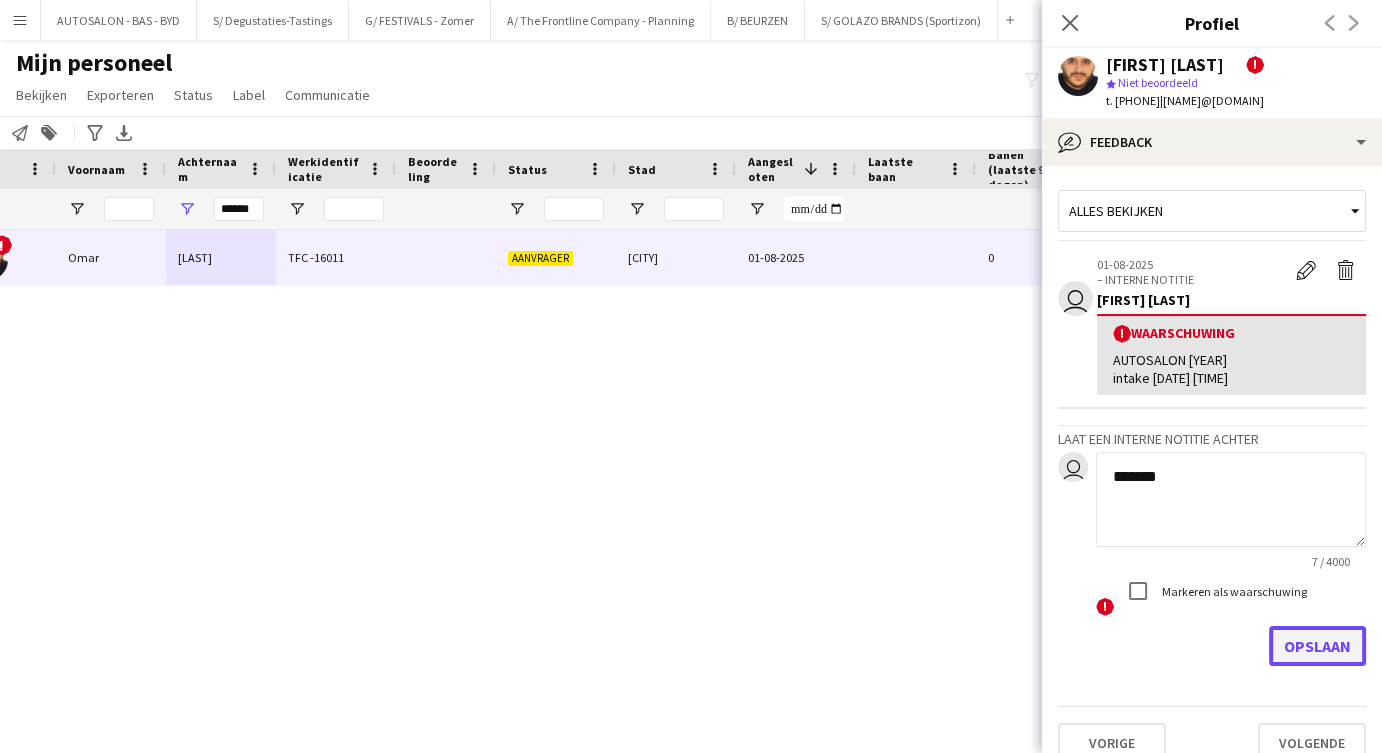 click on "Opslaan" 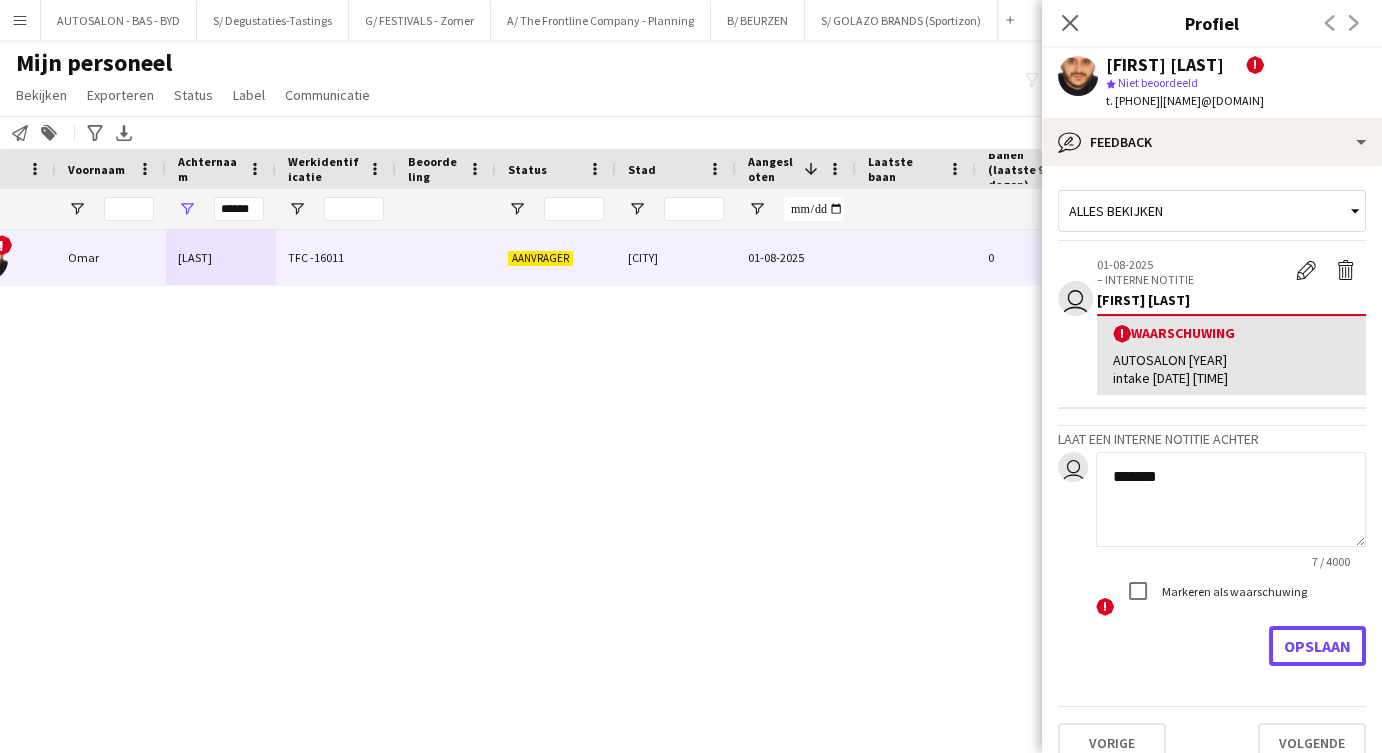 type 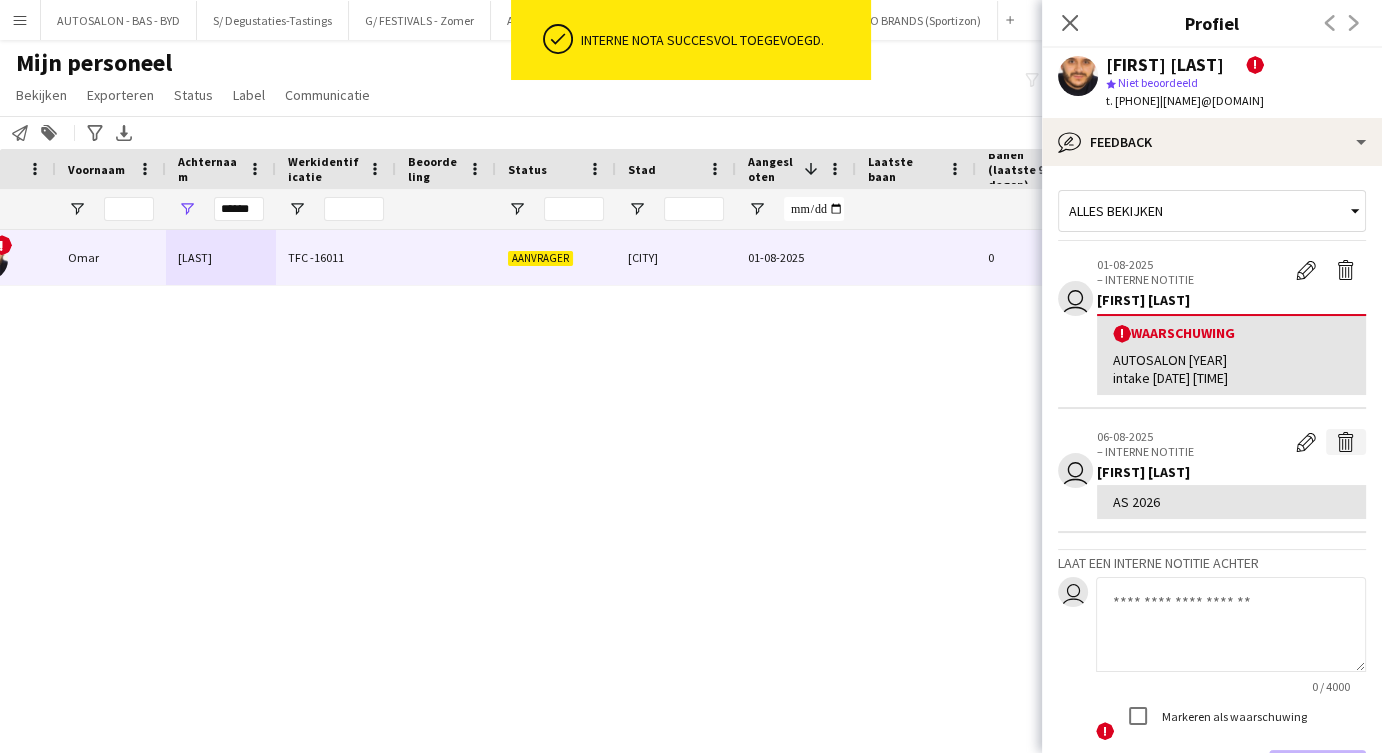 click on "Verwijder interne notitie" 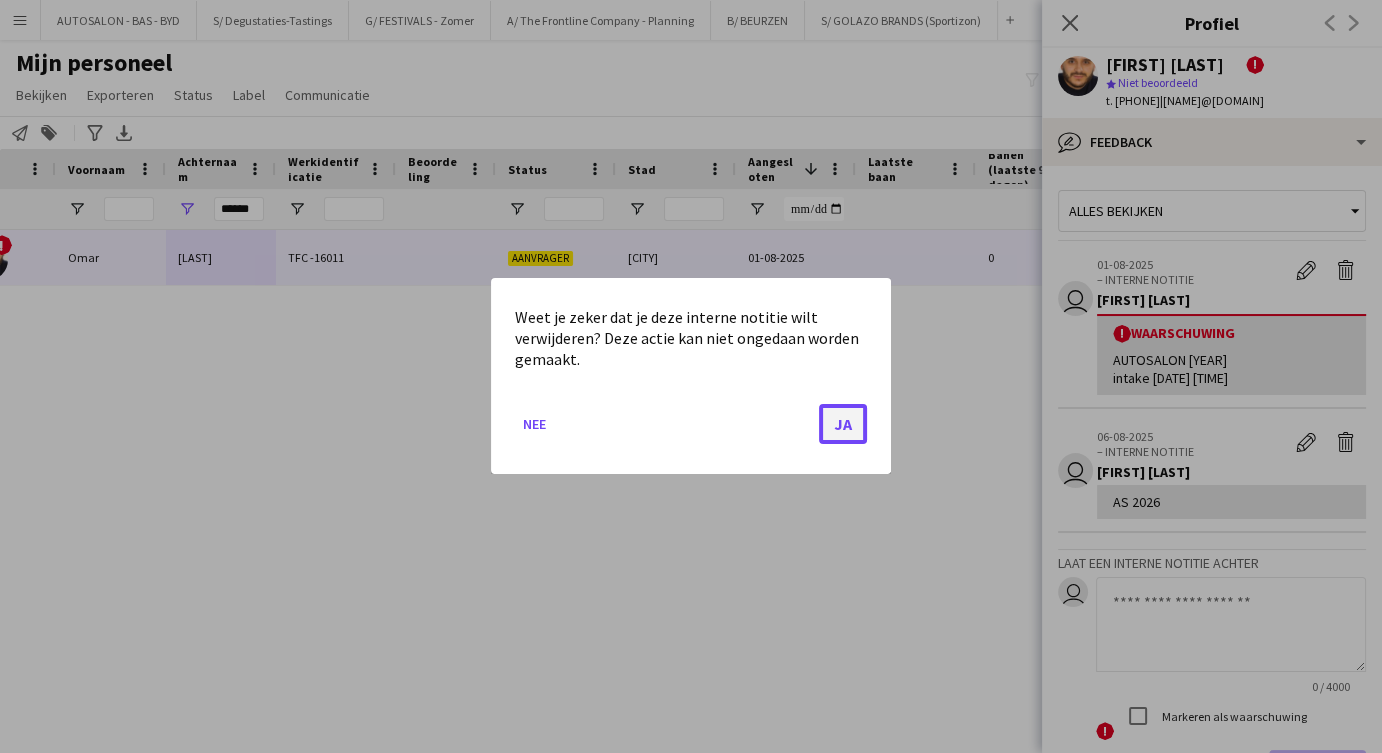 click on "Ja" 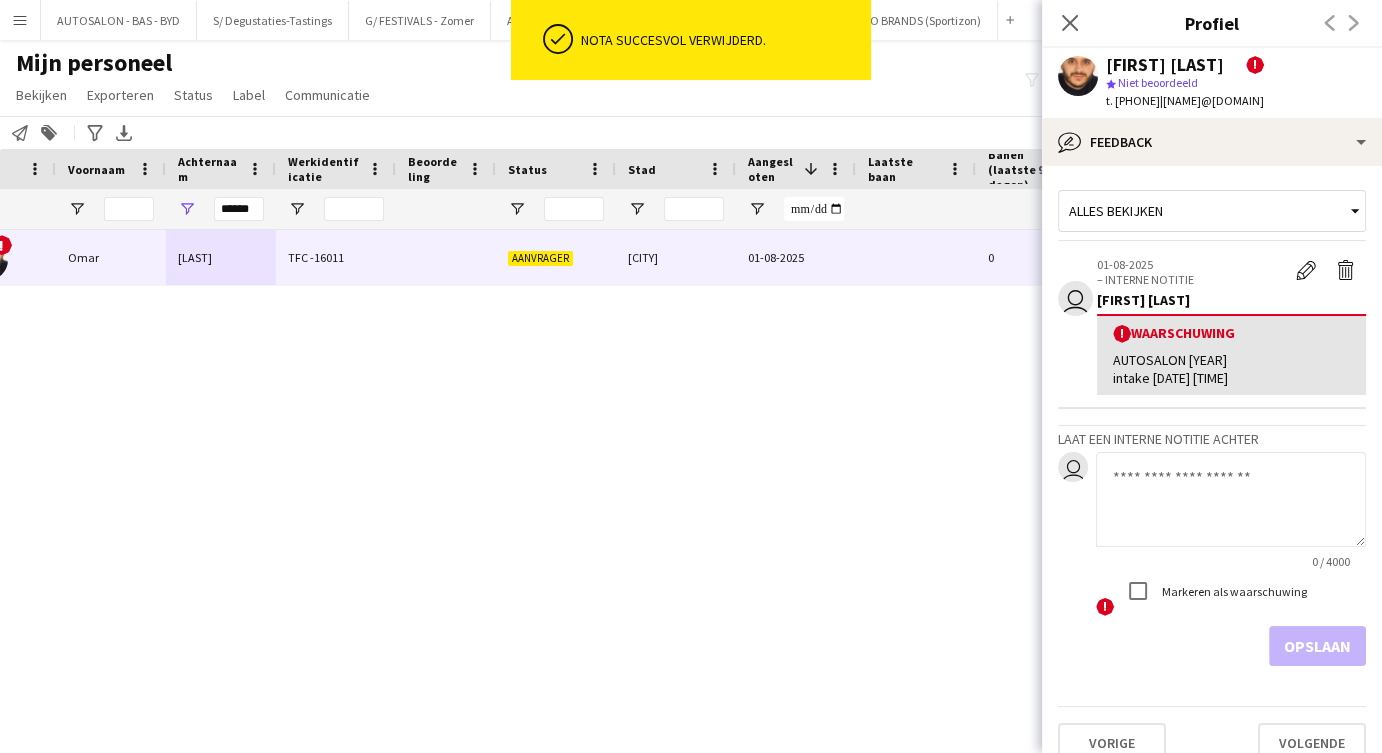 click on "!
[FIRST] [LAST] TFC -16011 Aanvrager [CITY] [DATE] [NUMBER] [EMAIL] [PHONE]" at bounding box center (661, 467) 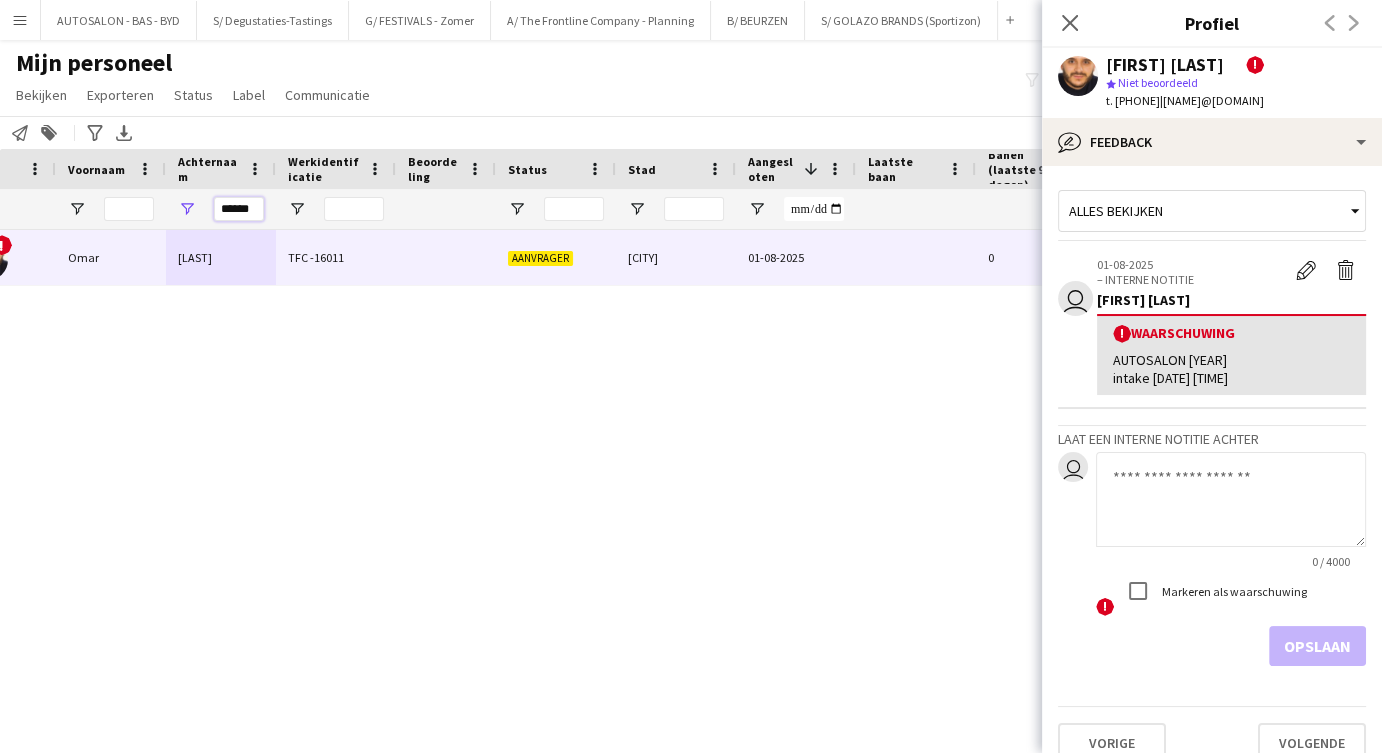 click on "******" at bounding box center (239, 209) 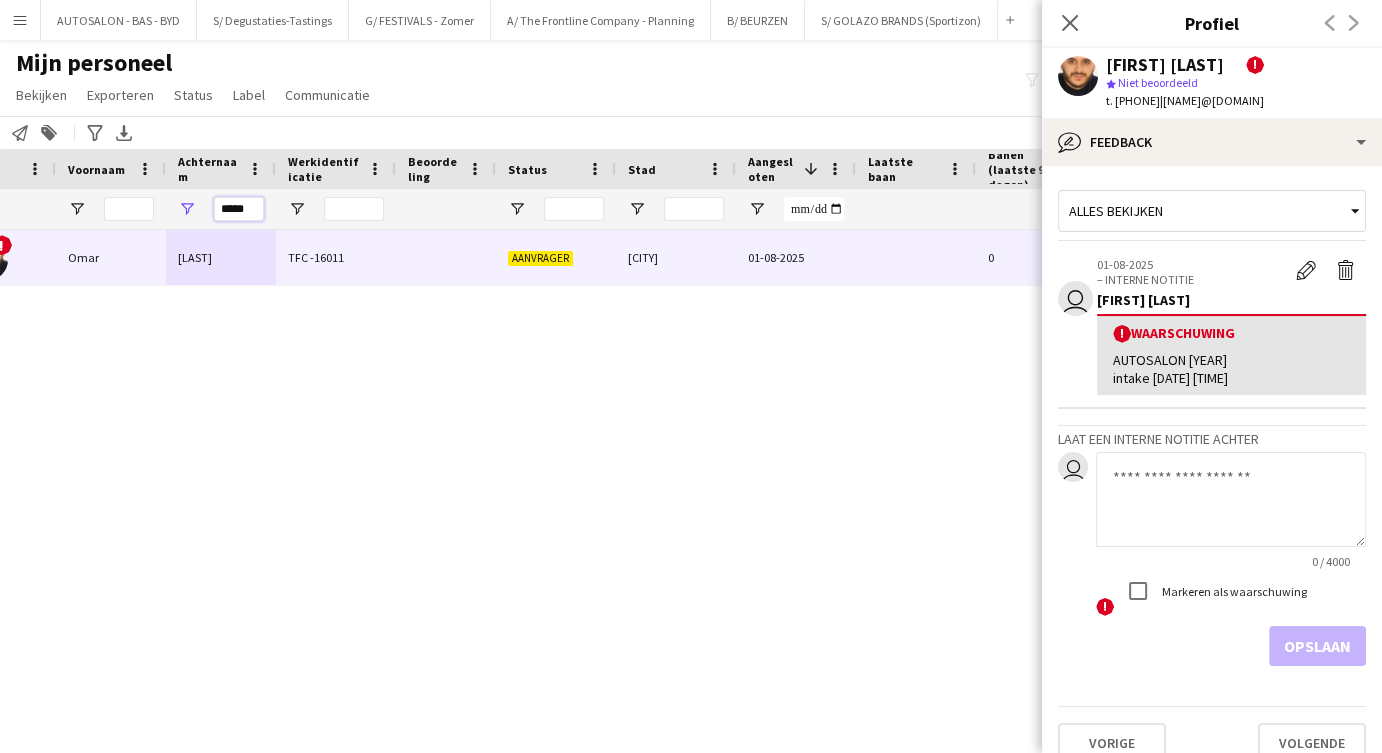 type on "*****" 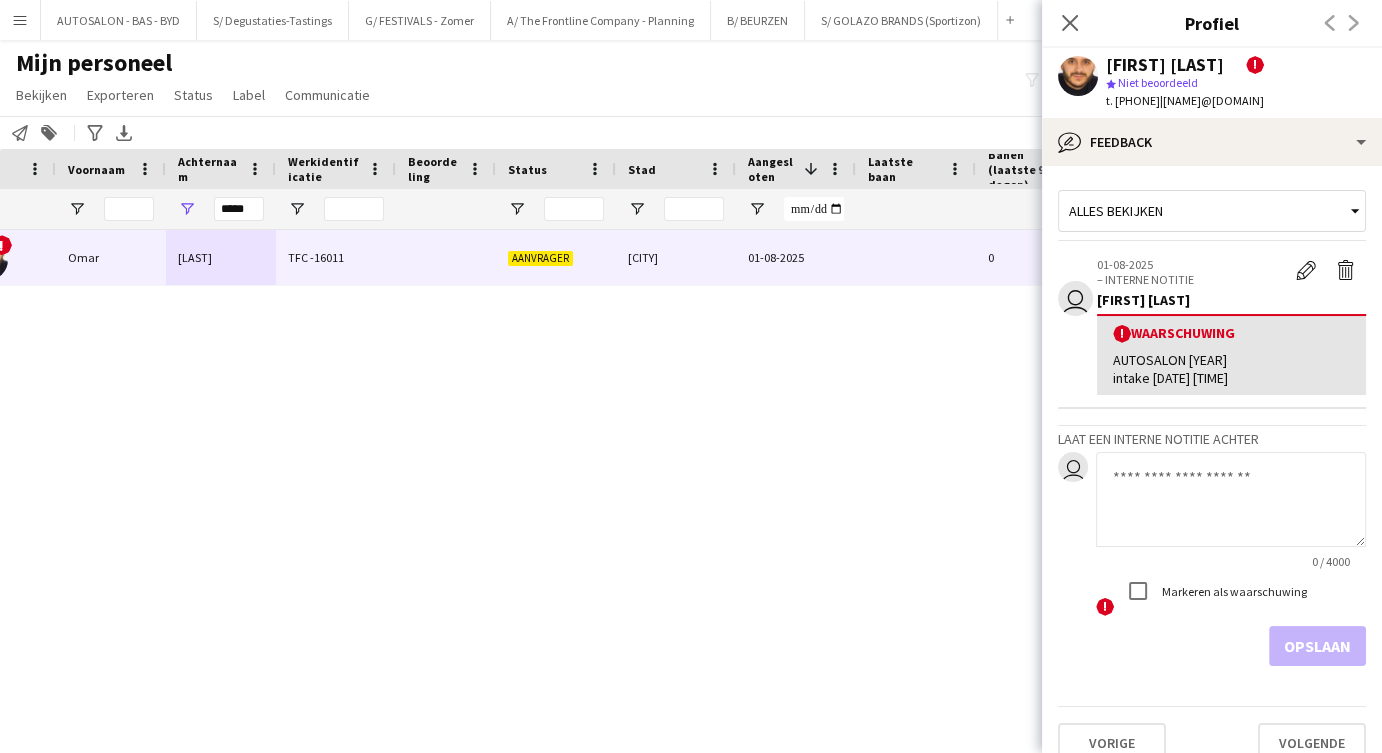drag, startPoint x: 362, startPoint y: 371, endPoint x: 575, endPoint y: 329, distance: 217.10136 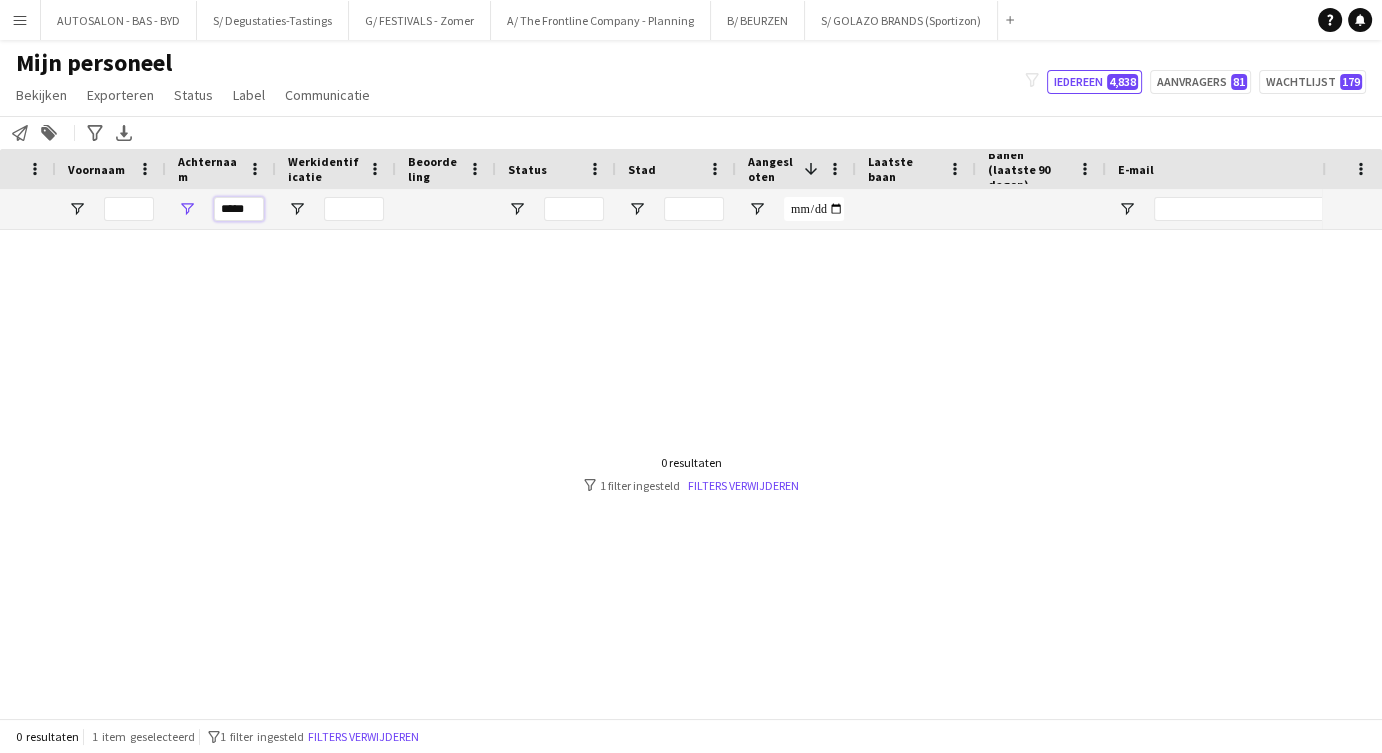 click on "*****" at bounding box center [239, 209] 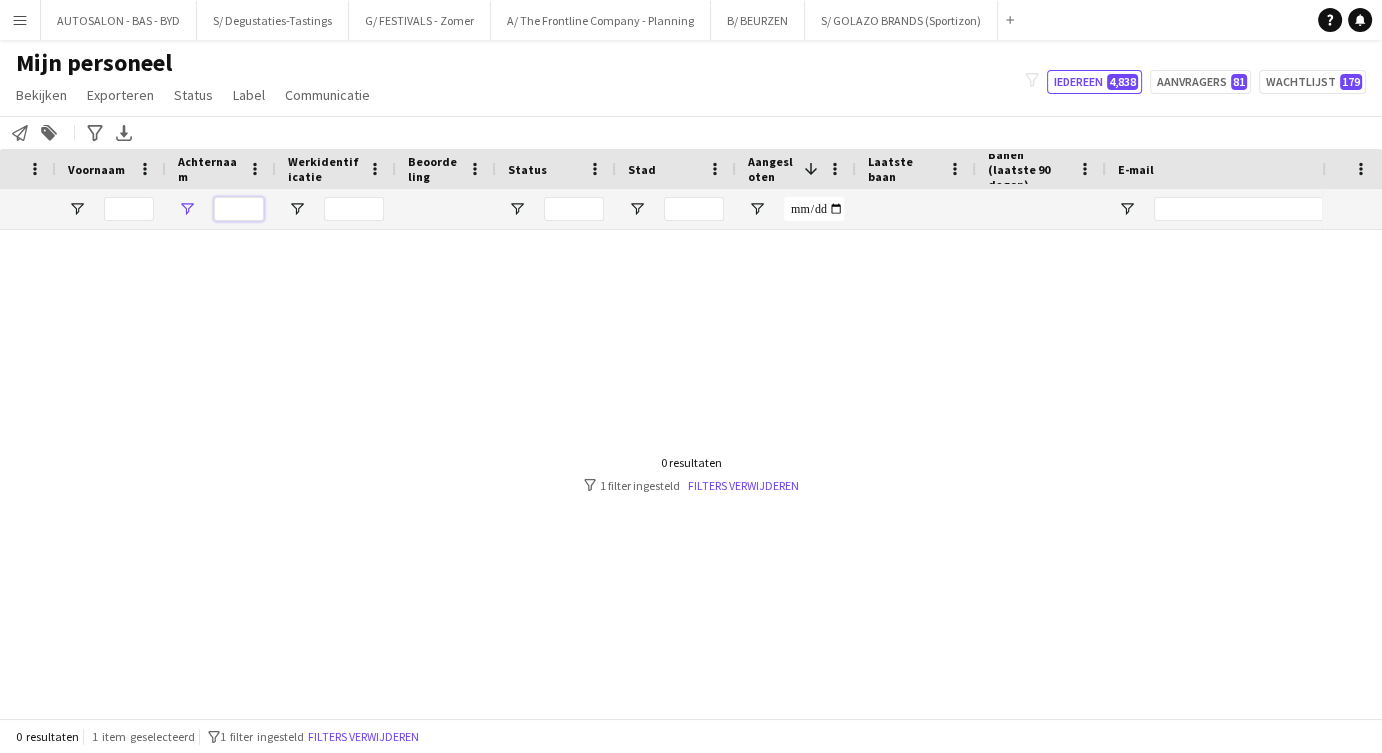 type 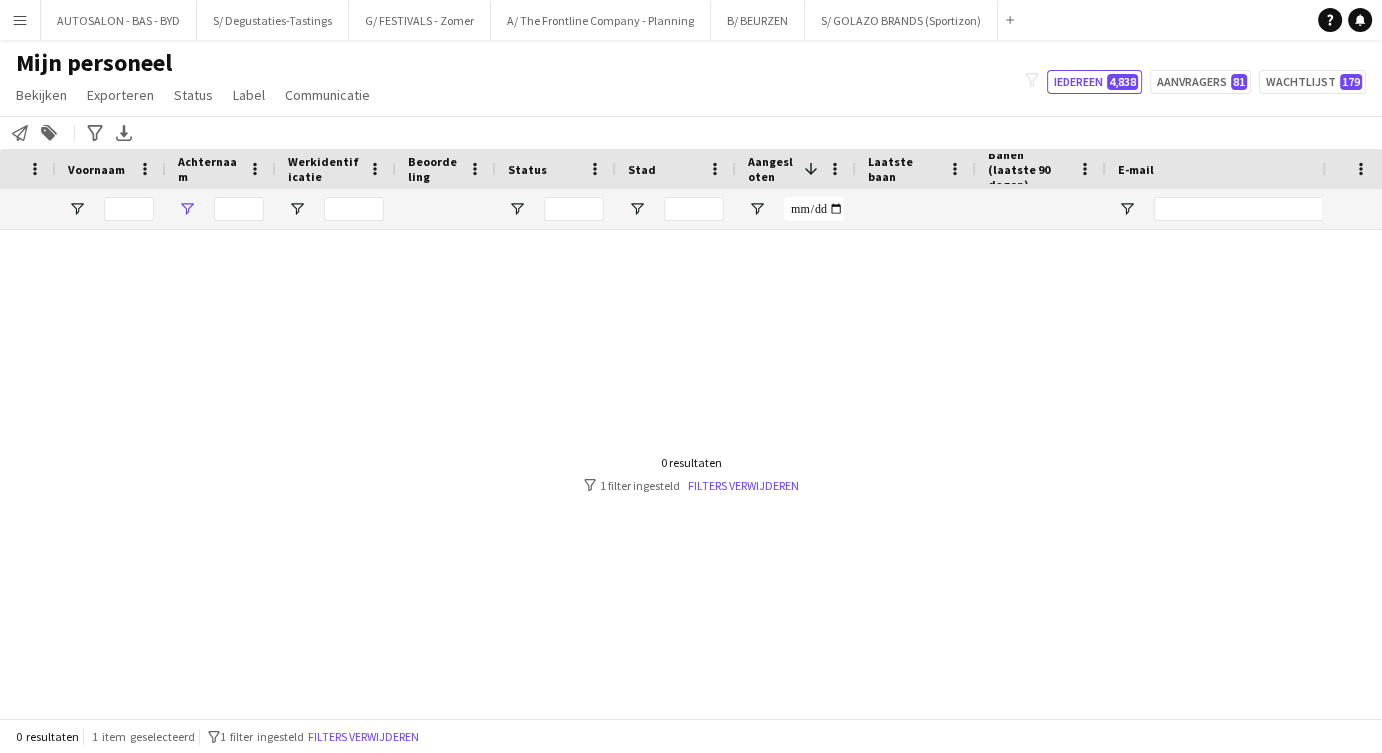drag, startPoint x: 281, startPoint y: 353, endPoint x: 351, endPoint y: 234, distance: 138.06158 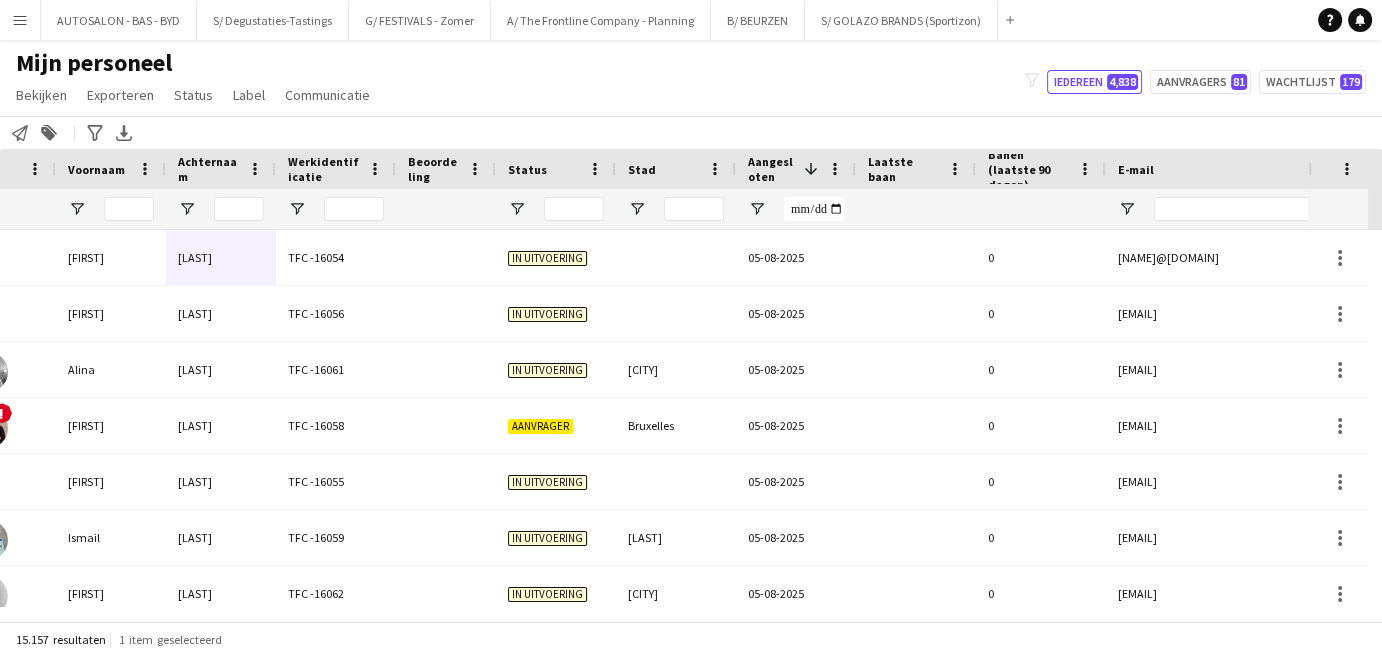 scroll, scrollTop: 0, scrollLeft: 74, axis: horizontal 